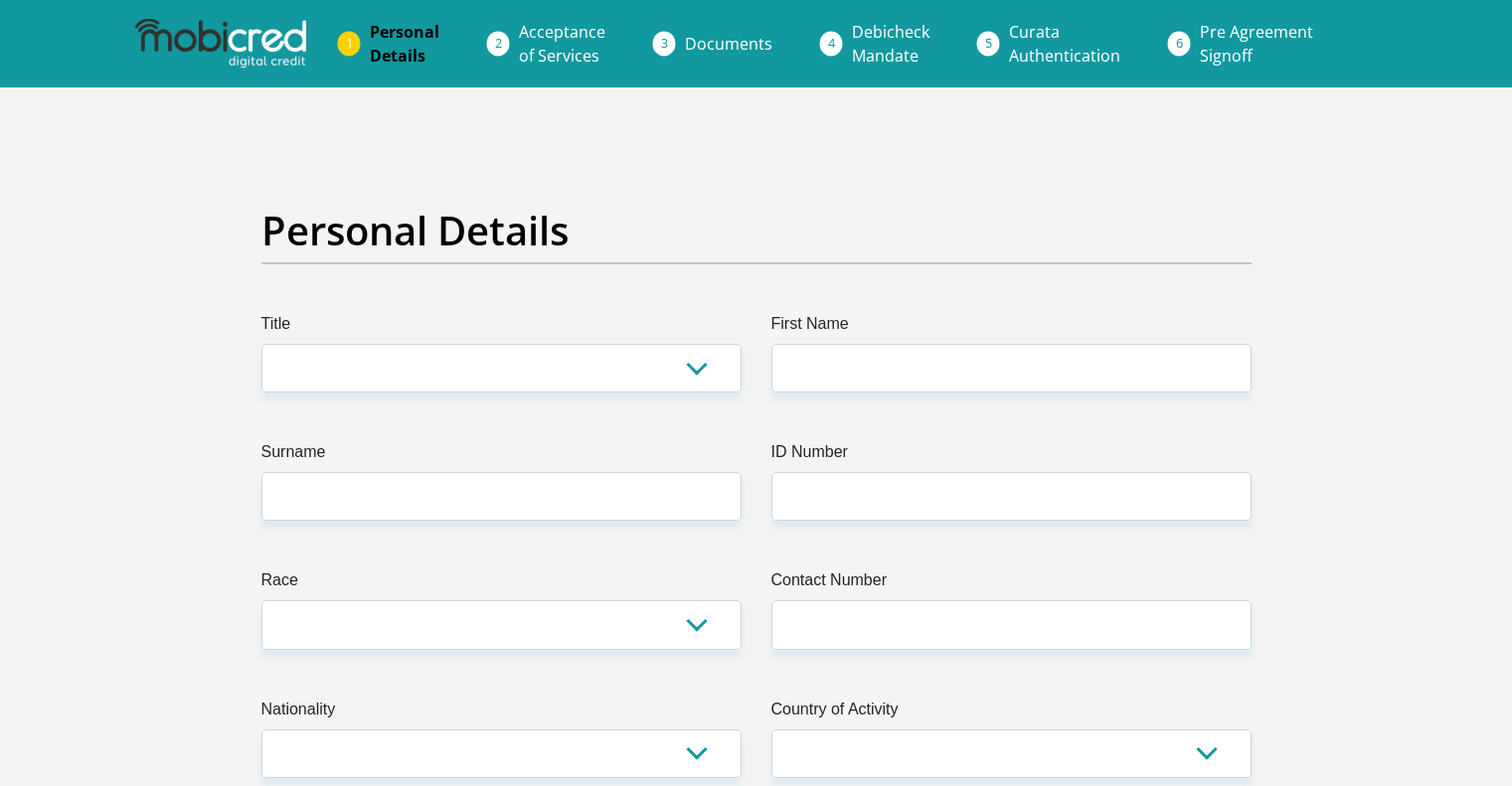 scroll, scrollTop: 0, scrollLeft: 0, axis: both 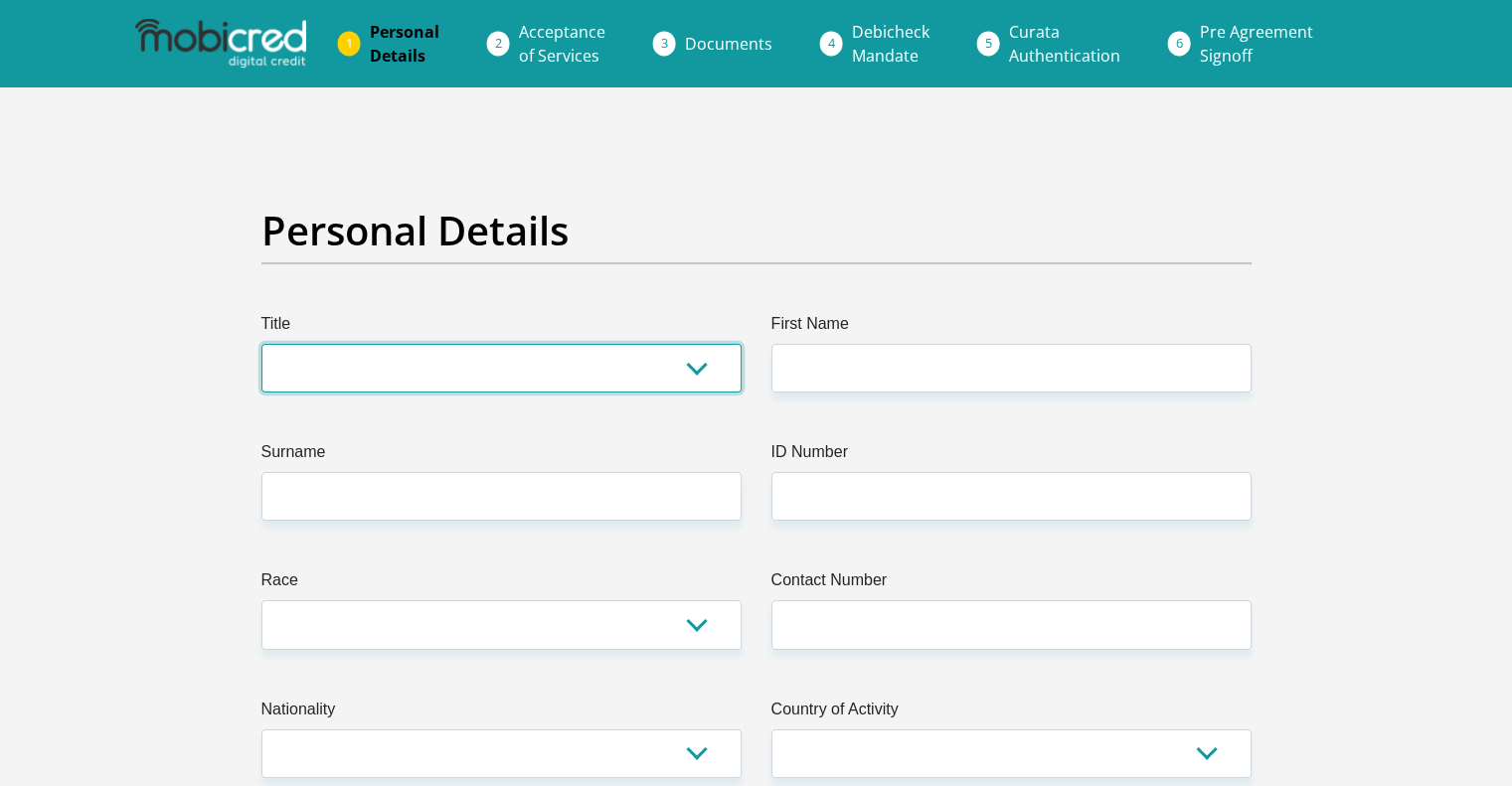 click on "Mr
Ms
Mrs
Dr
Other" at bounding box center [501, 368] 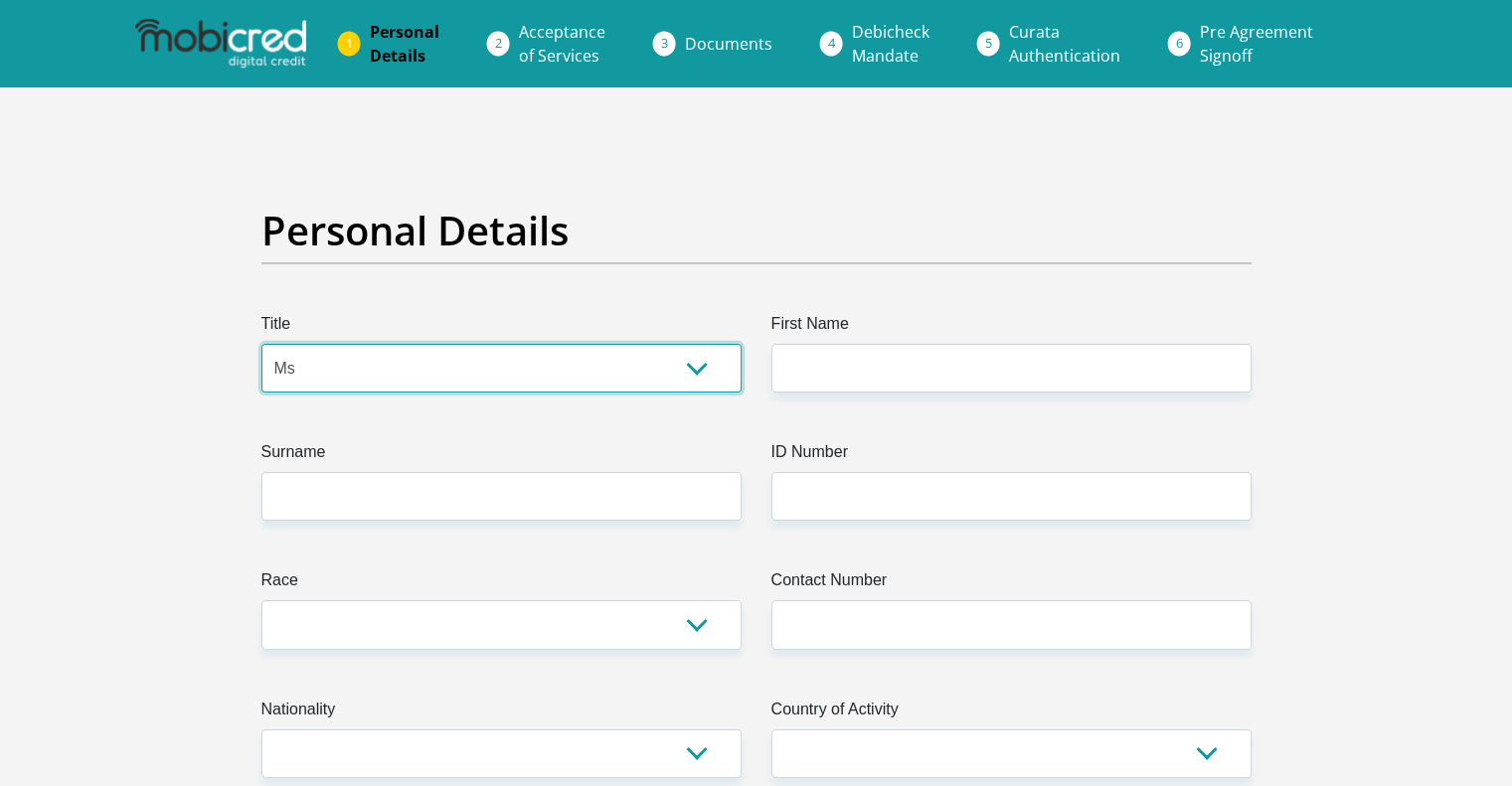 click on "Mr
Ms
Mrs
Dr
Other" at bounding box center [501, 368] 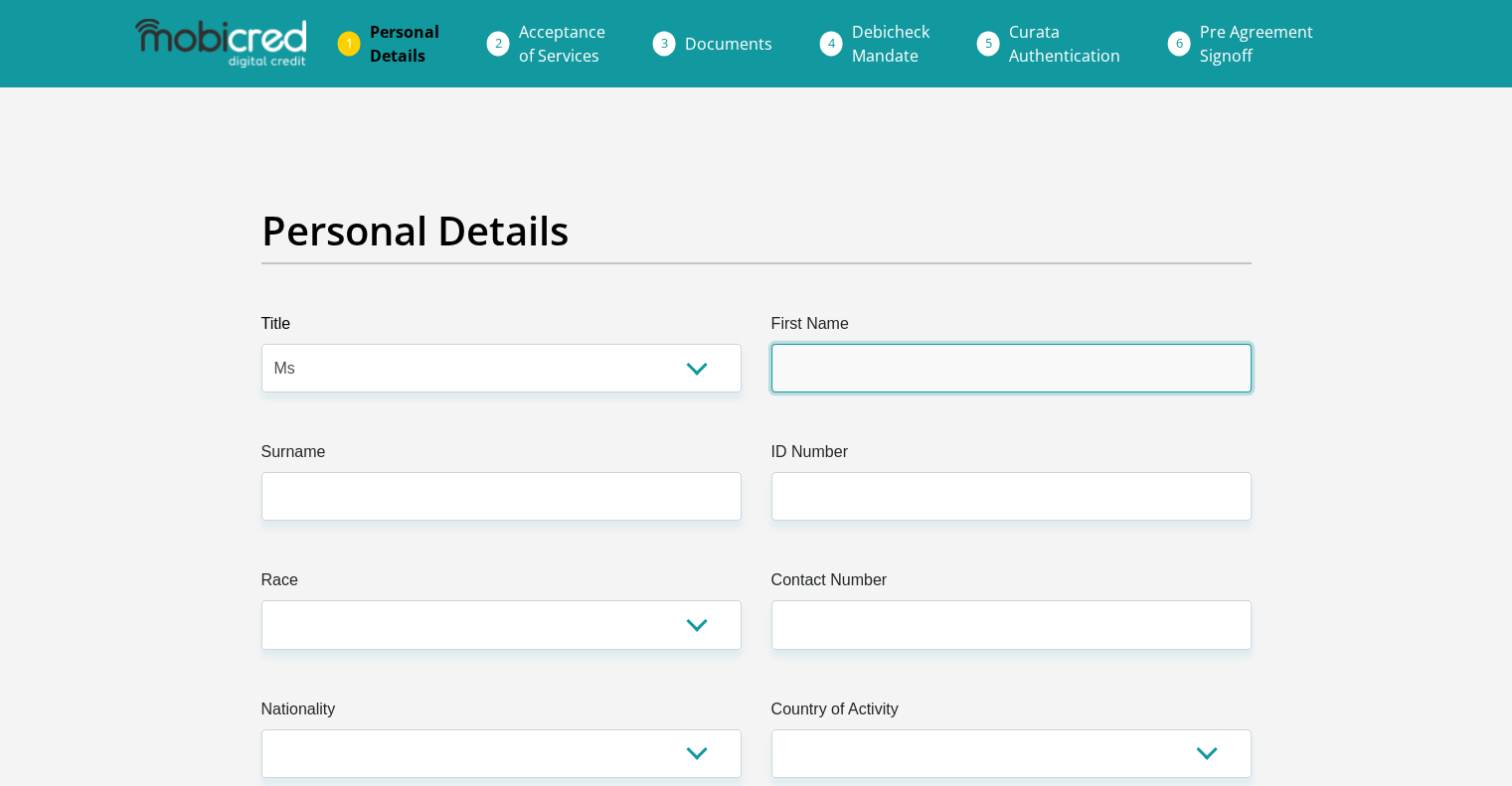 click on "First Name" at bounding box center [1011, 368] 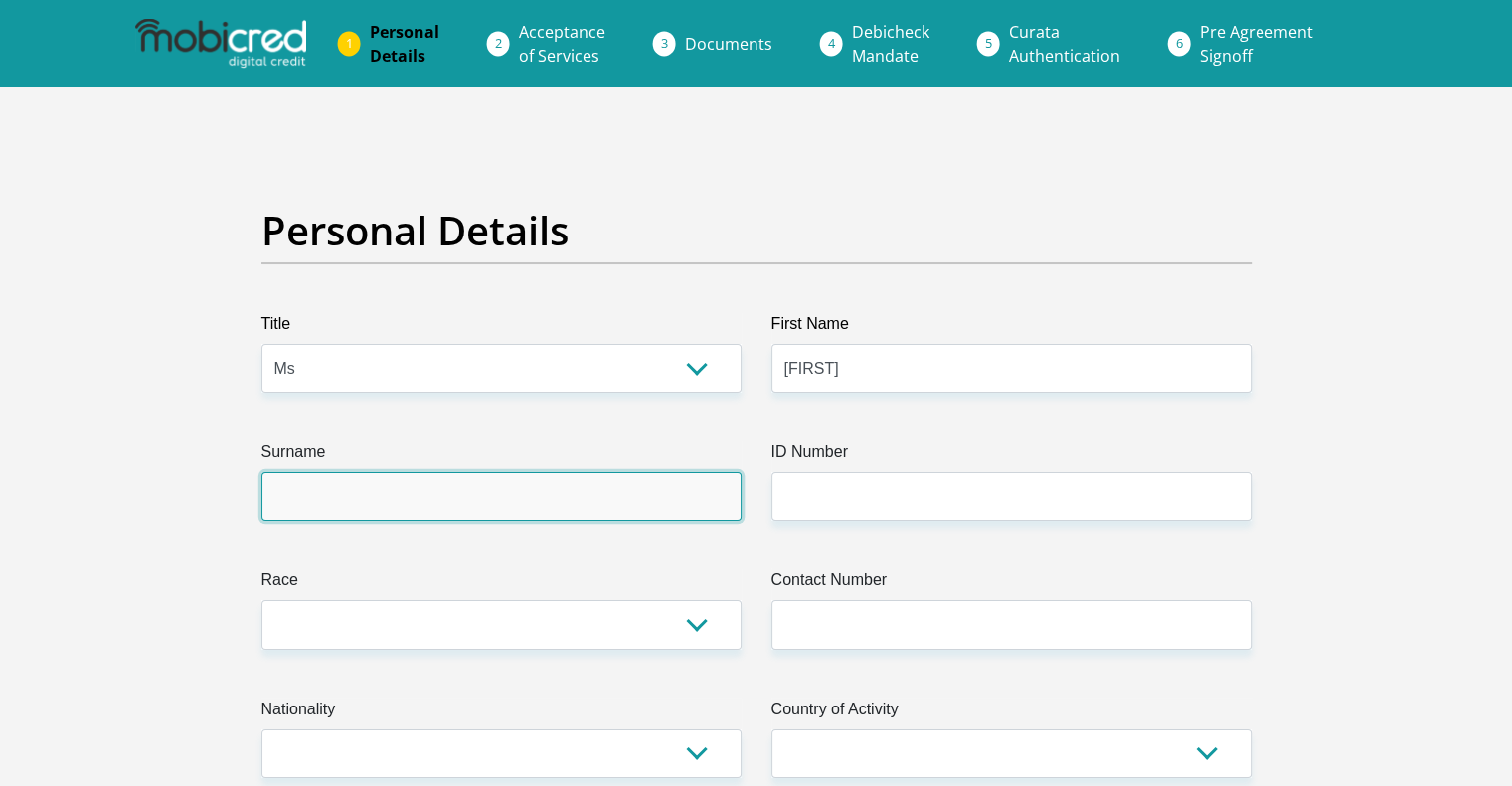 click on "Surname" at bounding box center (501, 496) 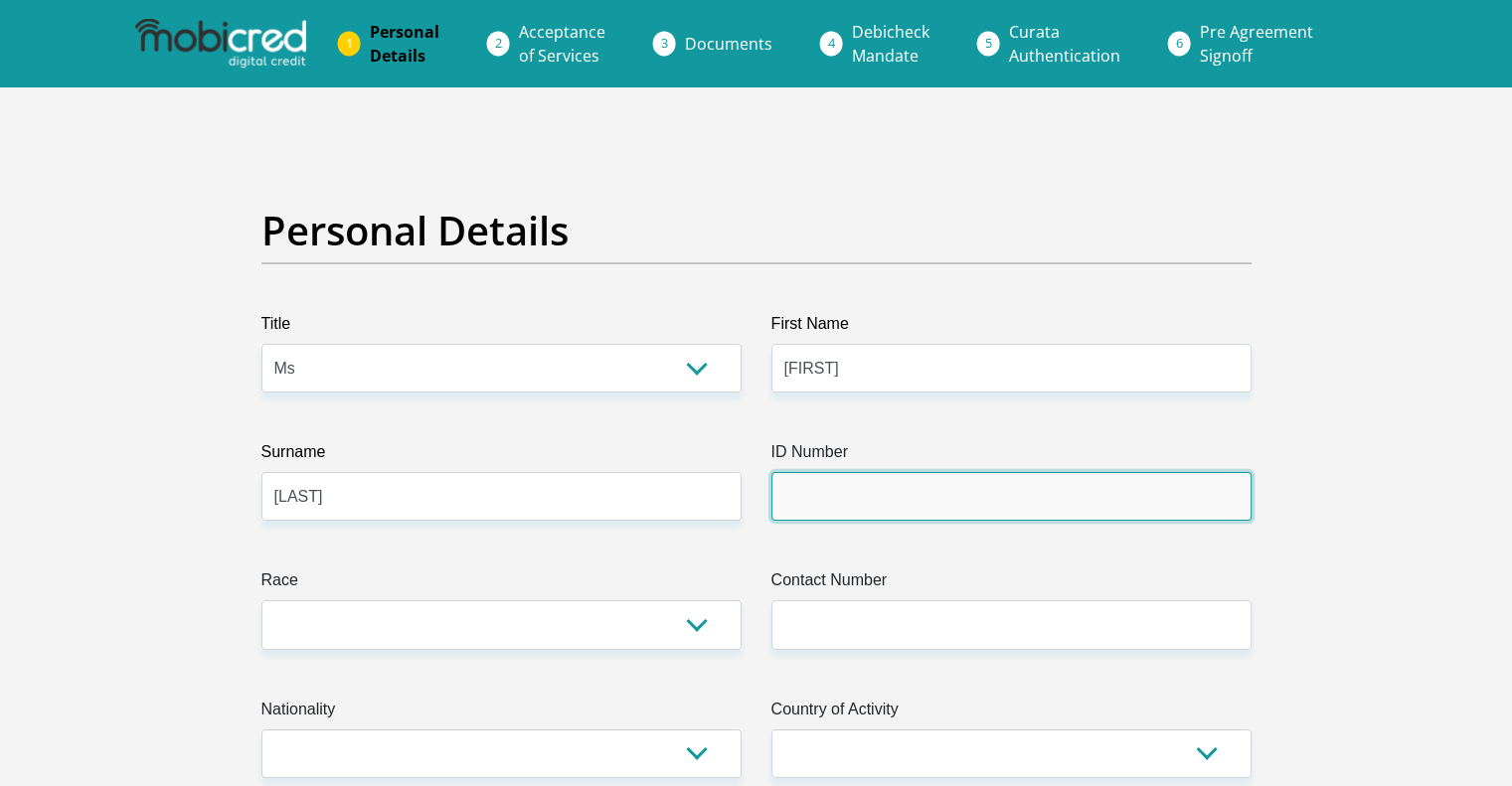 click on "ID Number" at bounding box center [1011, 496] 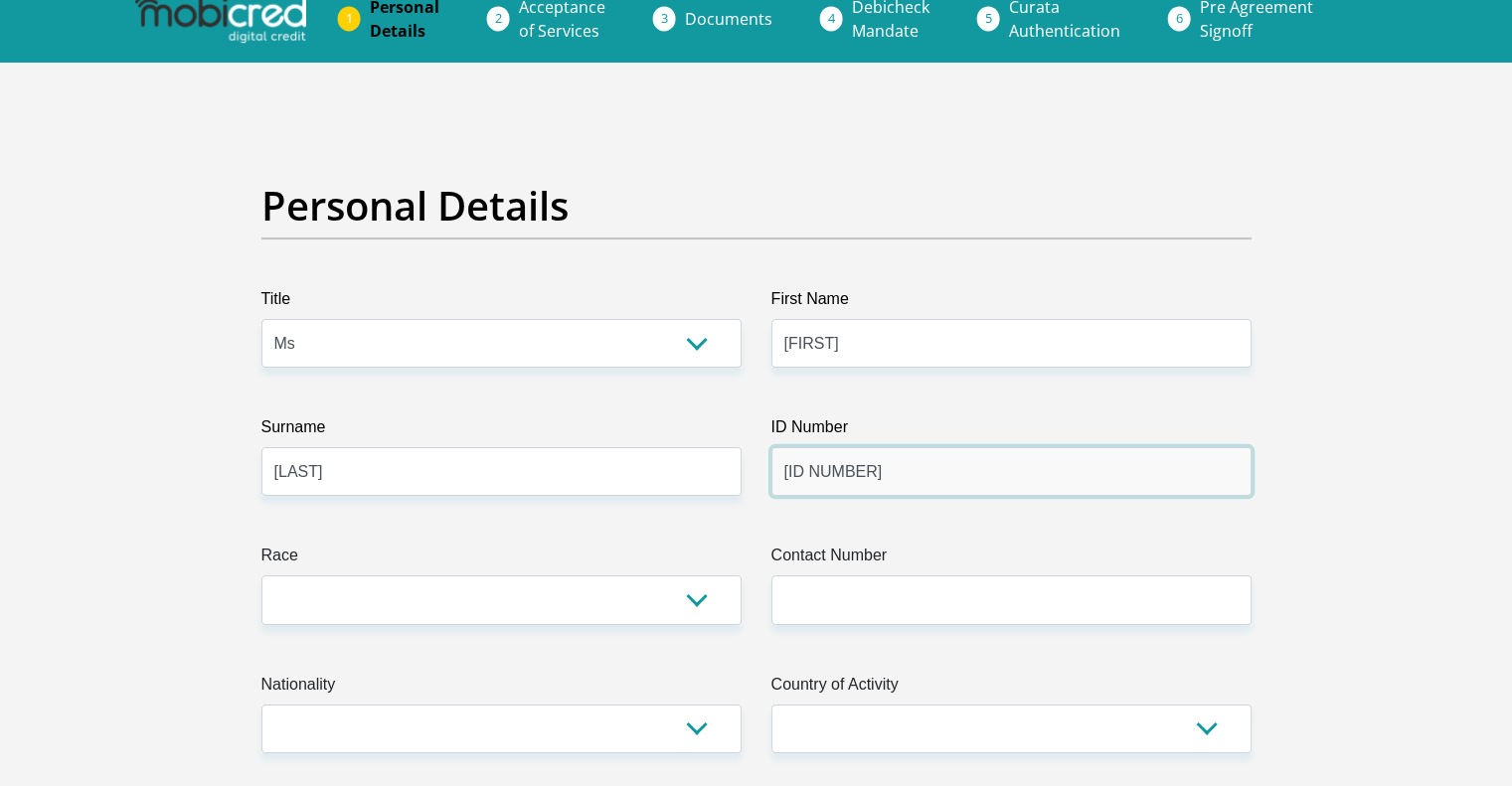 scroll, scrollTop: 199, scrollLeft: 0, axis: vertical 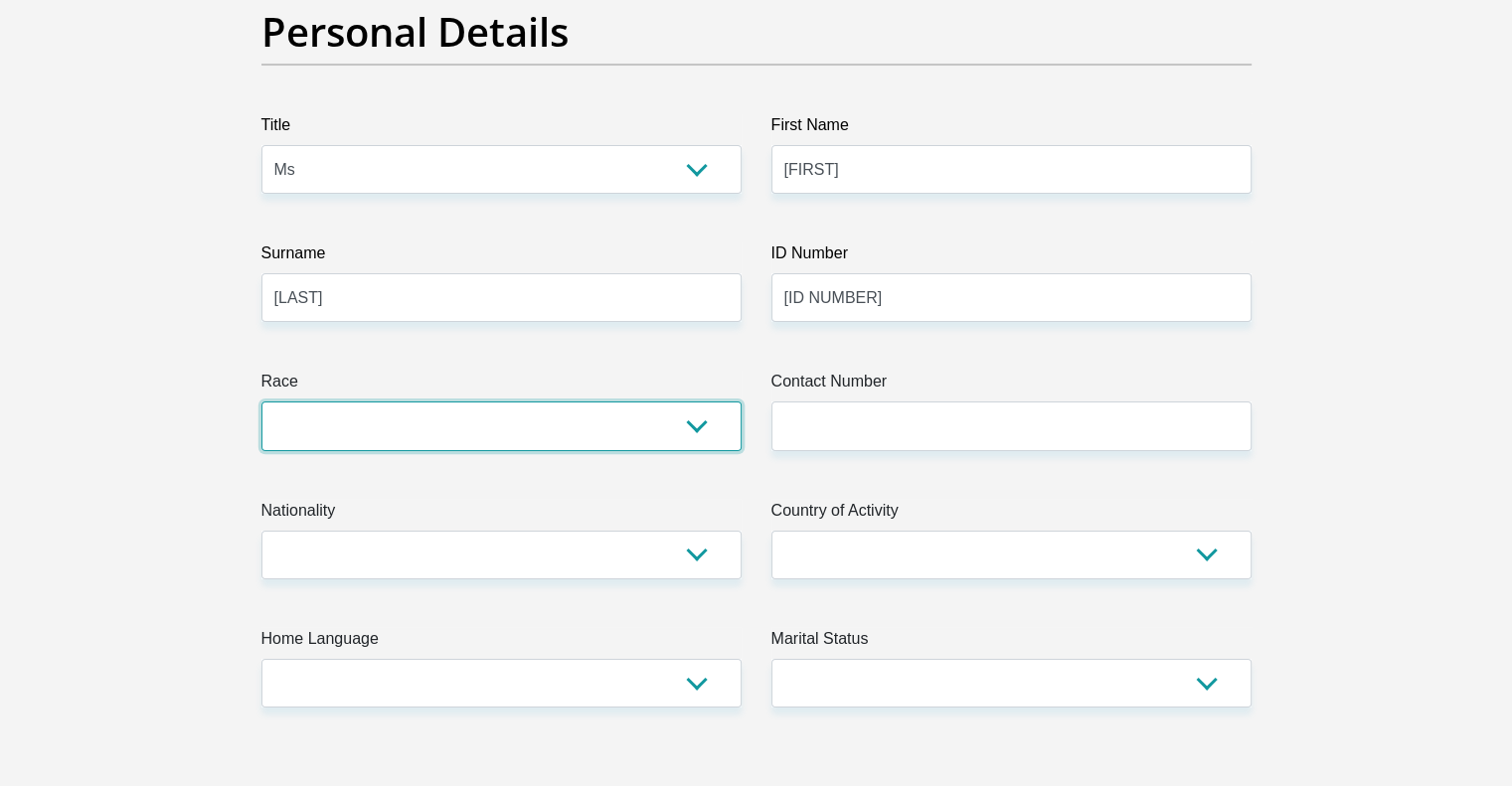 click on "Black
Coloured
Indian
White
Other" at bounding box center (501, 425) 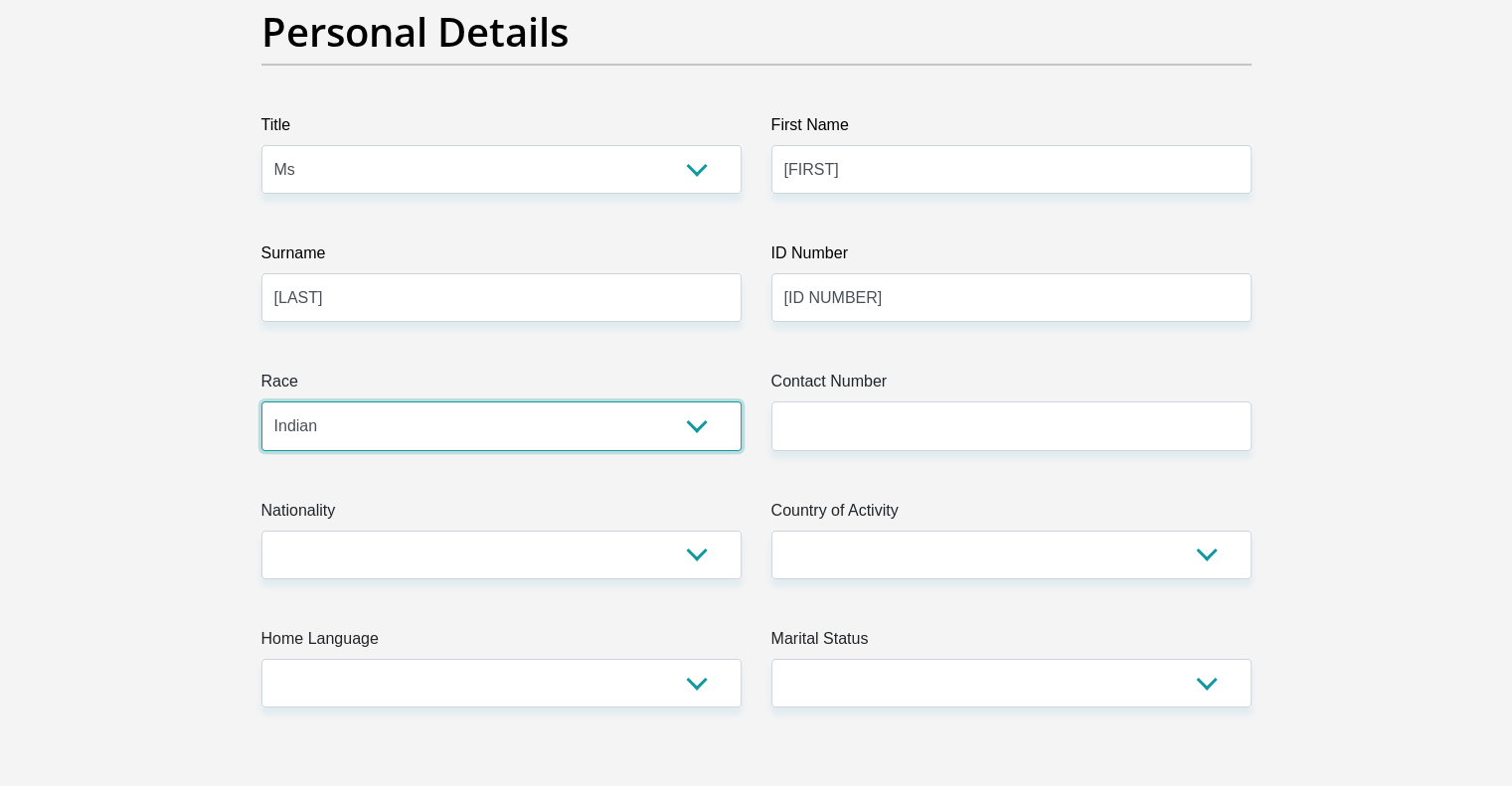 click on "Black
Coloured
Indian
White
Other" at bounding box center [501, 425] 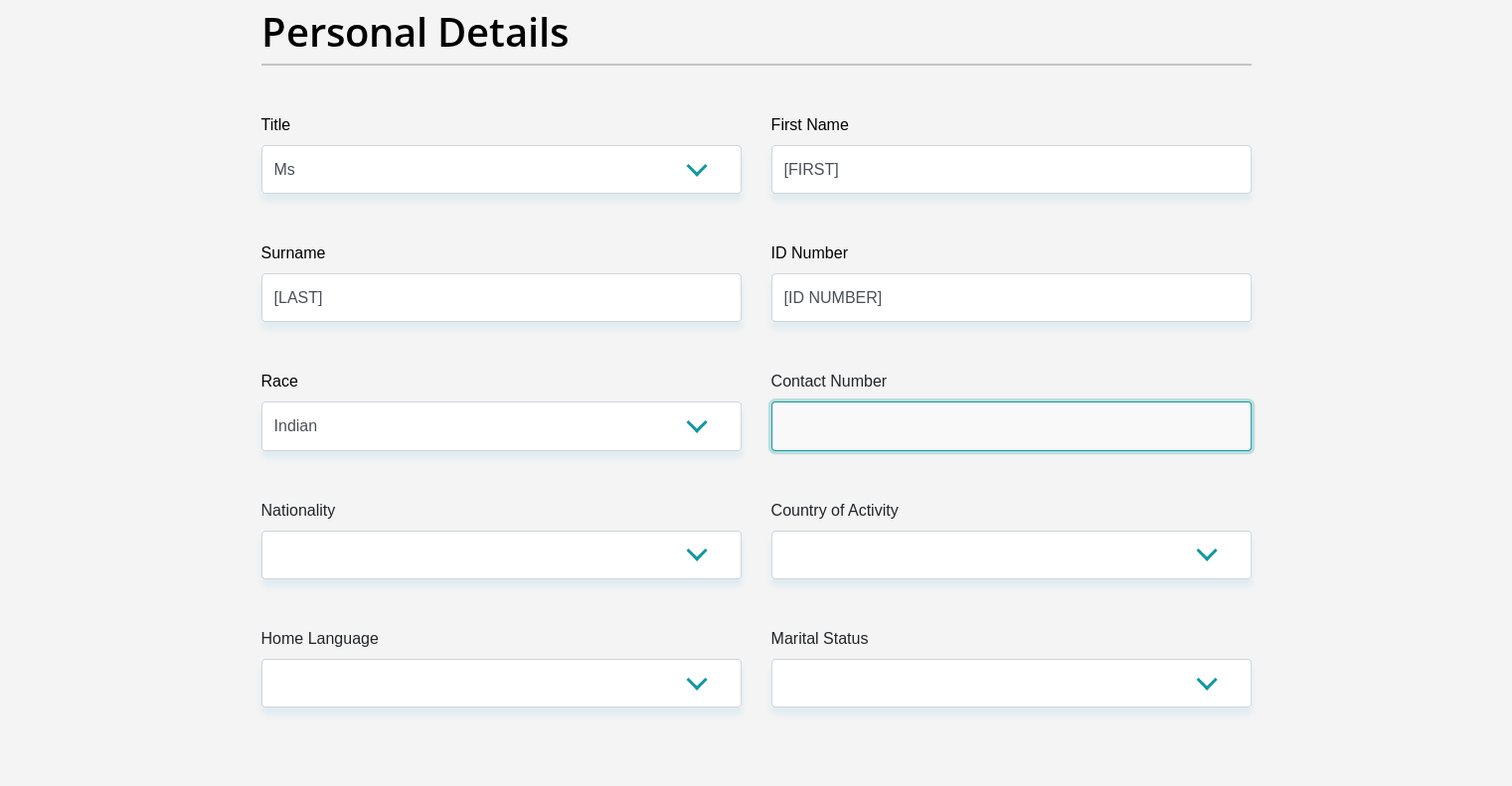 click on "Contact Number" at bounding box center [1011, 425] 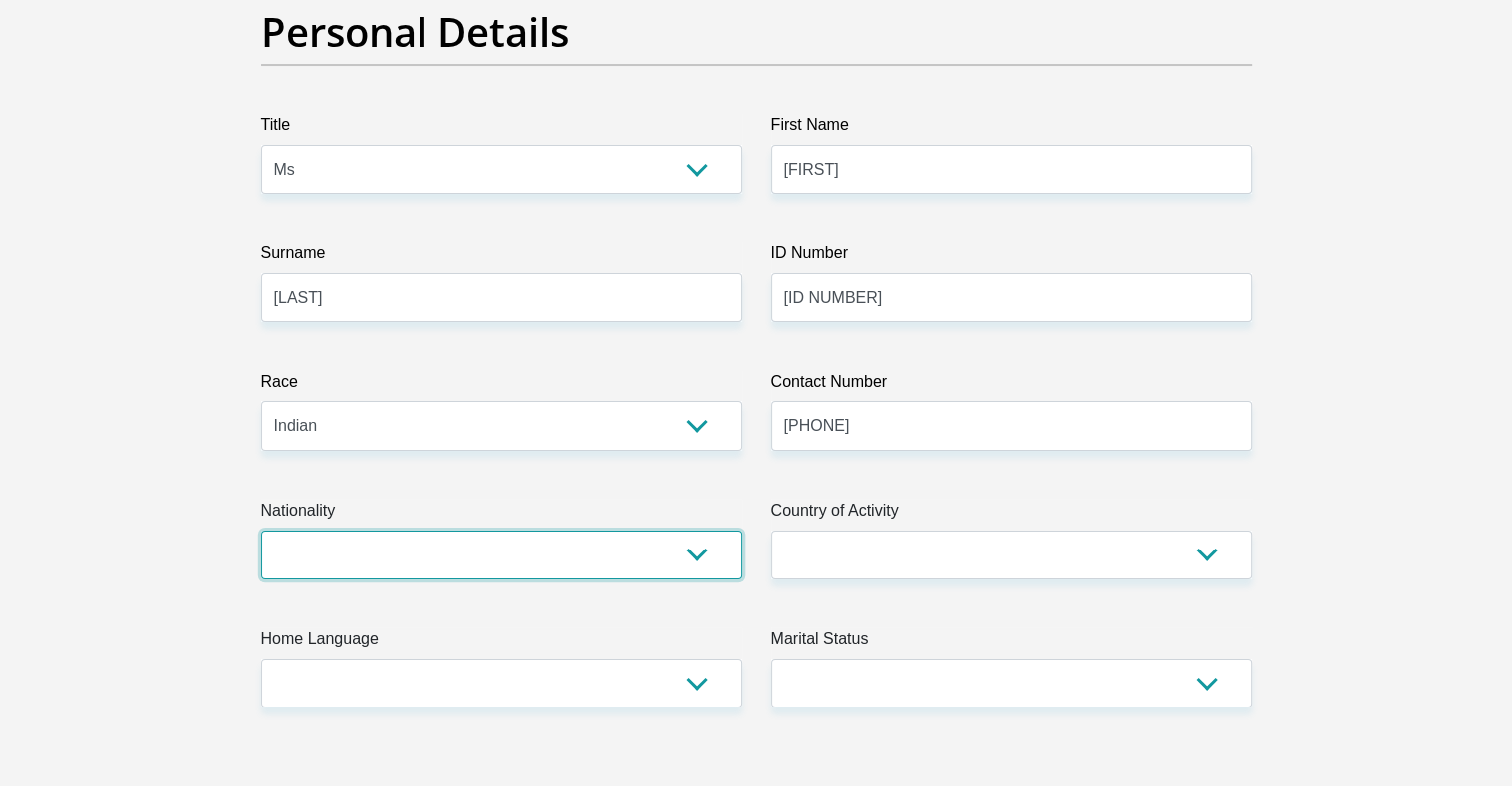 click on "South Africa
Afghanistan
Aland Islands
Albania
Algeria
America Samoa
American Virgin Islands
Andorra
Angola
Anguilla
Antarctica
Antigua and Barbuda
Argentina
Armenia
Aruba
Ascension Island
Australia
Austria
Azerbaijan
Bahamas
Bahrain
Bangladesh
Barbados
Chad" at bounding box center [501, 554] 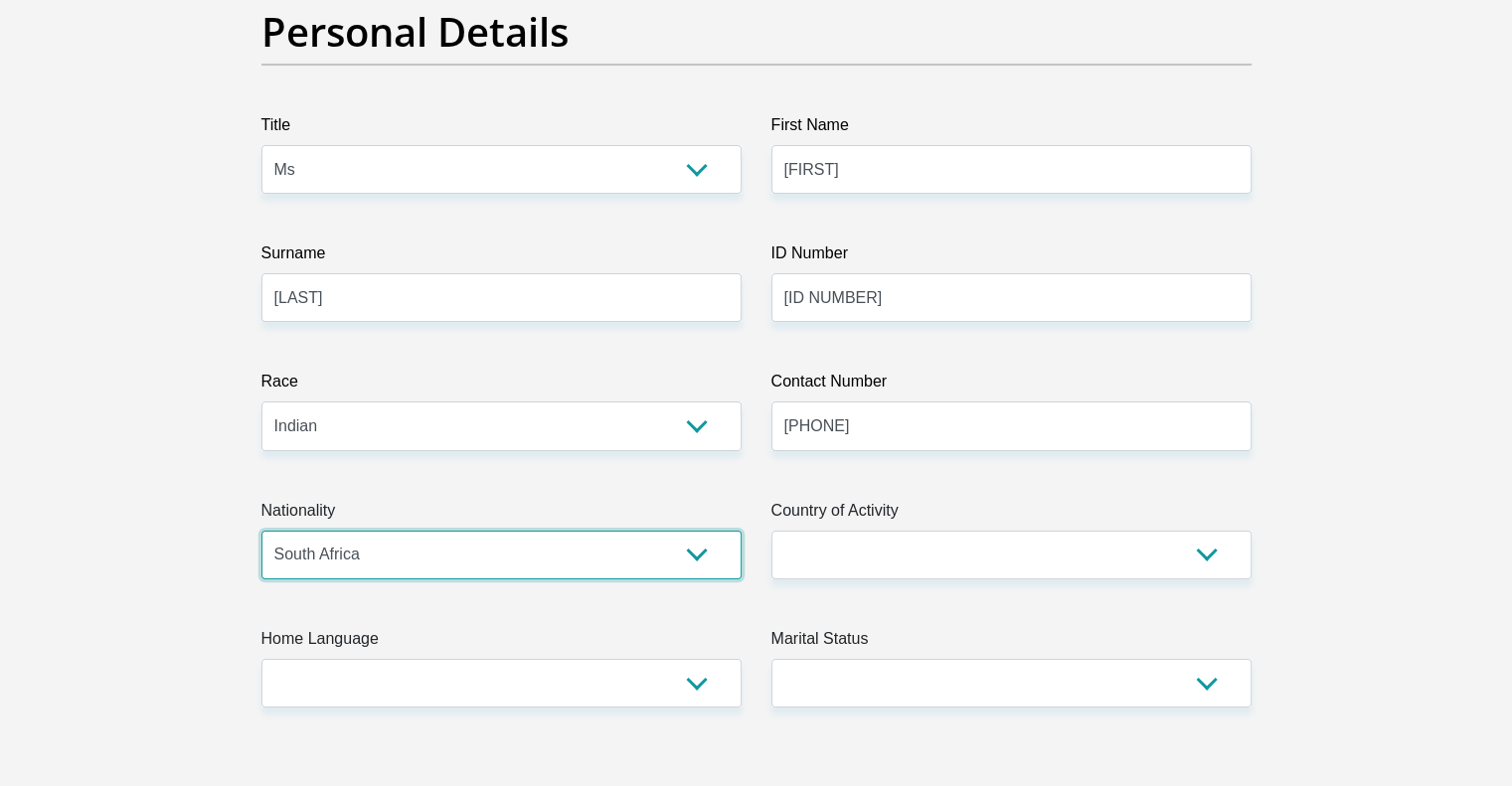 click on "South Africa
Afghanistan
Aland Islands
Albania
Algeria
America Samoa
American Virgin Islands
Andorra
Angola
Anguilla
Antarctica
Antigua and Barbuda
Argentina
Armenia
Aruba
Ascension Island
Australia
Austria
Azerbaijan
Bahamas
Bahrain
Bangladesh
Barbados
Chad" at bounding box center (501, 554) 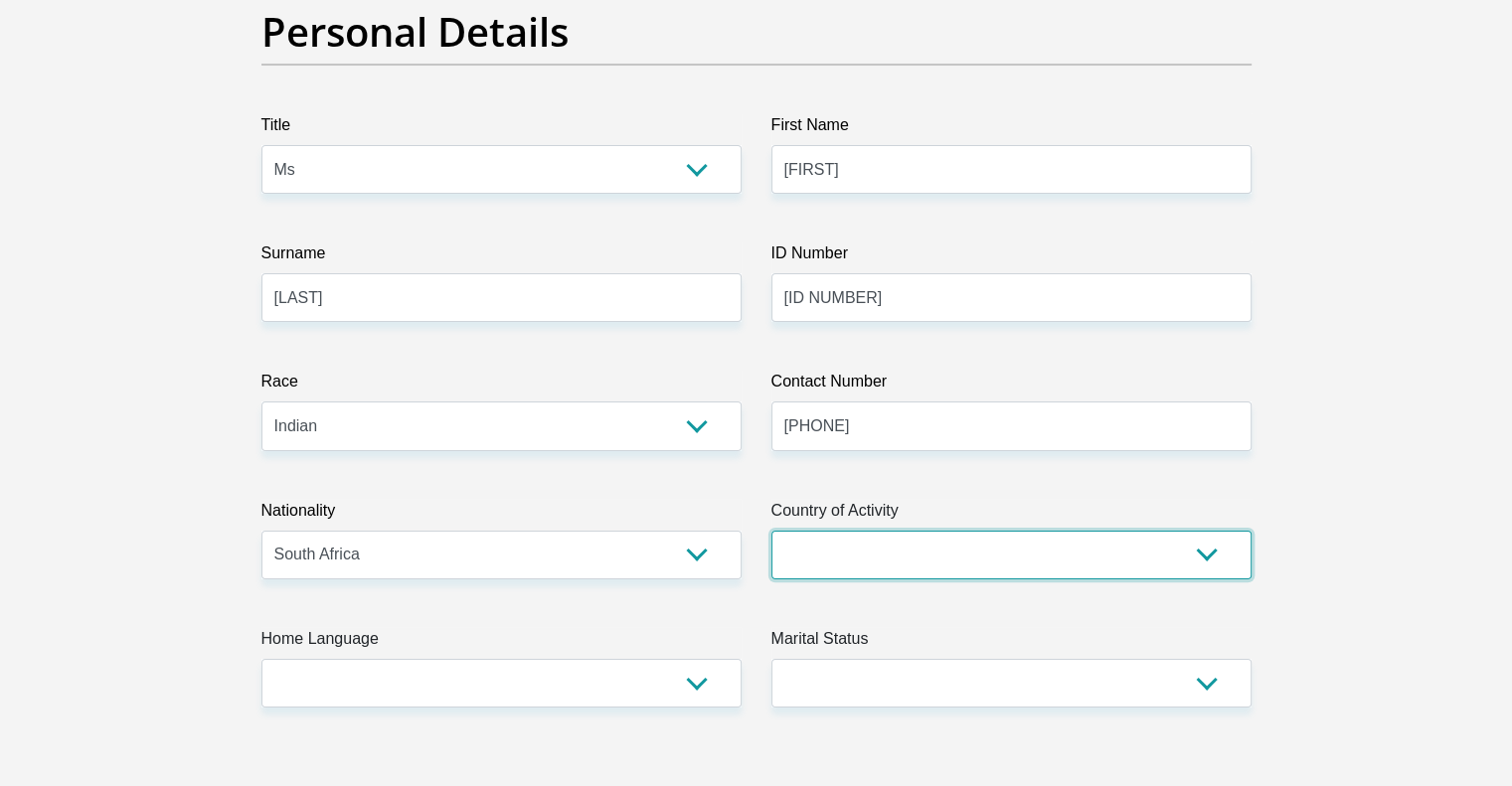 click on "South Africa
Afghanistan
Aland Islands
Albania
Algeria
America Samoa
American Virgin Islands
Andorra
Angola
Anguilla
Antarctica
Antigua and Barbuda
Argentina
Armenia
Aruba
Ascension Island
Australia
Austria
Azerbaijan
Chad" at bounding box center [1011, 554] 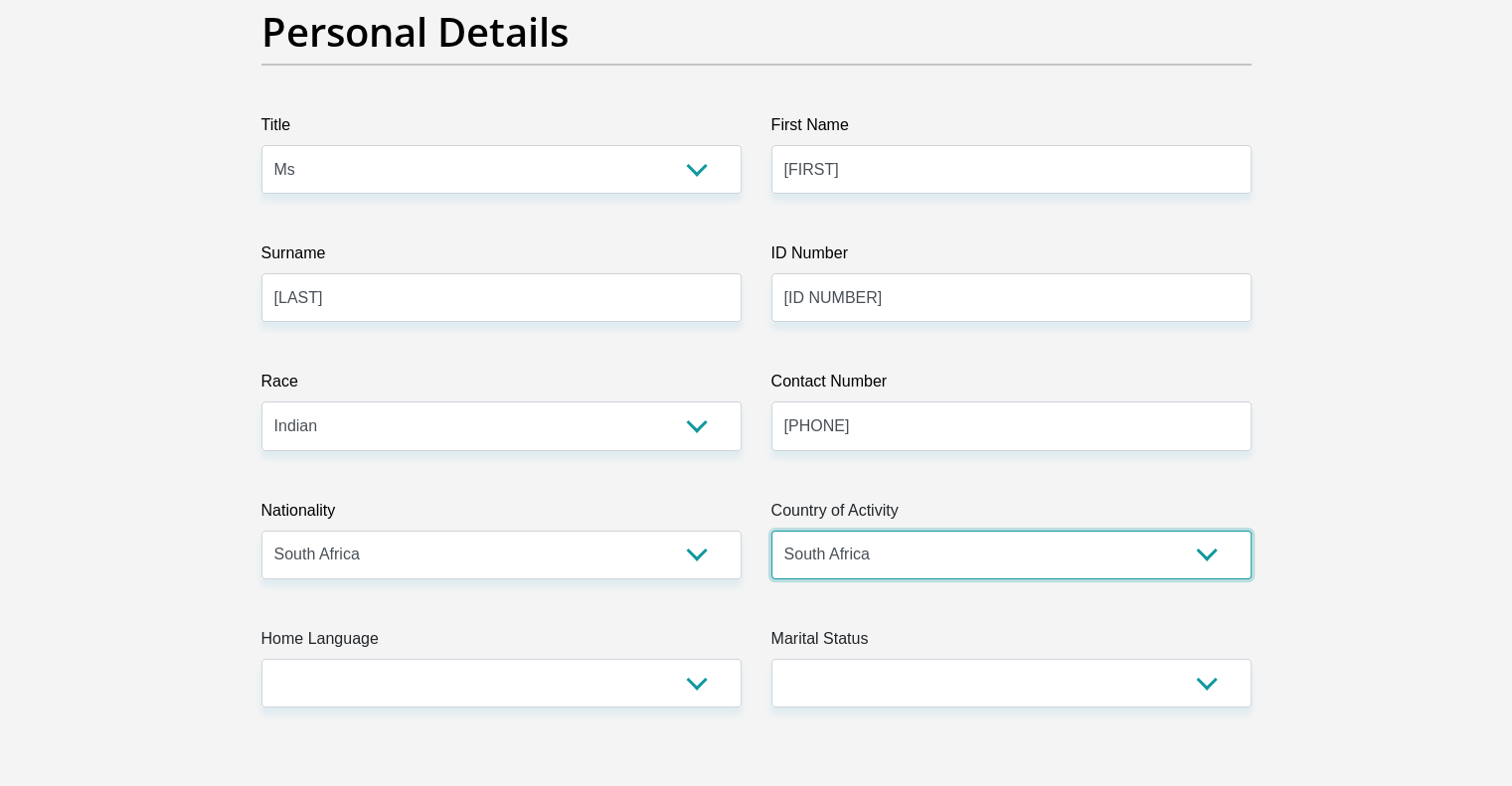 click on "South Africa
Afghanistan
Aland Islands
Albania
Algeria
America Samoa
American Virgin Islands
Andorra
Angola
Anguilla
Antarctica
Antigua and Barbuda
Argentina
Armenia
Aruba
Ascension Island
Australia
Austria
Azerbaijan
Chad" at bounding box center (1011, 554) 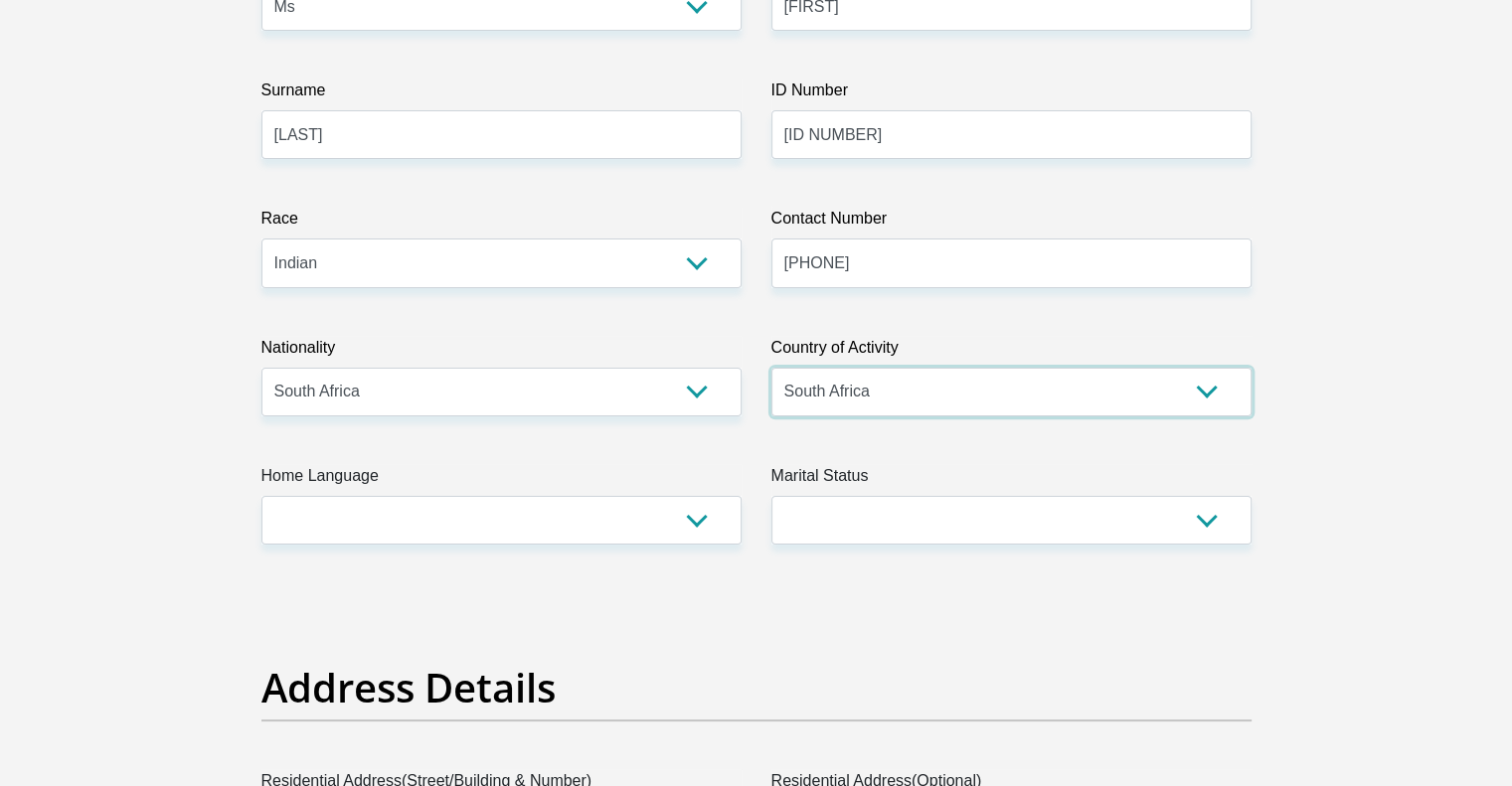 scroll, scrollTop: 497, scrollLeft: 0, axis: vertical 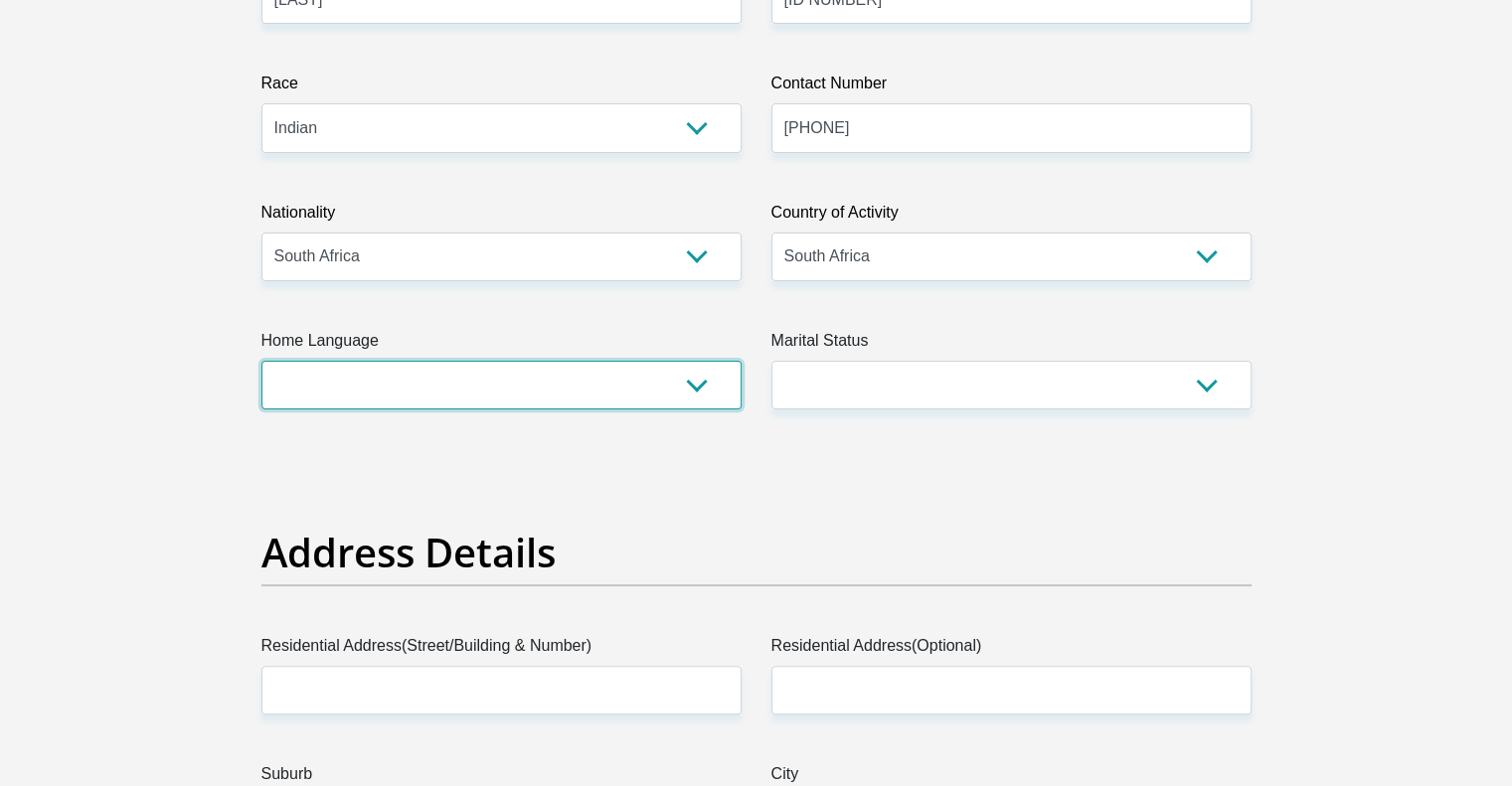 click on "Afrikaans
English
Sepedi
South Ndebele
Southern Sotho
Swati
Tsonga
Tswana
Venda
Xhosa
Zulu
Other" at bounding box center [501, 385] 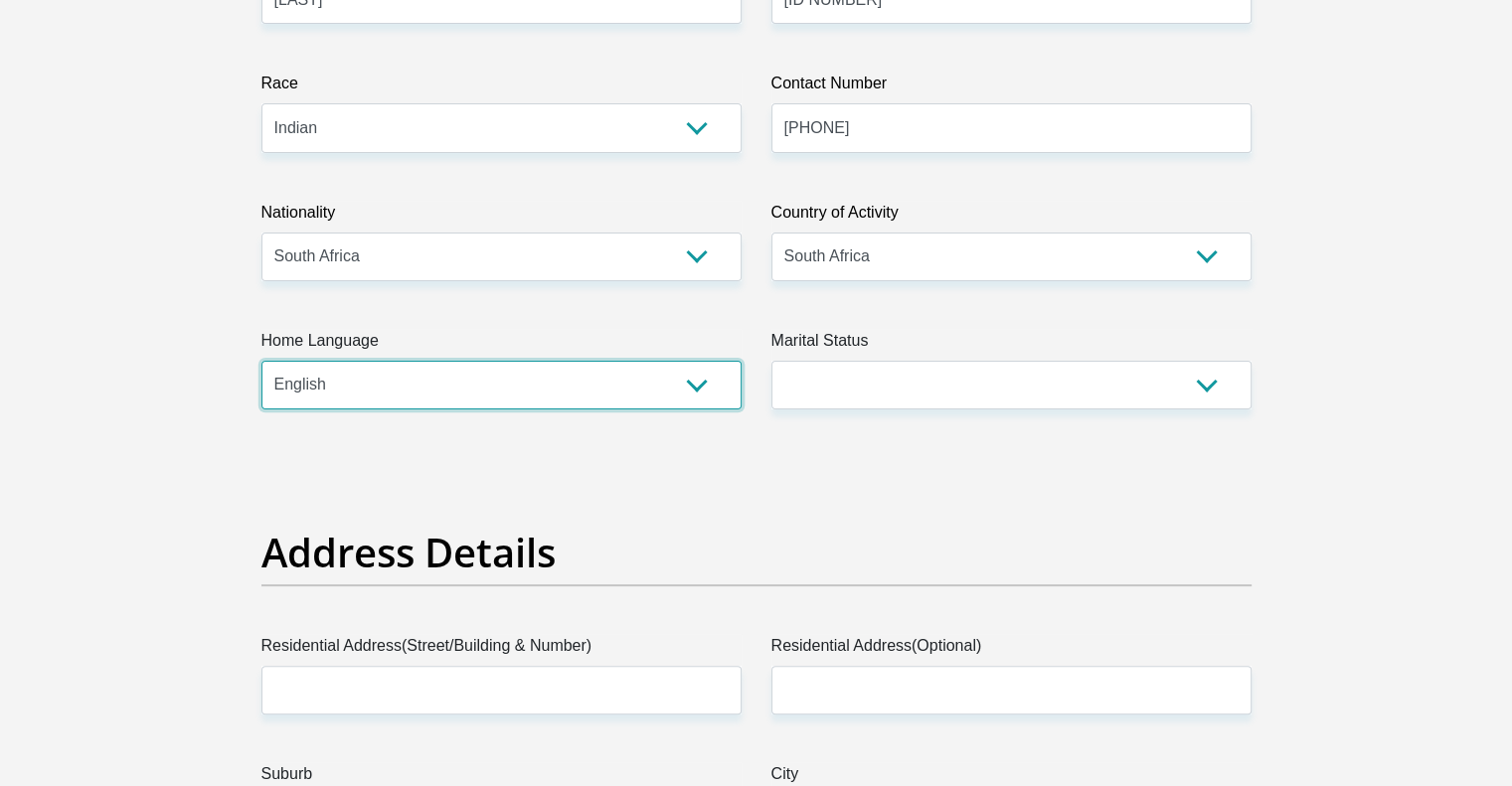 click on "Afrikaans
English
Sepedi
South Ndebele
Southern Sotho
Swati
Tsonga
Tswana
Venda
Xhosa
Zulu
Other" at bounding box center [501, 385] 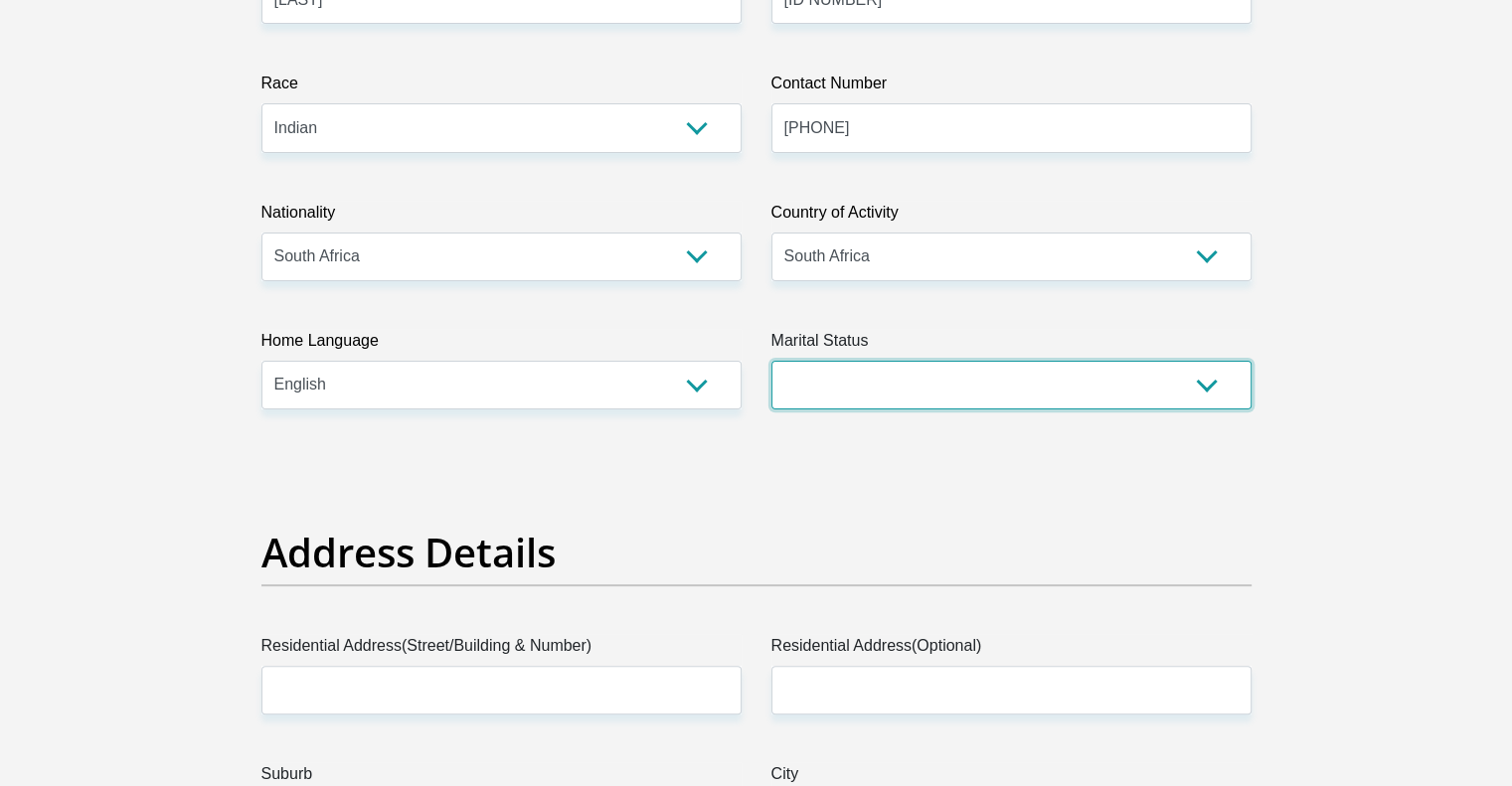 drag, startPoint x: 839, startPoint y: 372, endPoint x: 831, endPoint y: 361, distance: 13.601471 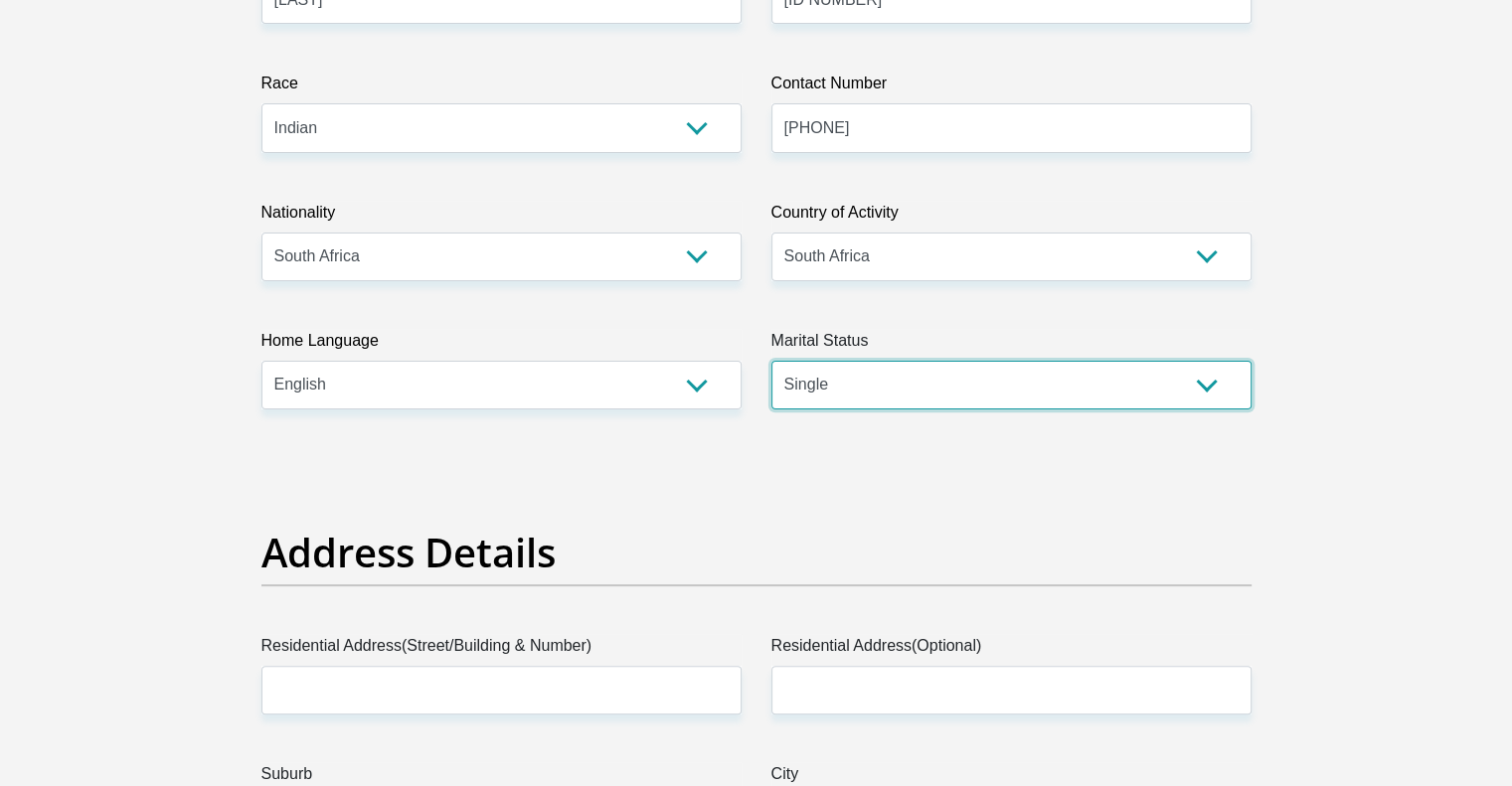 click on "Married ANC
Single
Divorced
Widowed
Married COP or Customary Law" at bounding box center [1011, 385] 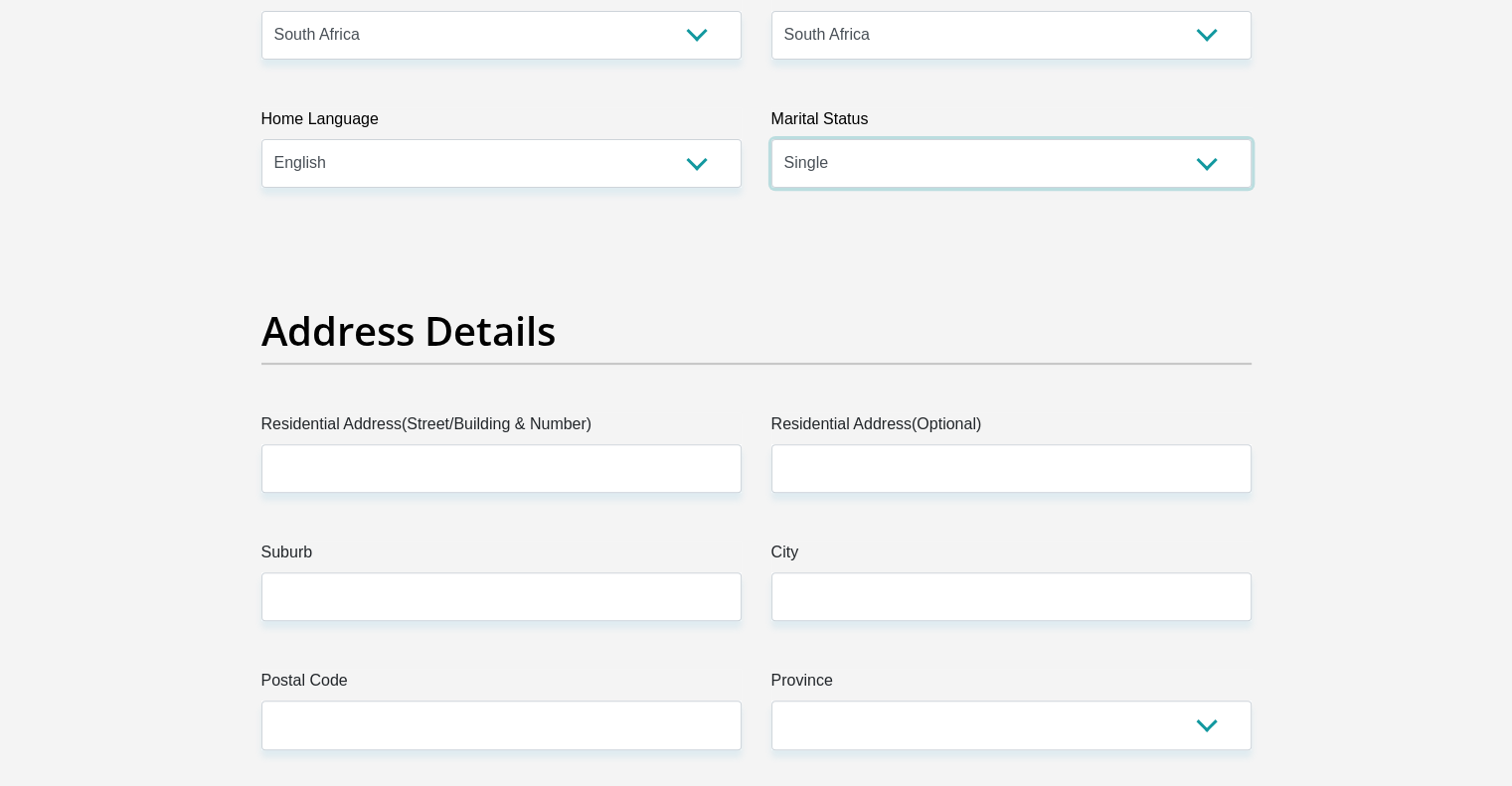 scroll, scrollTop: 894, scrollLeft: 0, axis: vertical 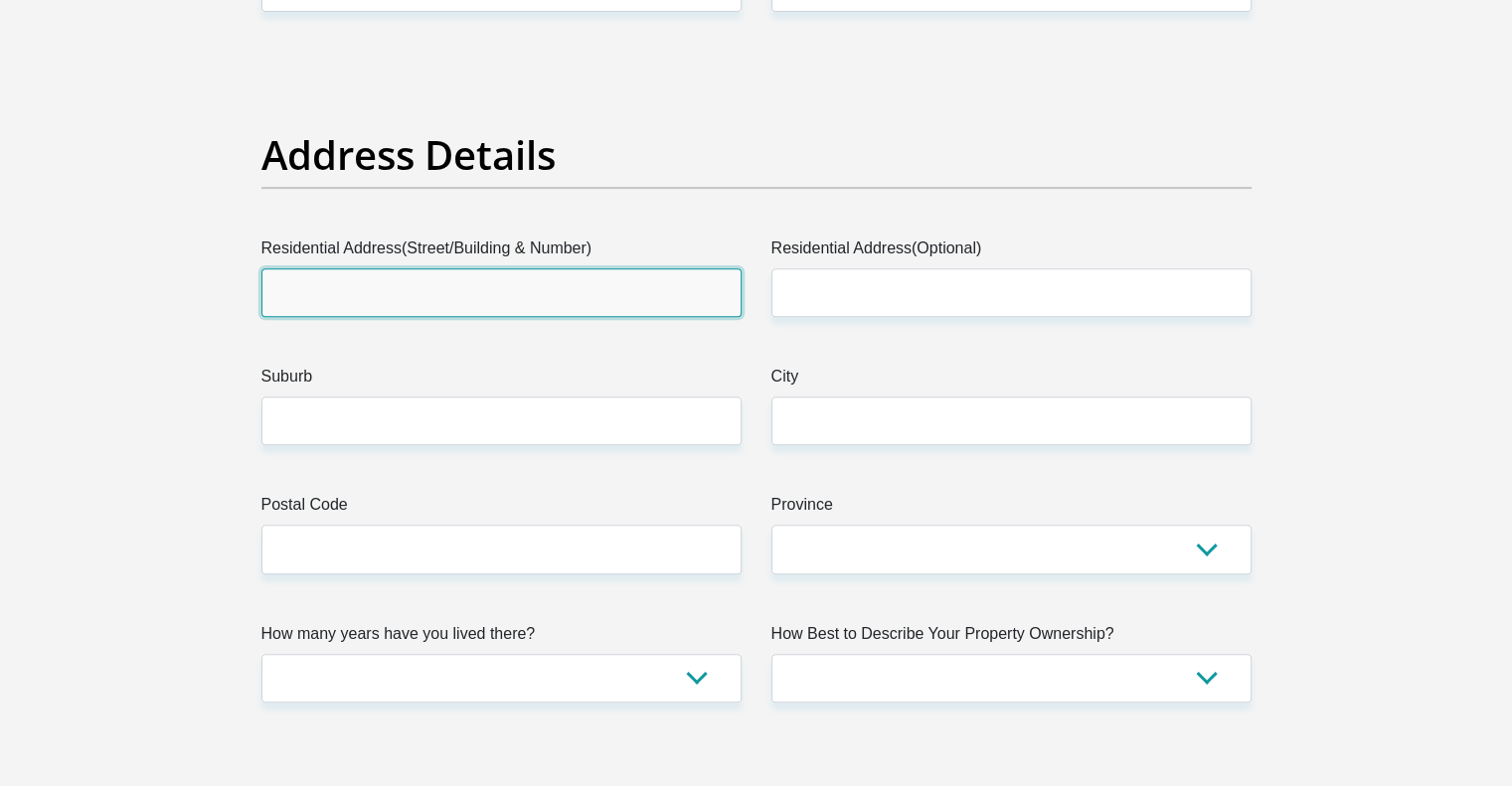 click on "Residential Address(Street/Building & Number)" at bounding box center (501, 292) 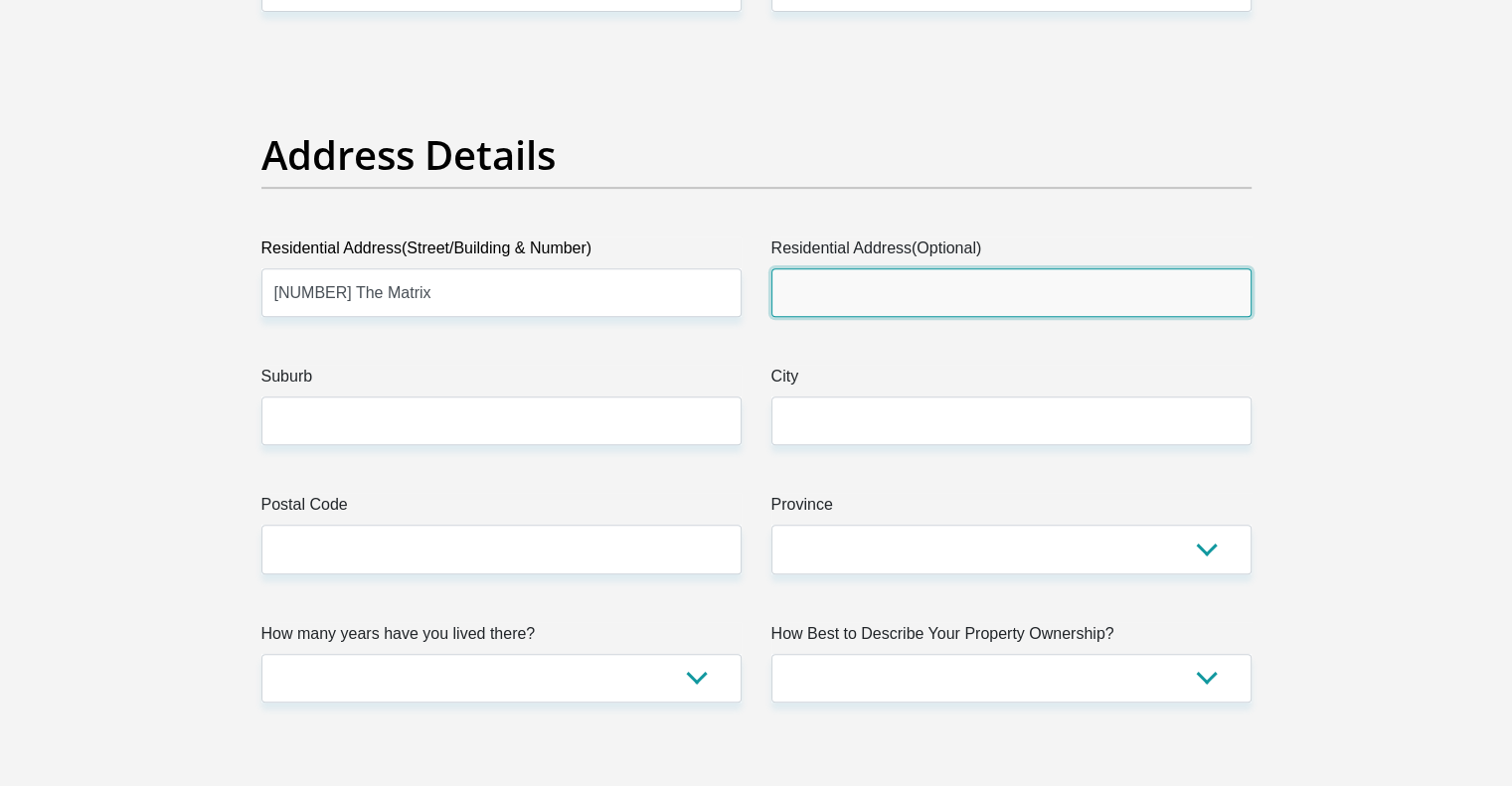 drag, startPoint x: 849, startPoint y: 280, endPoint x: 840, endPoint y: 265, distance: 17.492856 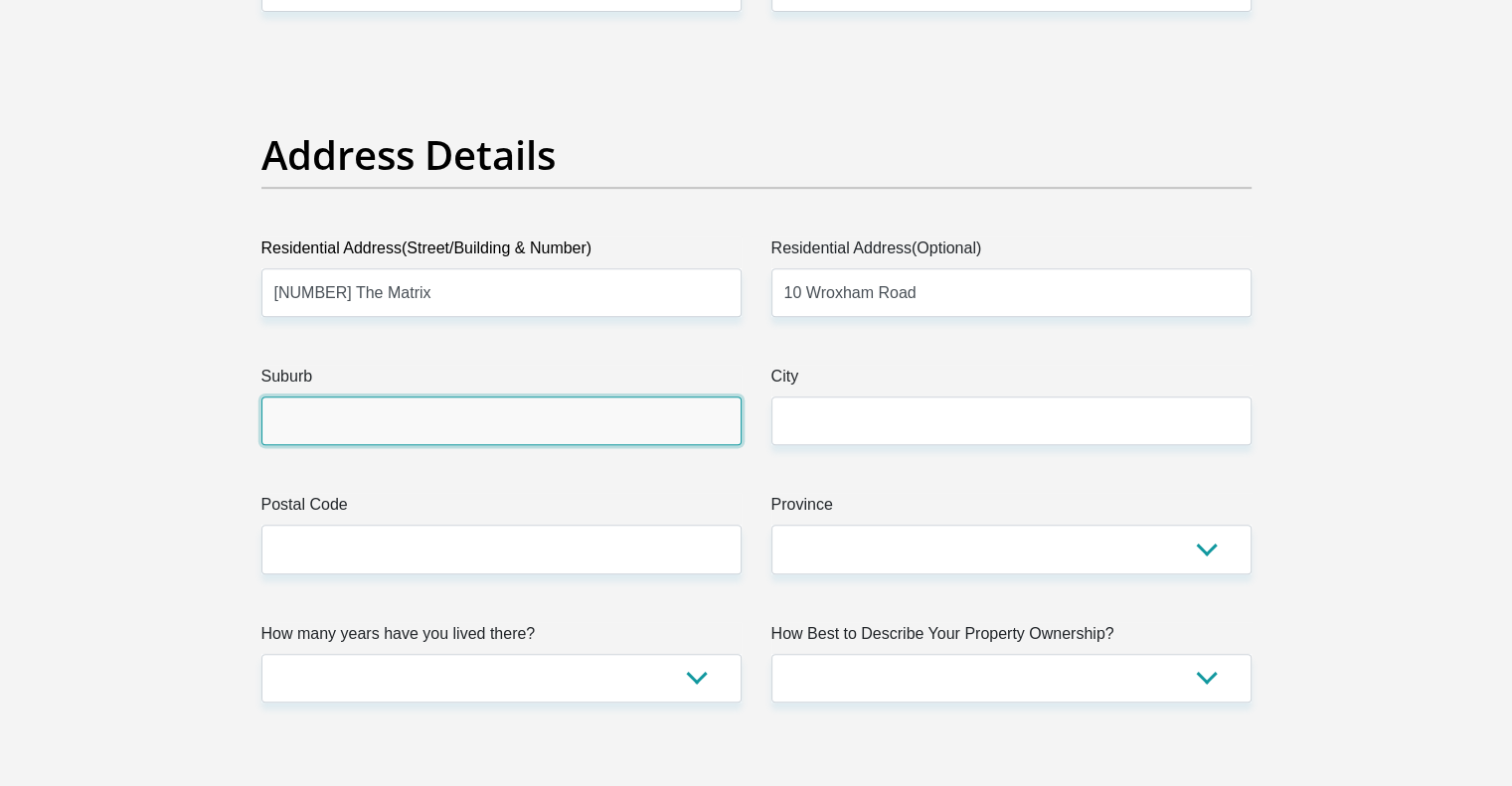 click on "Suburb" at bounding box center [501, 420] 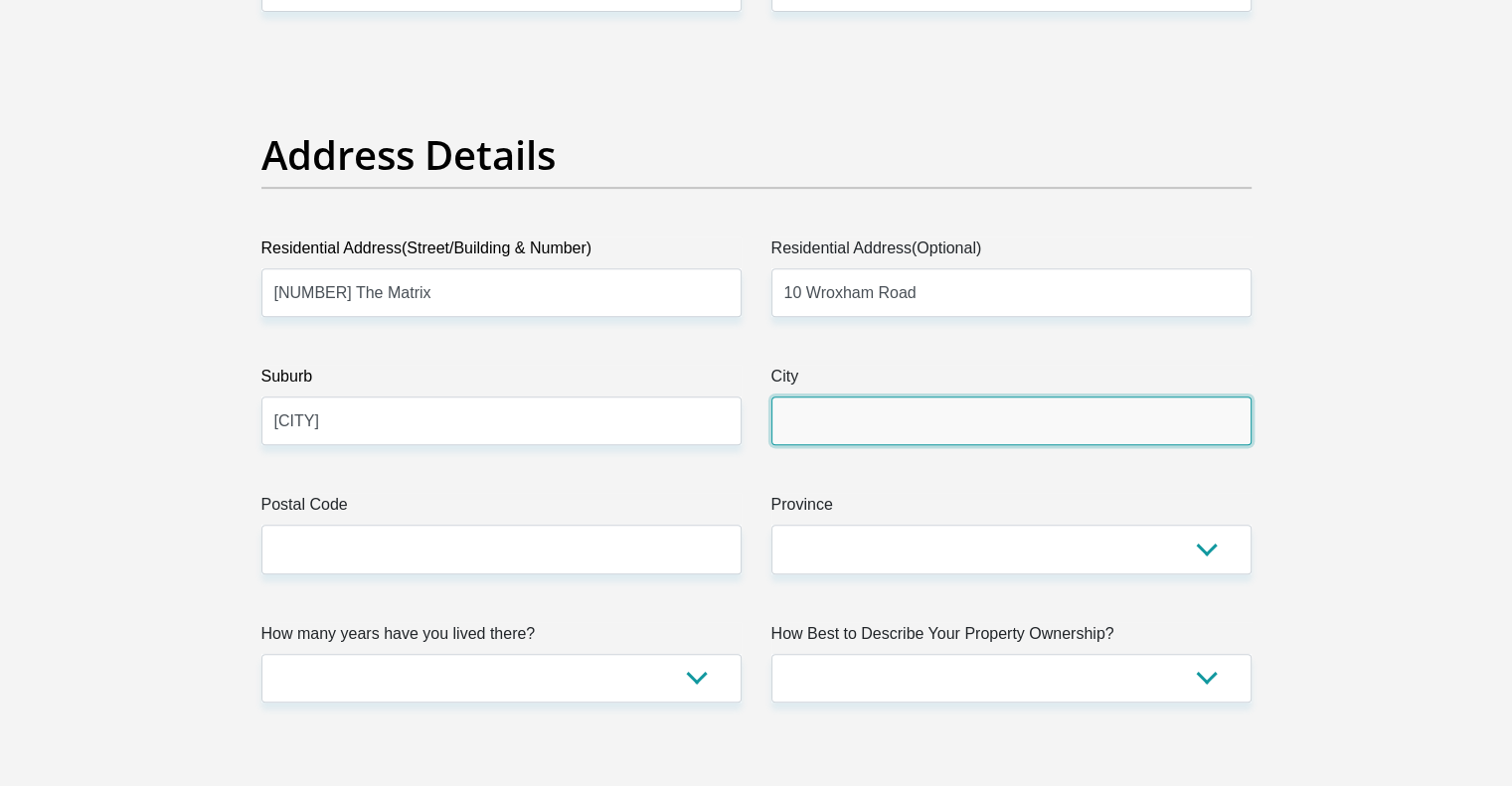 drag, startPoint x: 906, startPoint y: 395, endPoint x: 891, endPoint y: 401, distance: 16.155494 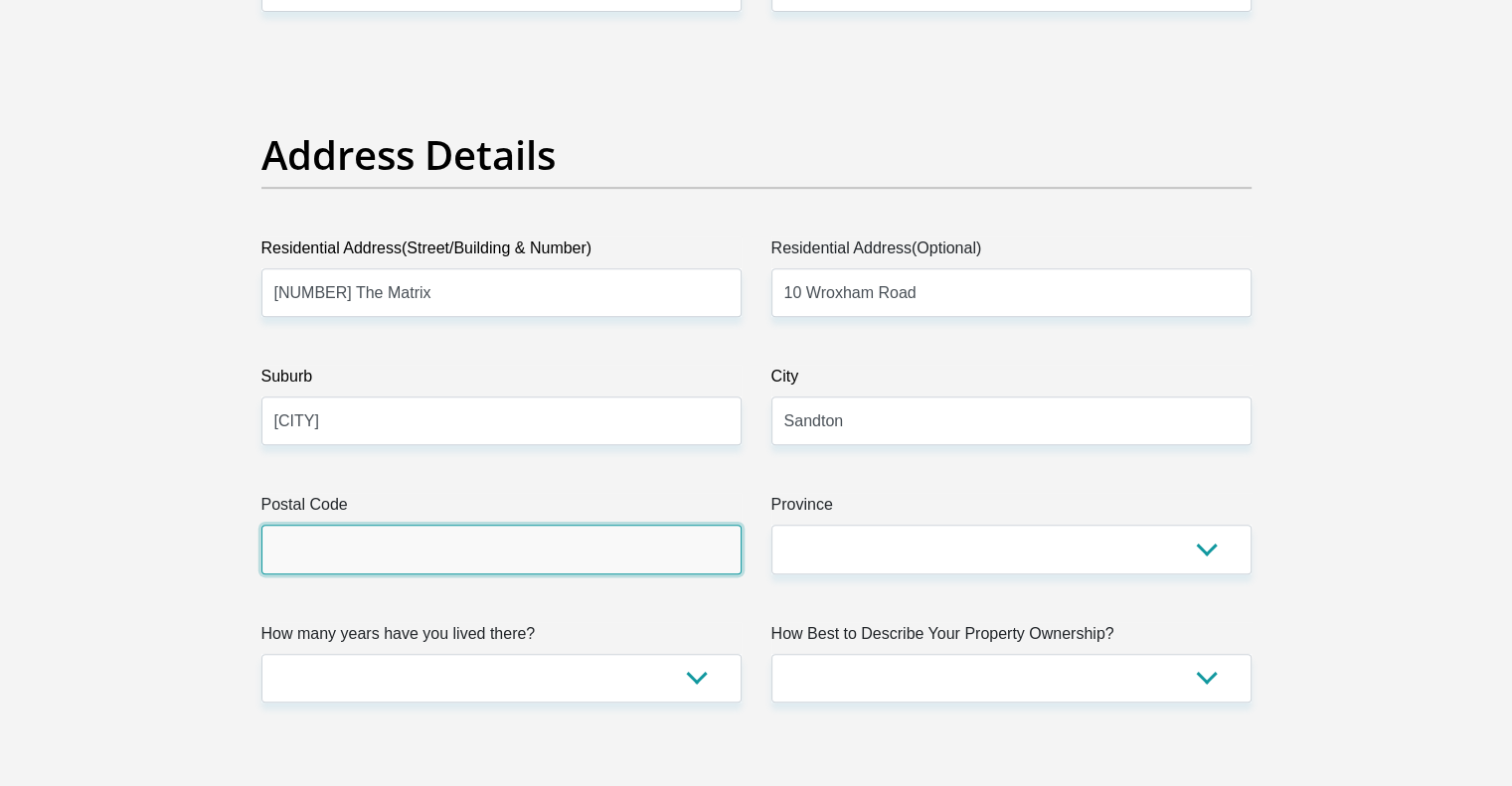 drag, startPoint x: 461, startPoint y: 538, endPoint x: 449, endPoint y: 525, distance: 17.691806 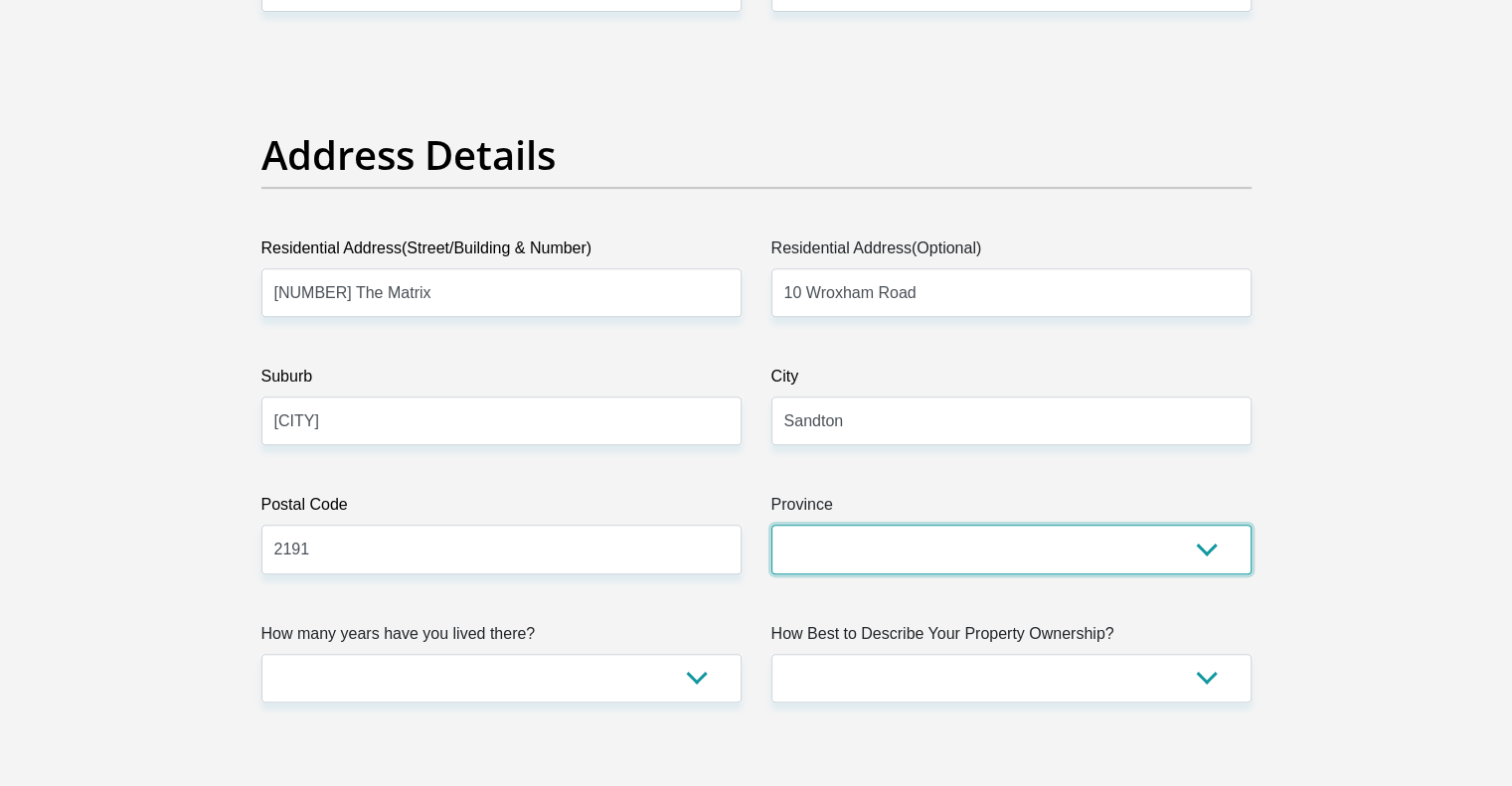 click on "Eastern Cape
Free State
Gauteng
KwaZulu-Natal
Limpopo
Mpumalanga
Northern Cape
North West
Western Cape" at bounding box center (1011, 549) 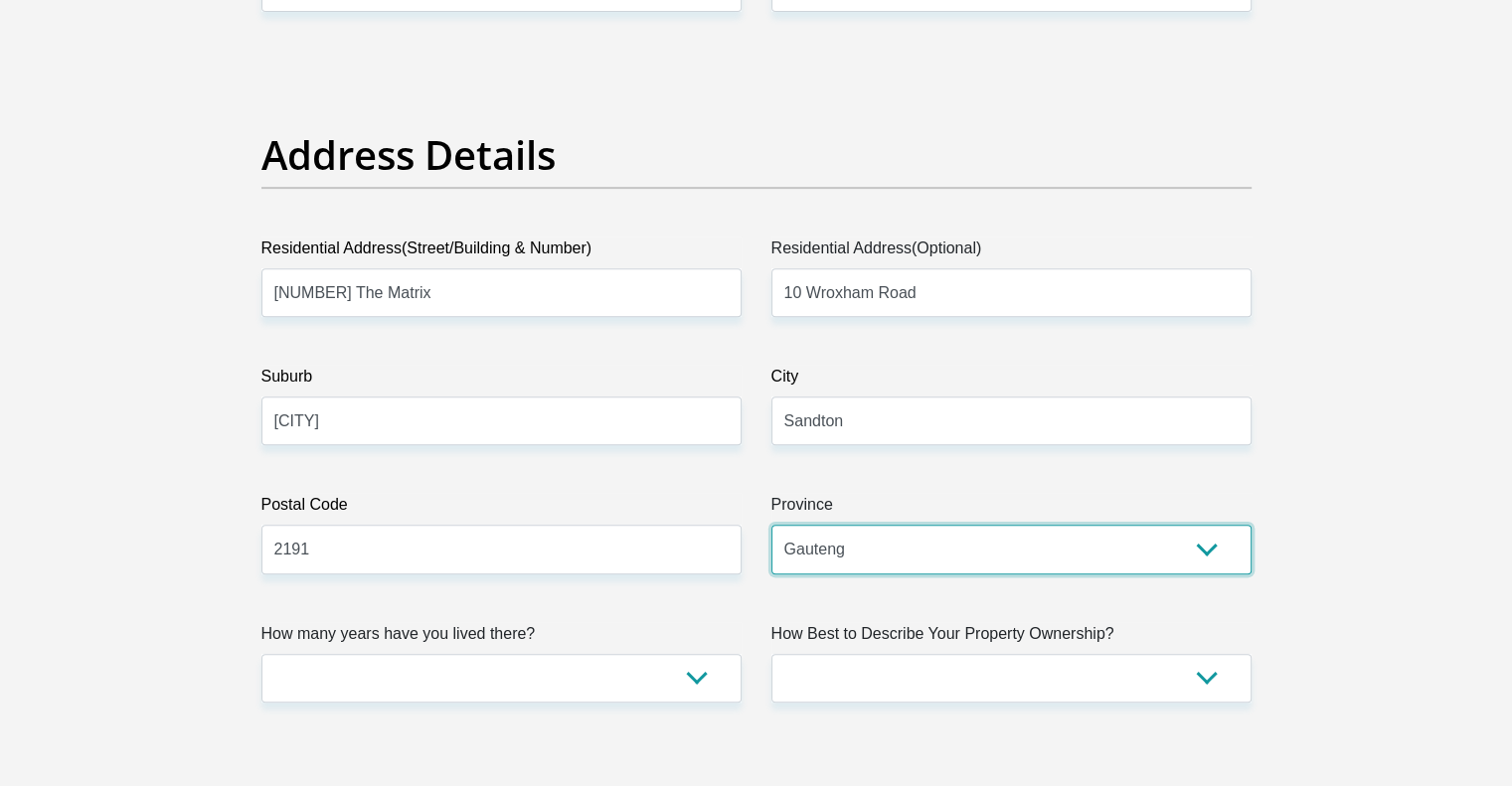 click on "Eastern Cape
Free State
Gauteng
KwaZulu-Natal
Limpopo
Mpumalanga
Northern Cape
North West
Western Cape" at bounding box center (1011, 549) 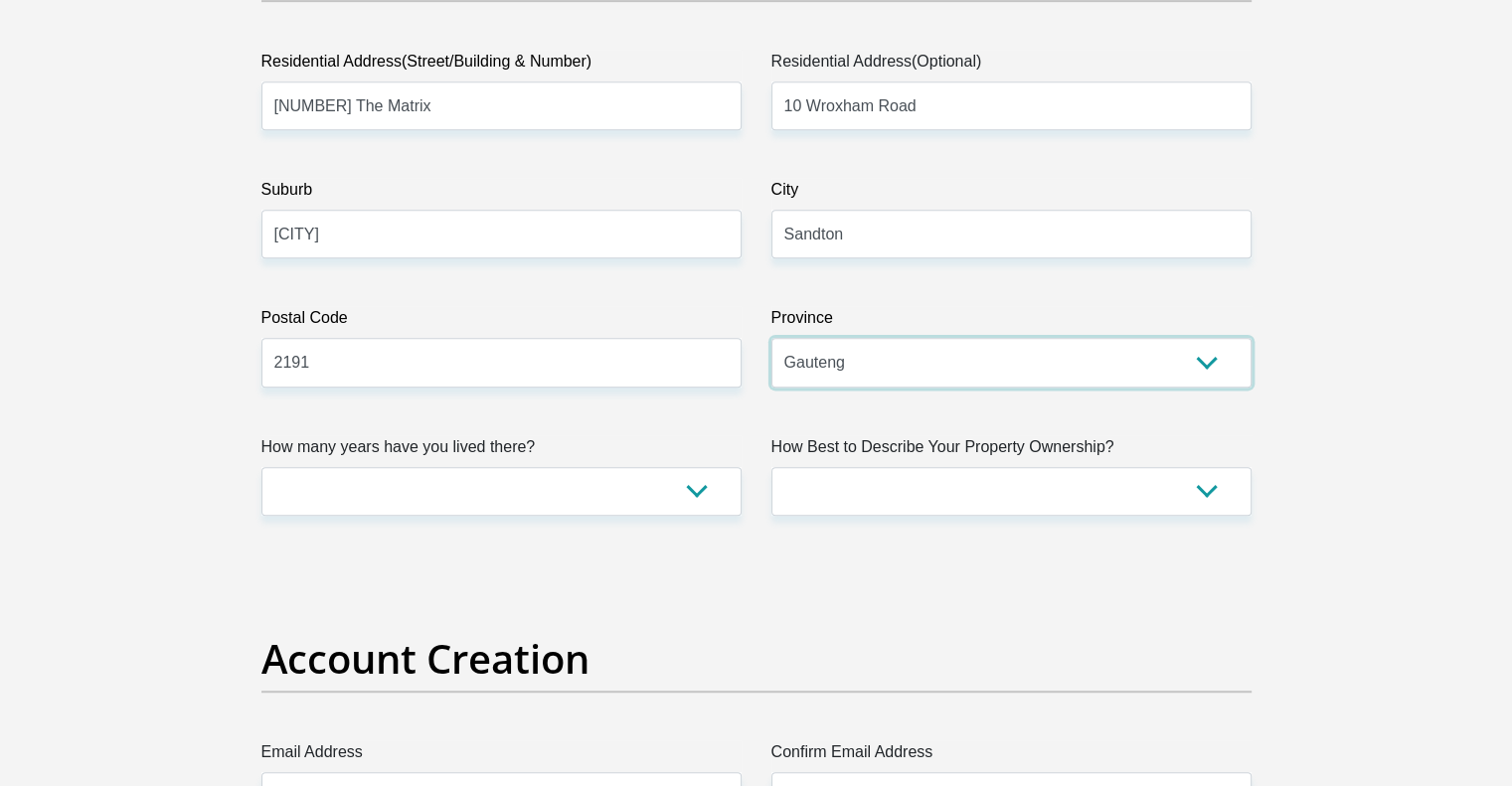 scroll, scrollTop: 1391, scrollLeft: 0, axis: vertical 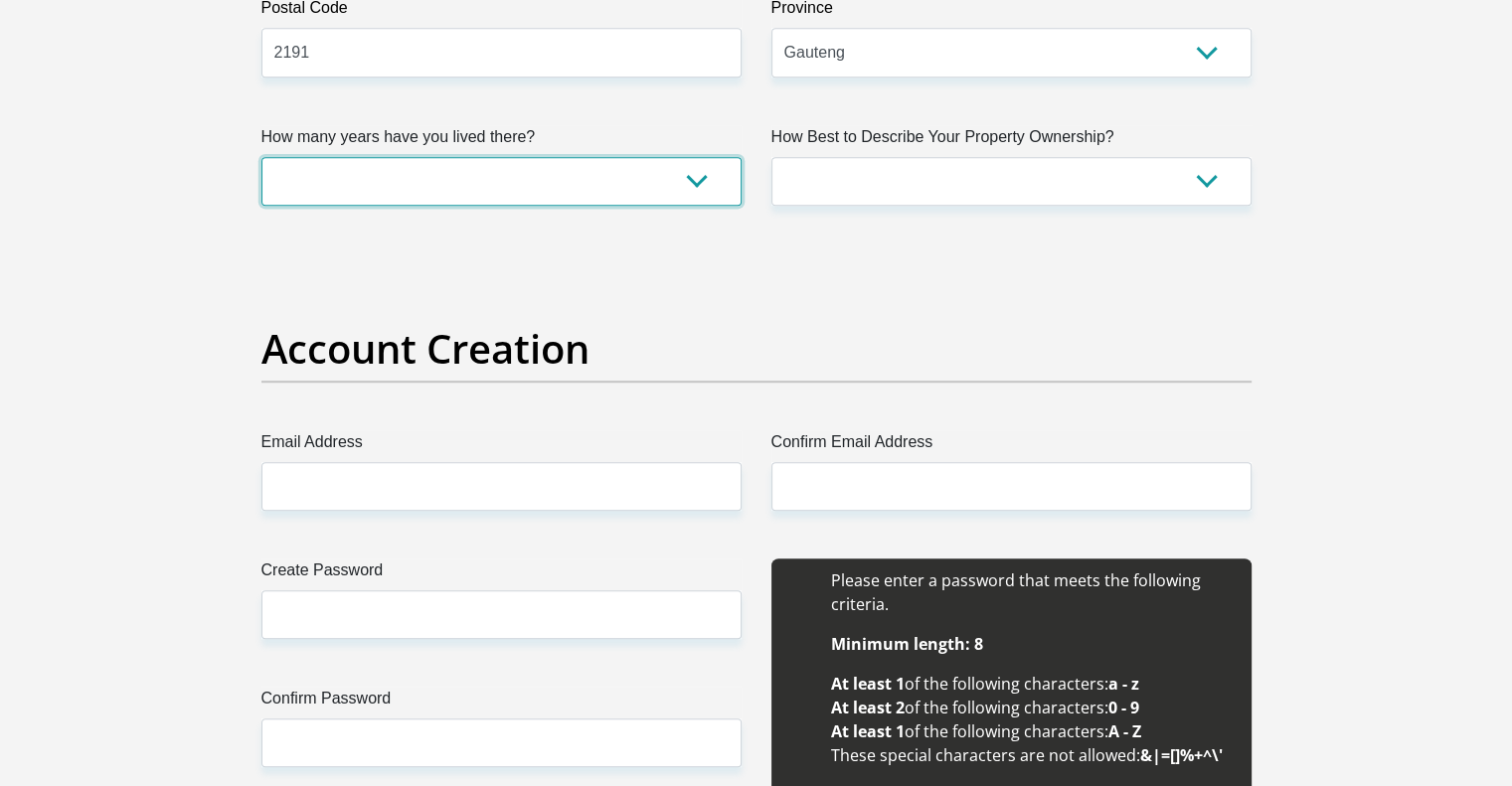 click on "less than 1 year
1-3 years
3-5 years
5+ years" at bounding box center (501, 181) 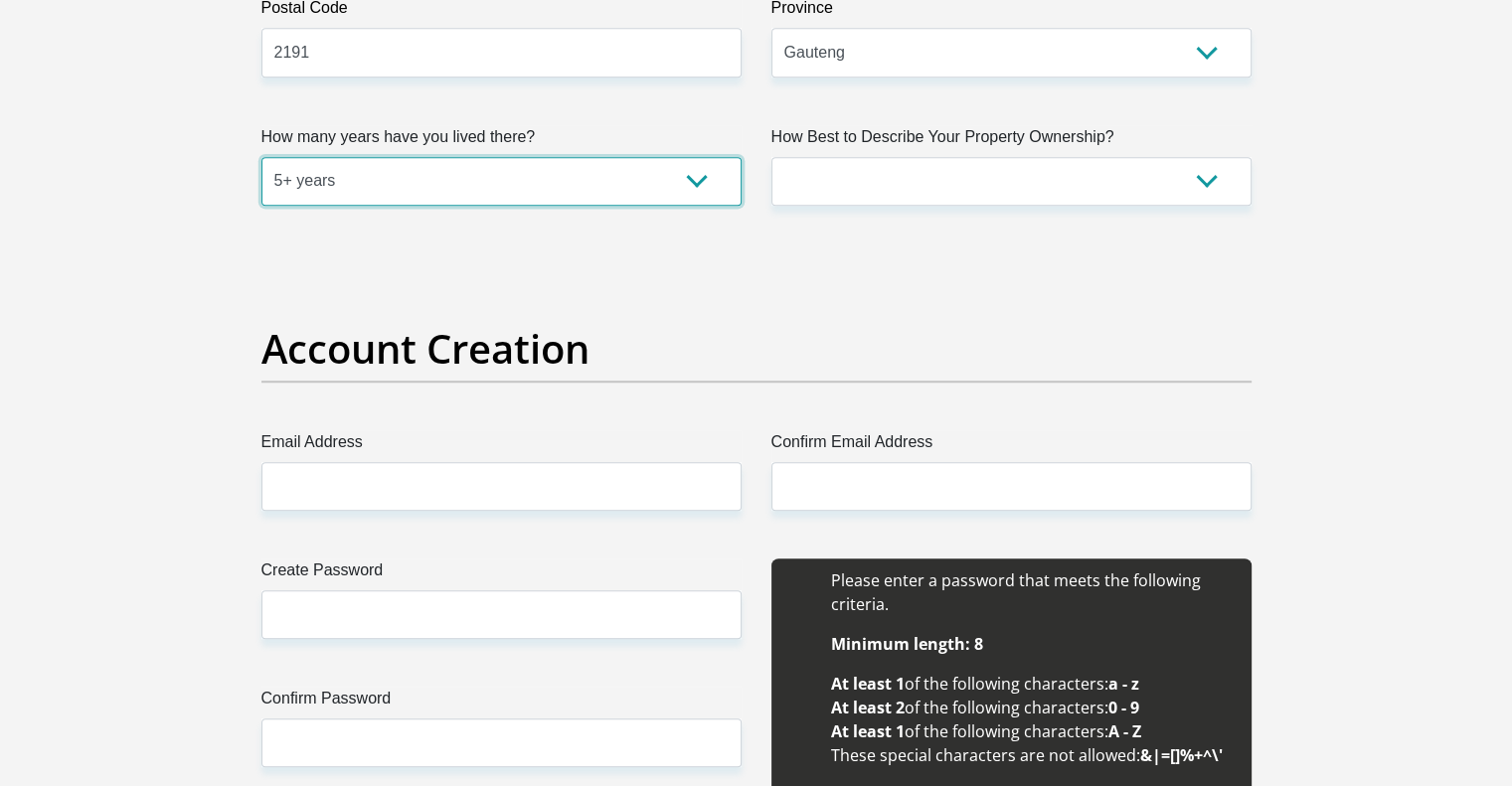click on "less than 1 year
1-3 years
3-5 years
5+ years" at bounding box center (501, 181) 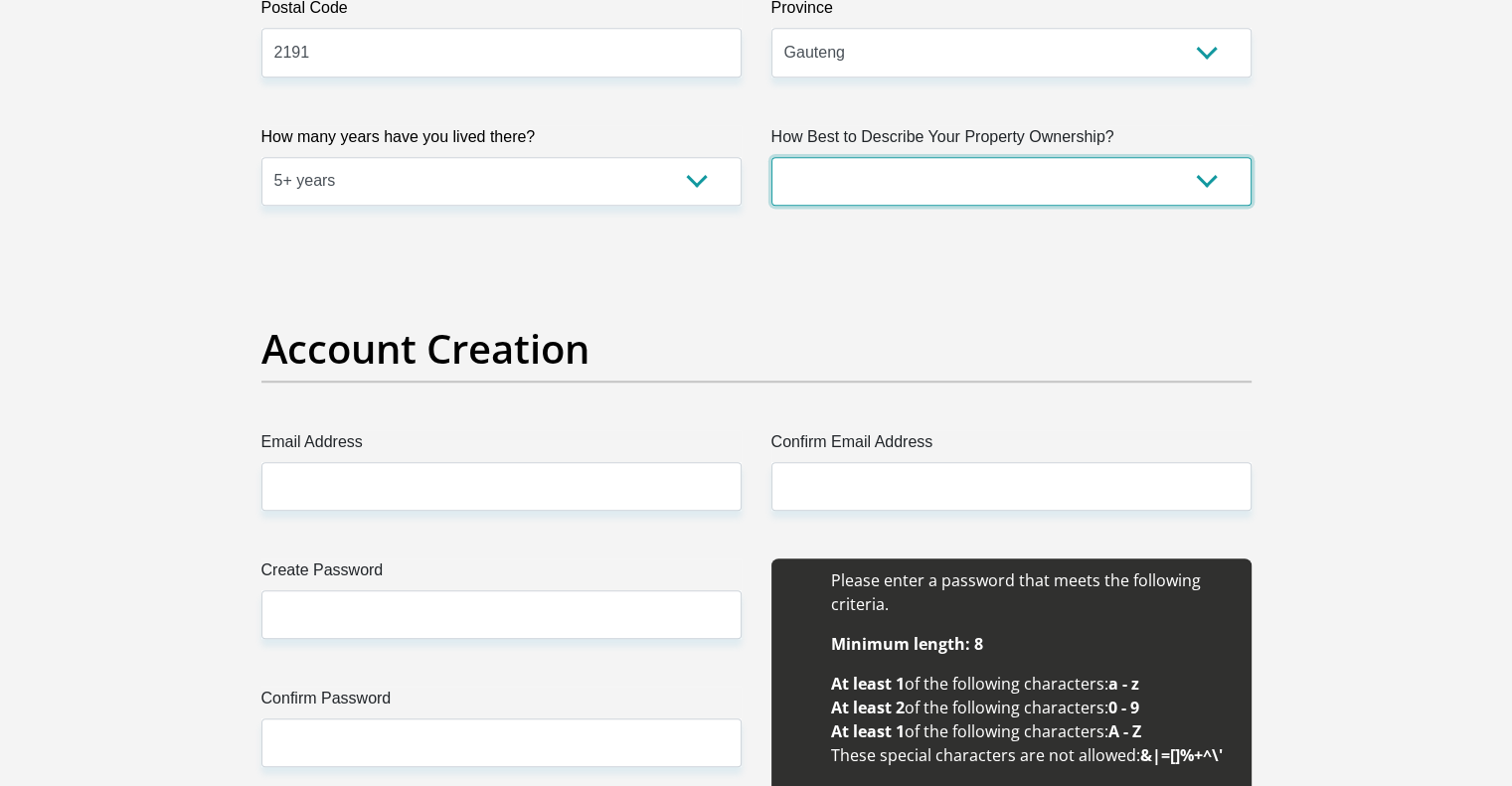 drag, startPoint x: 1136, startPoint y: 174, endPoint x: 1134, endPoint y: 158, distance: 16.124515 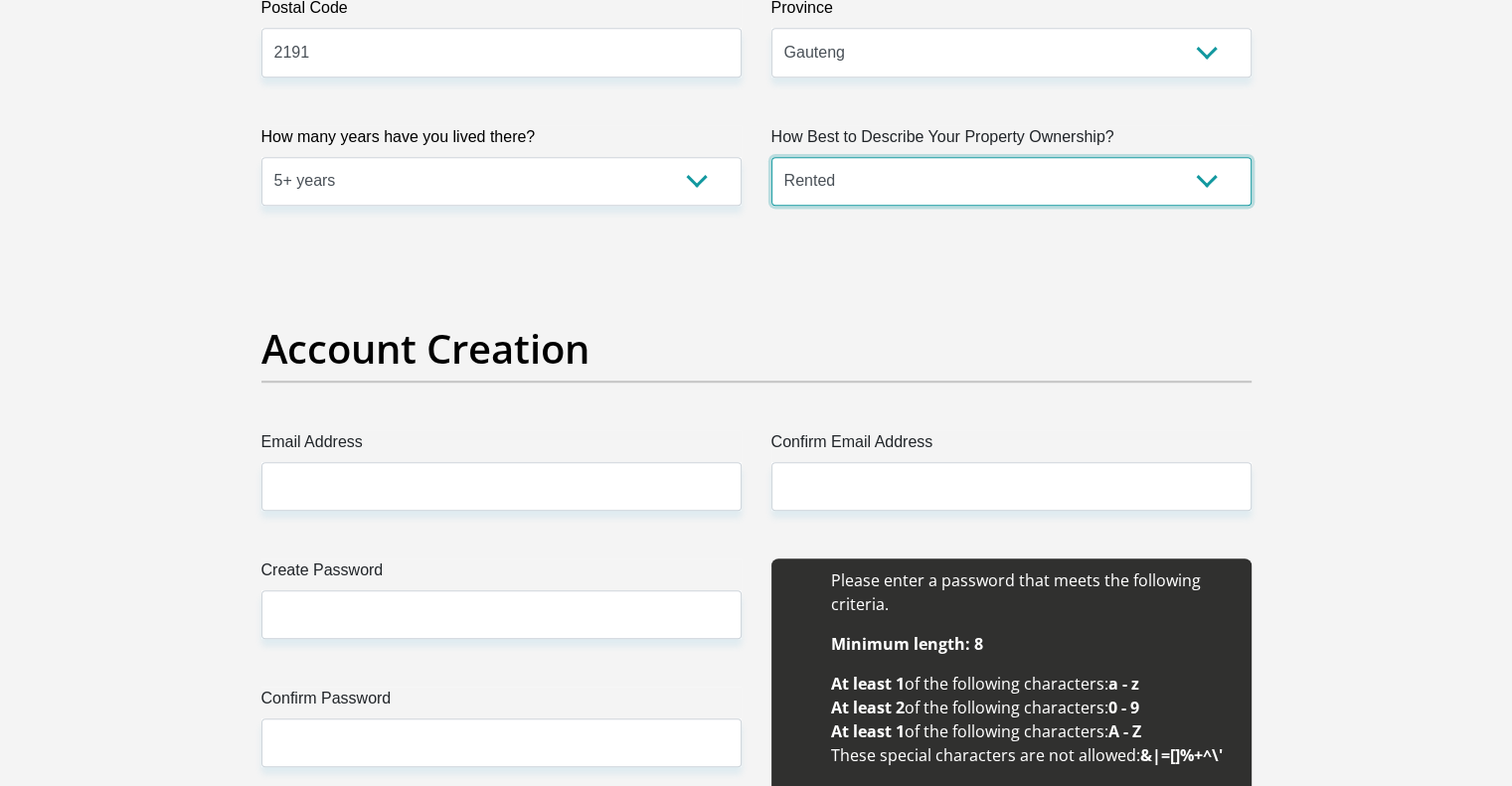 click on "Owned
Rented
Family Owned
Company Dwelling" at bounding box center (1011, 181) 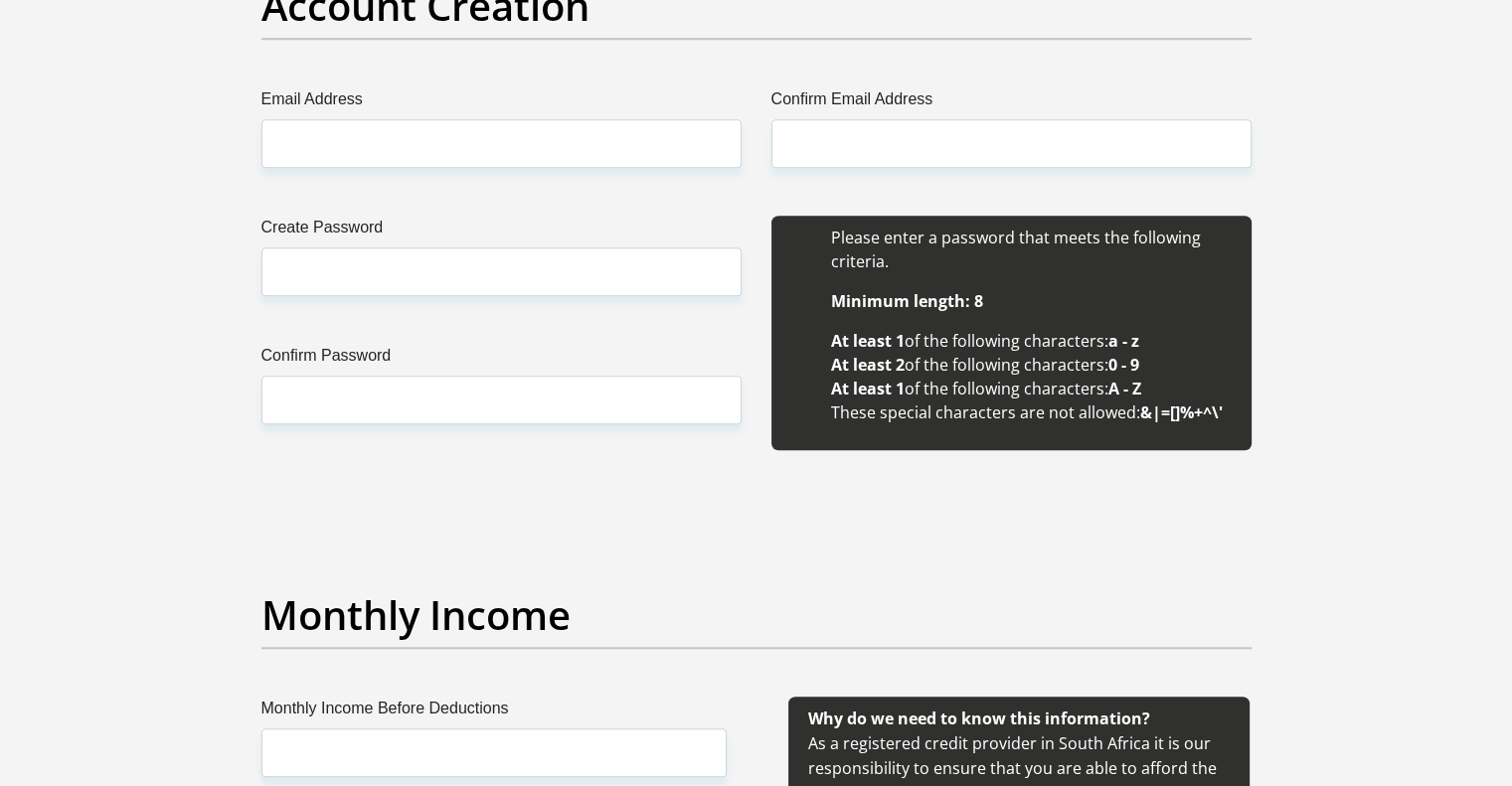 scroll, scrollTop: 1590, scrollLeft: 0, axis: vertical 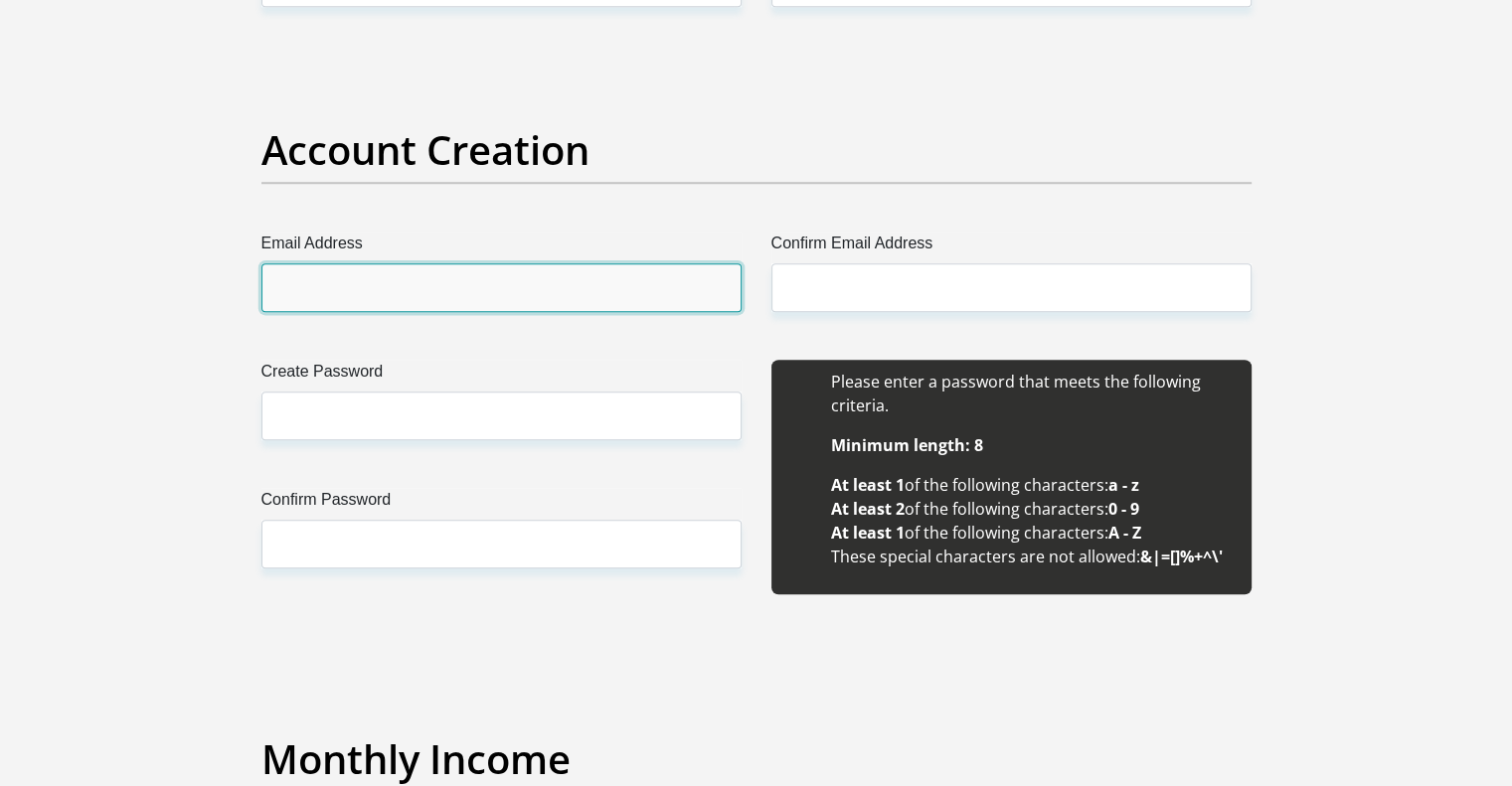click on "Email Address" at bounding box center (501, 287) 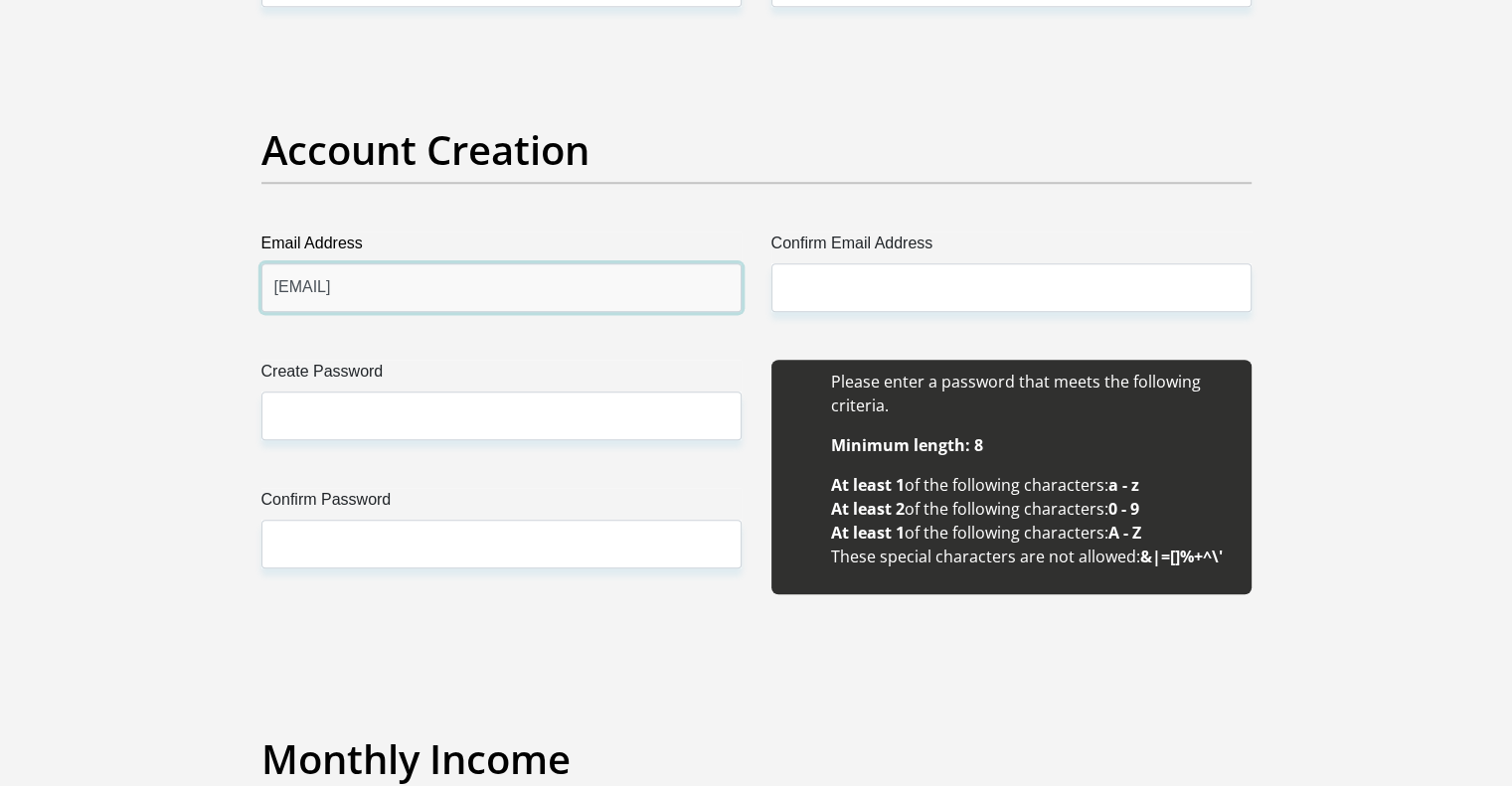 type on "naickers8@gmail.com" 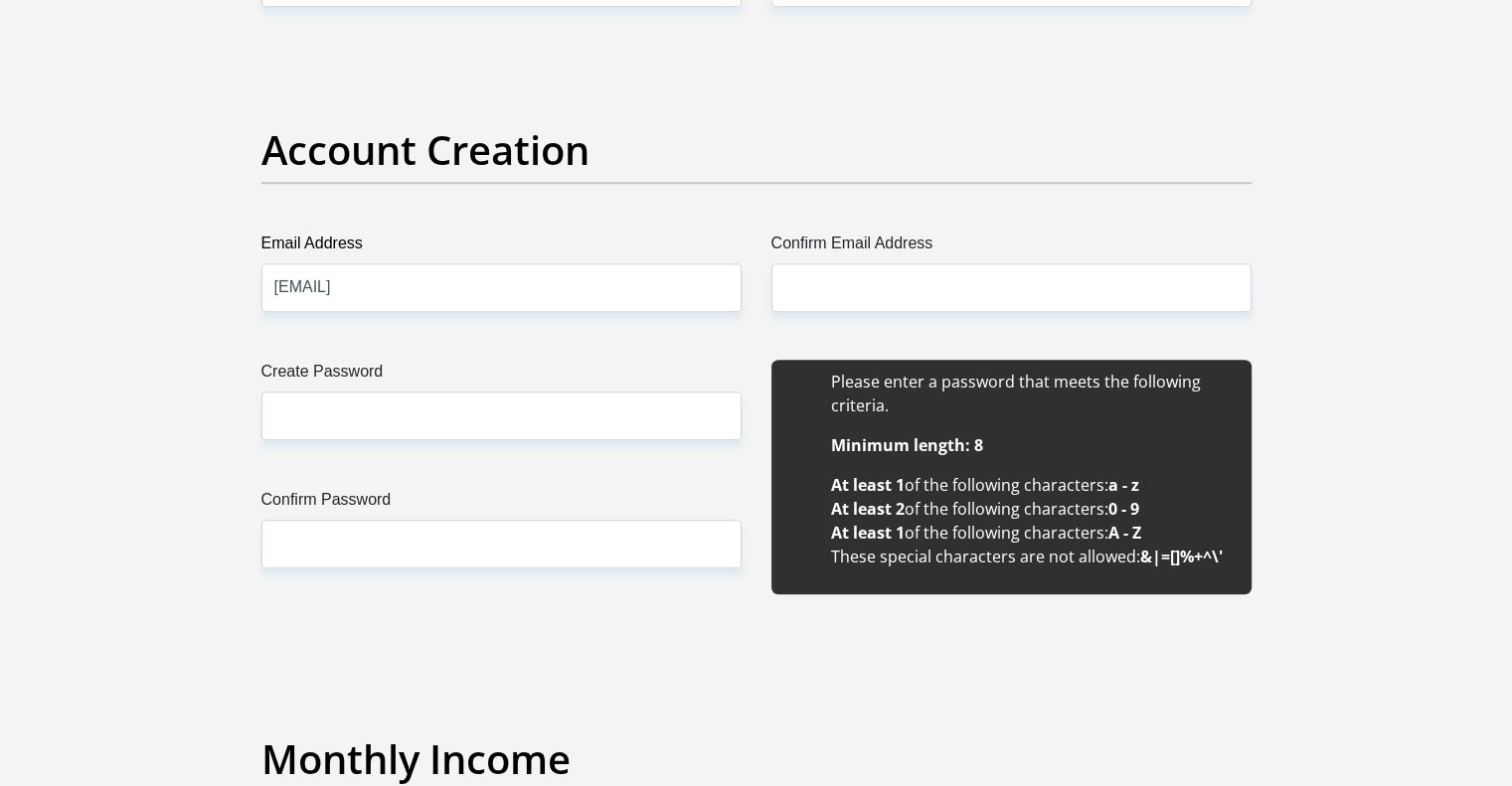click on "Title
Mr
Ms
Mrs
Dr
Other
First Name
Shavanie
Surname
Naicker
ID Number
8901280136088
Please input valid ID number
Race
Black
Coloured
Indian
White
Other
Contact Number
0798372818
Please input valid contact number
Nationality
South Africa
Afghanistan
Aland Islands  Albania  Algeria" at bounding box center [756, 1955] 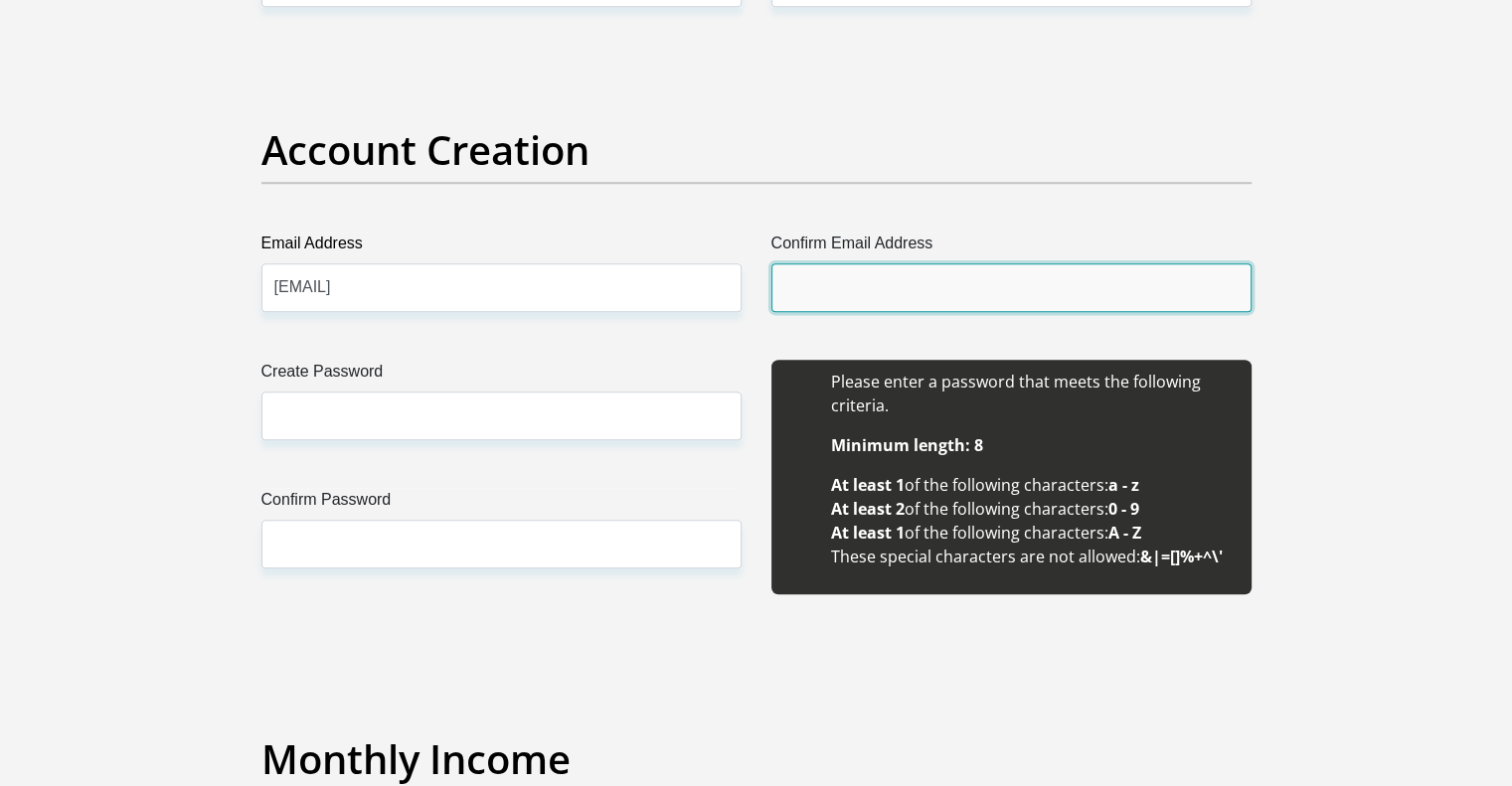 click on "Confirm Email Address" at bounding box center (1011, 287) 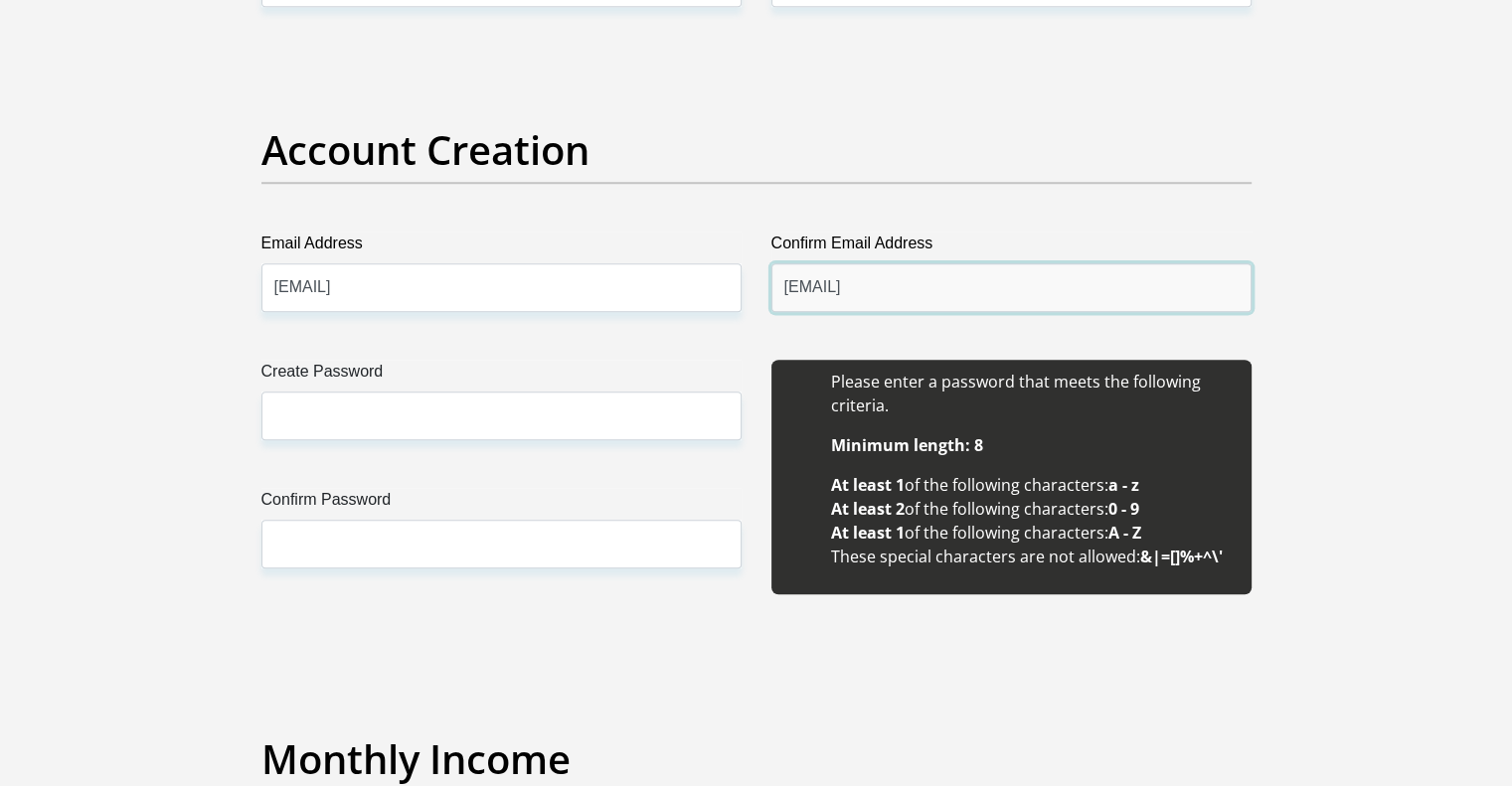 type on "naickers8@gmail.com" 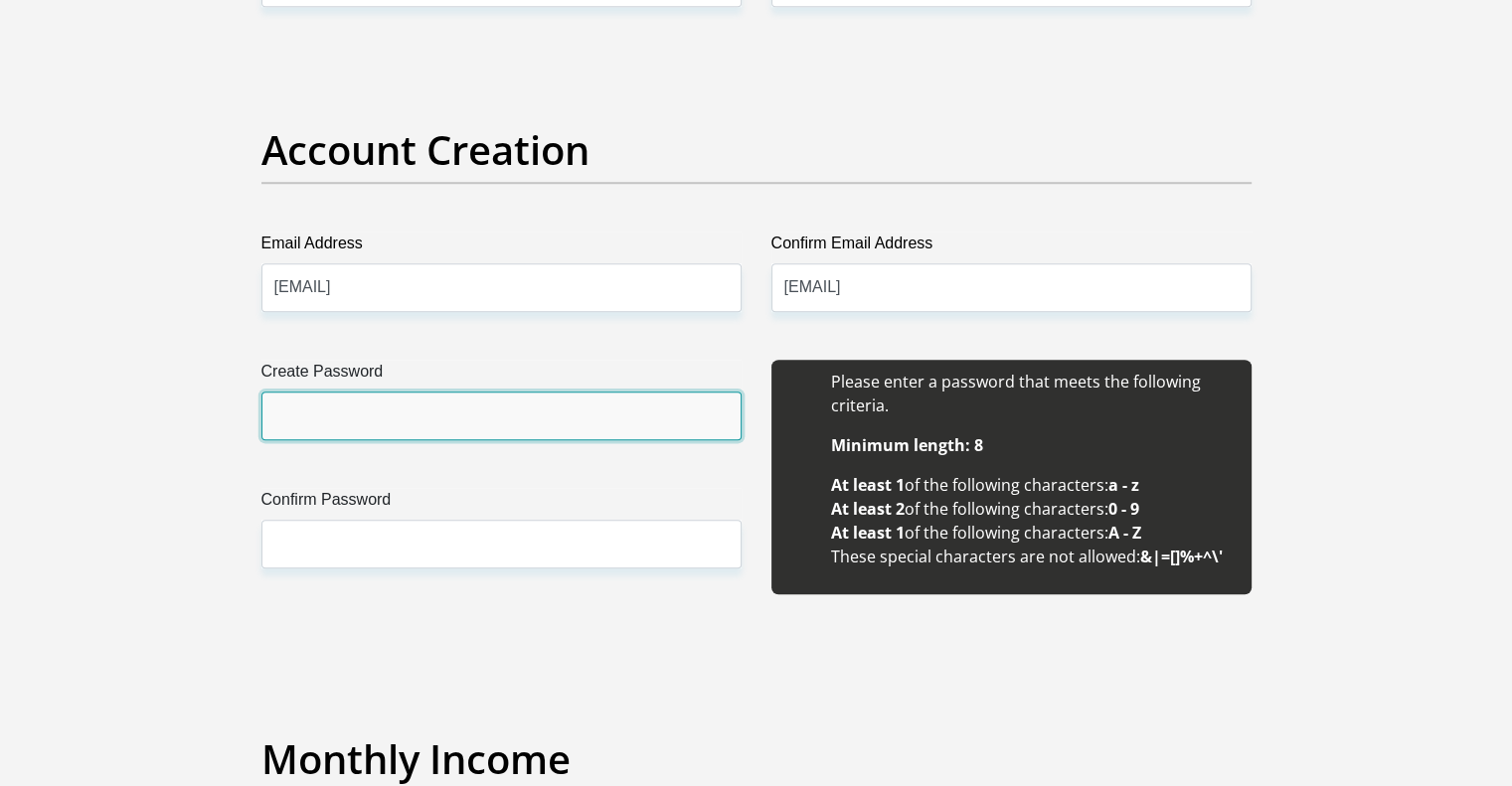 click on "Create Password" at bounding box center [501, 415] 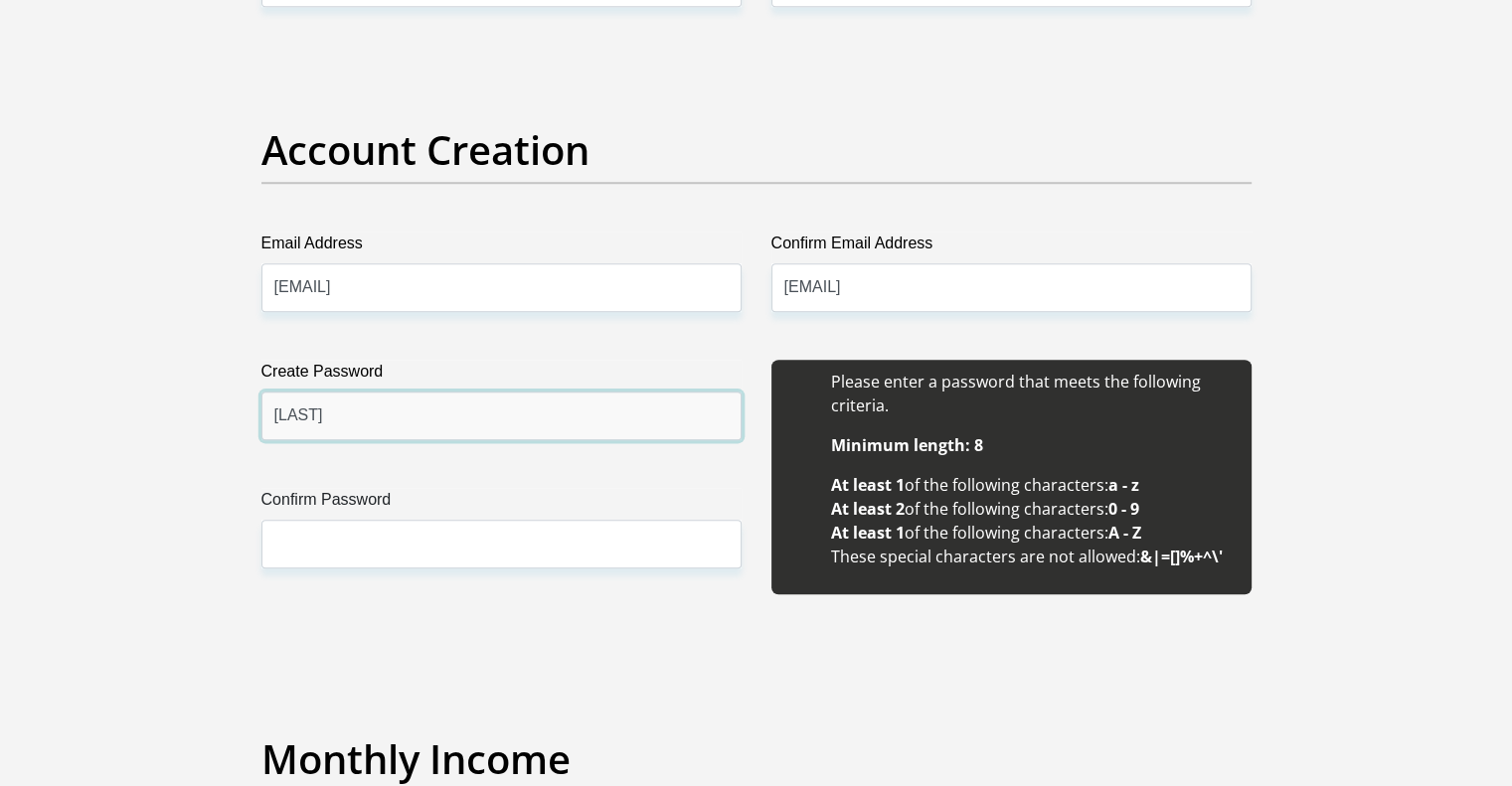 type on "Riley2015" 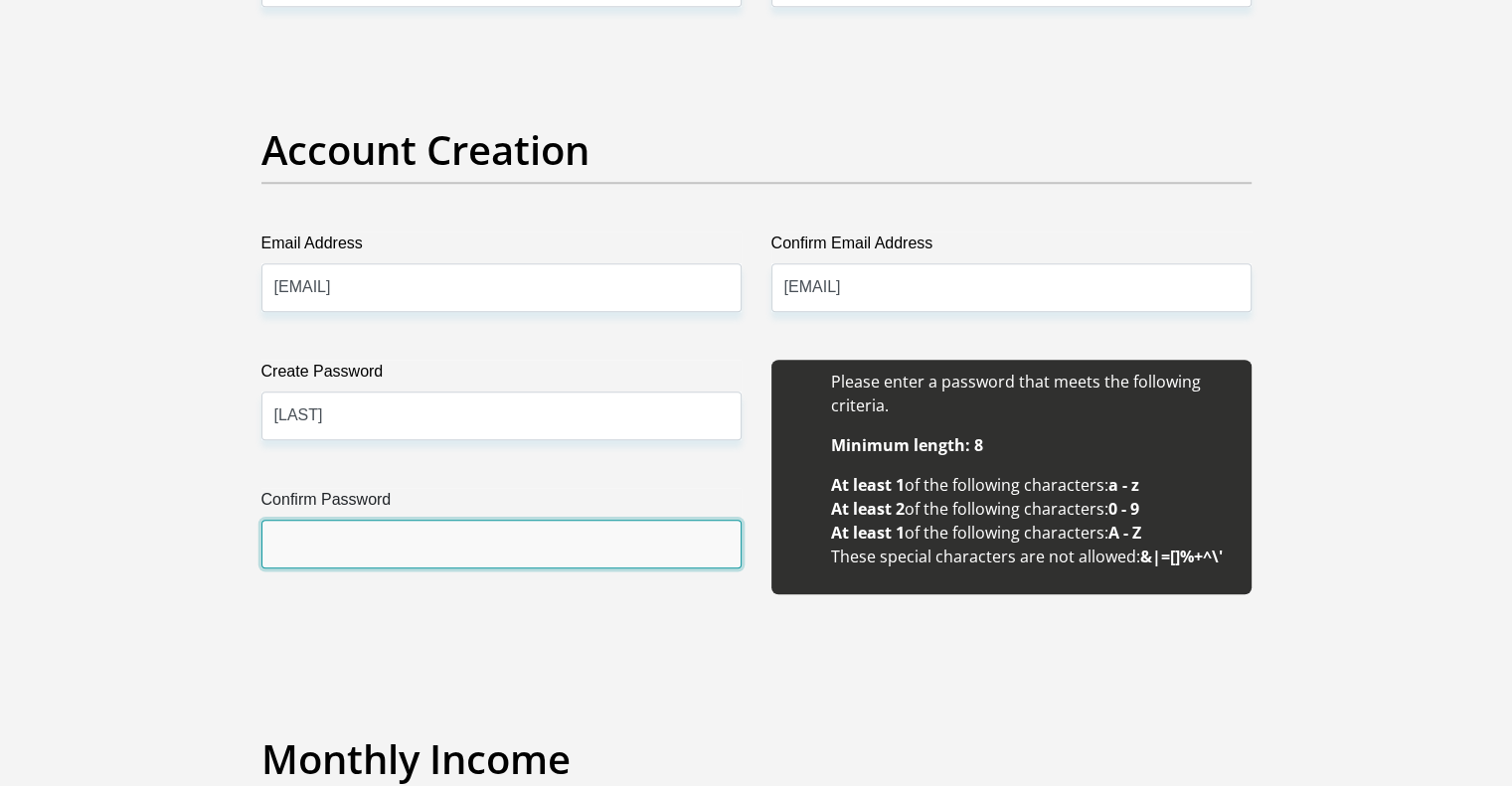 drag, startPoint x: 461, startPoint y: 550, endPoint x: 461, endPoint y: 513, distance: 37 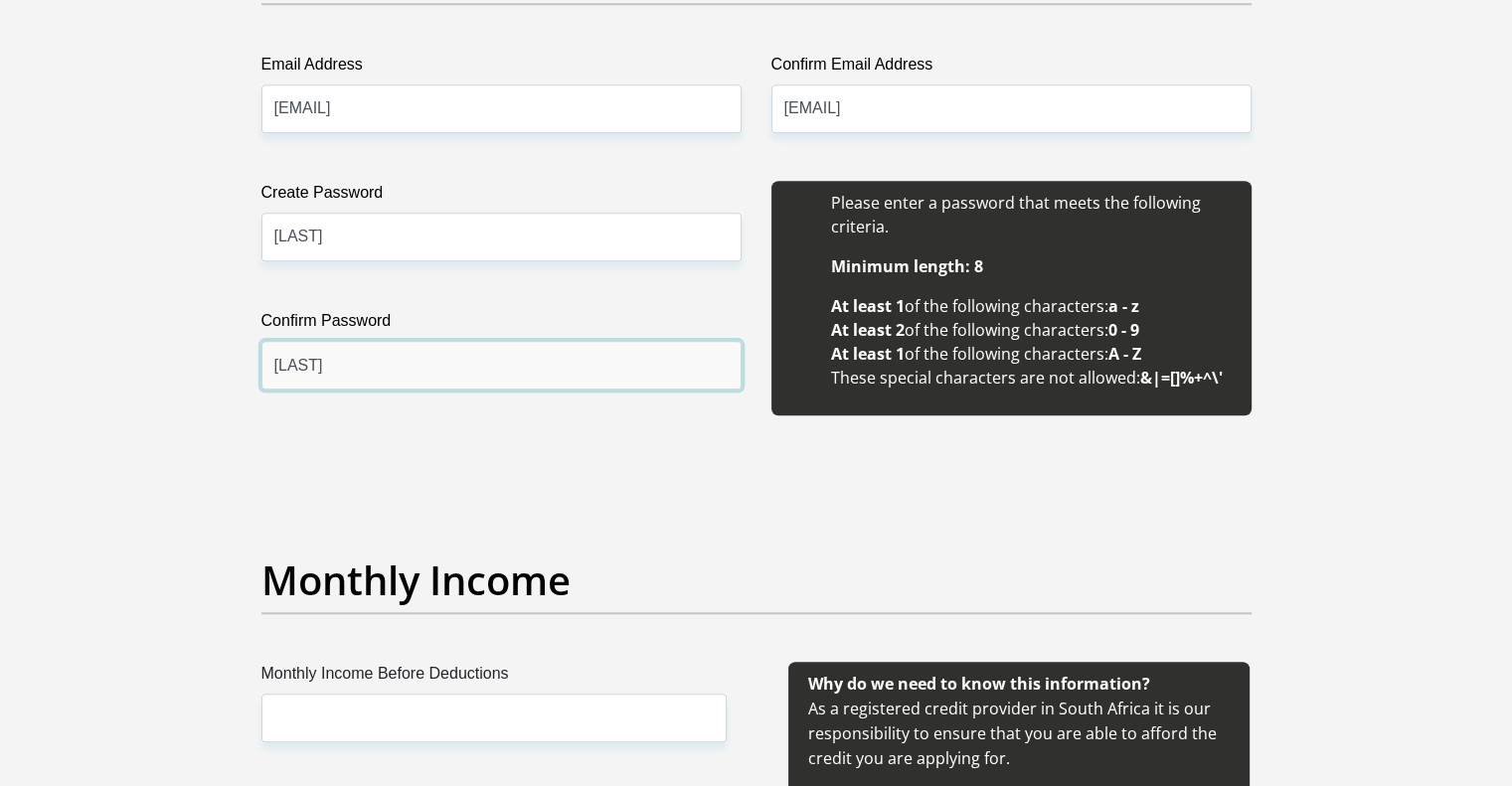 scroll, scrollTop: 1987, scrollLeft: 0, axis: vertical 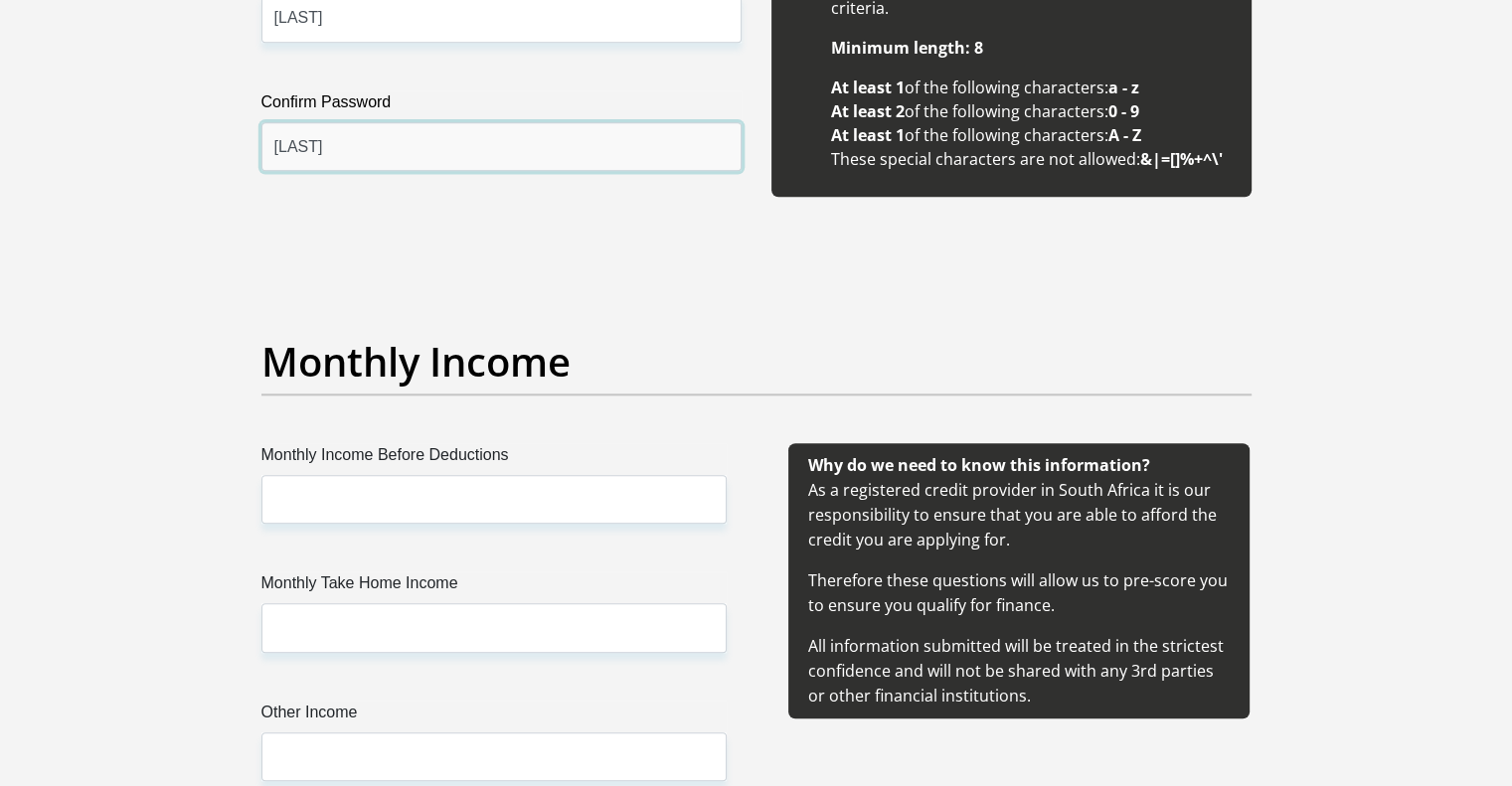 type on "Riley2015" 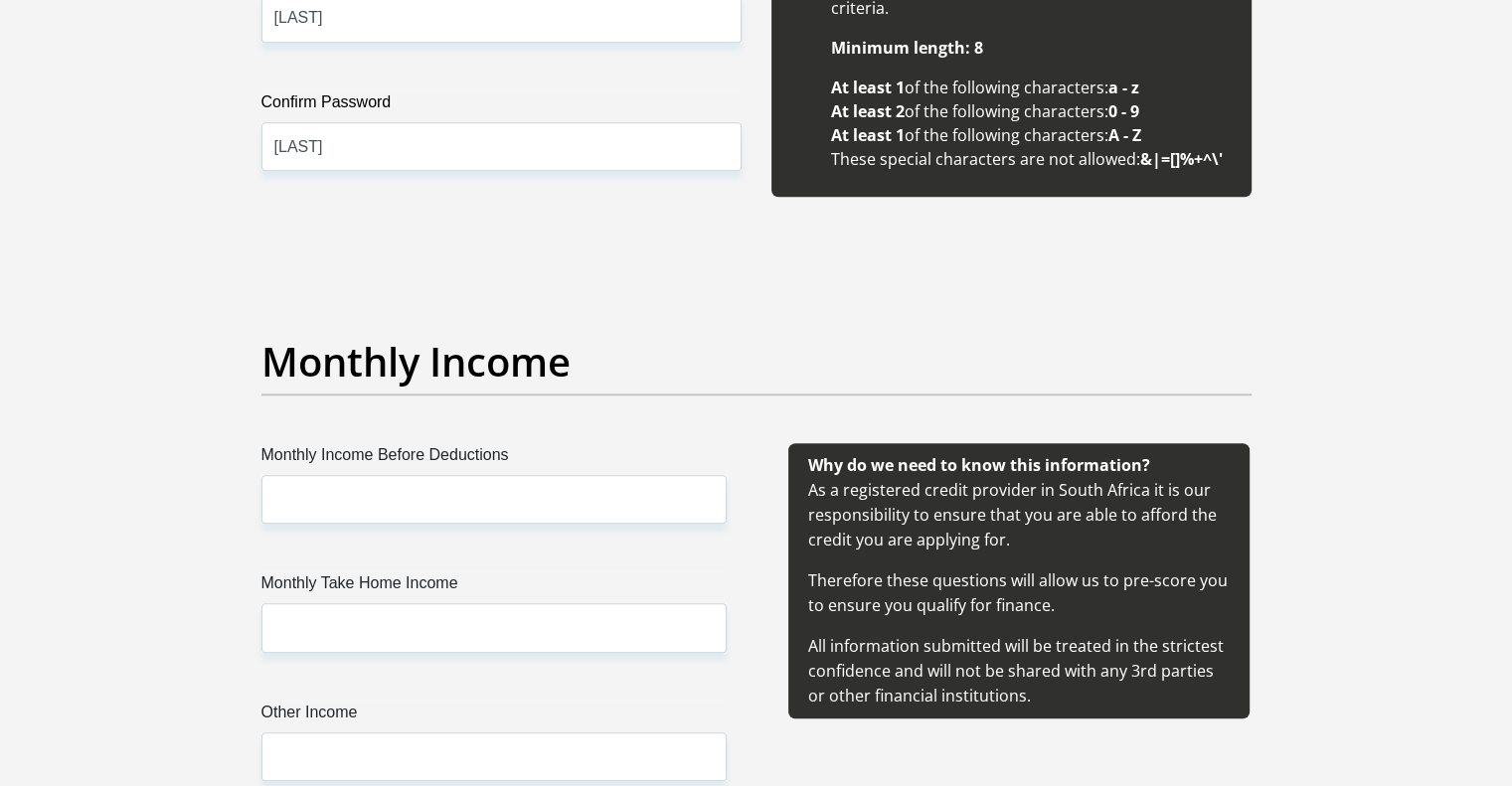 click on "Monthly Income Before Deductions" at bounding box center [494, 459] 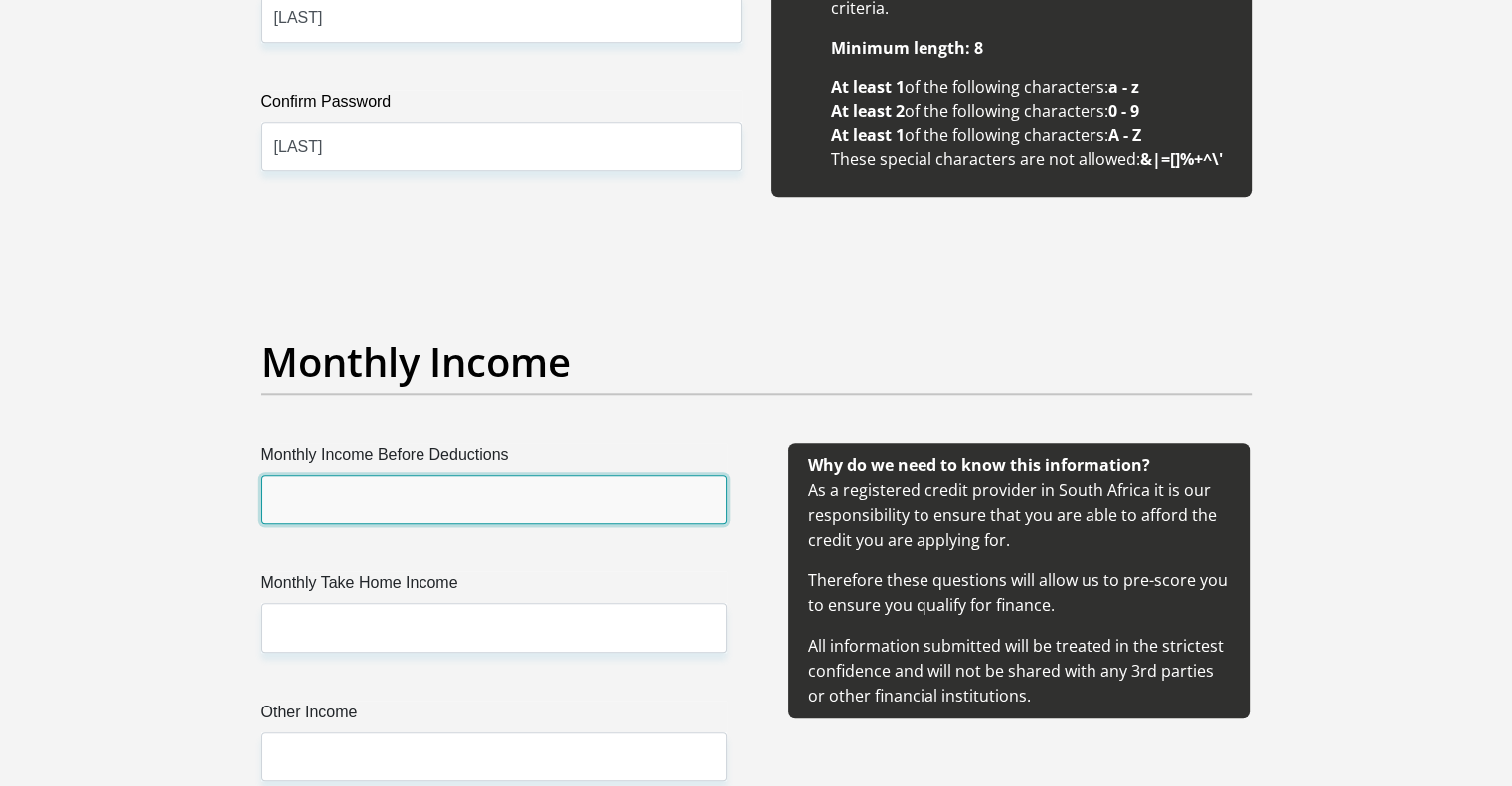 click on "Monthly Income Before Deductions" at bounding box center (494, 499) 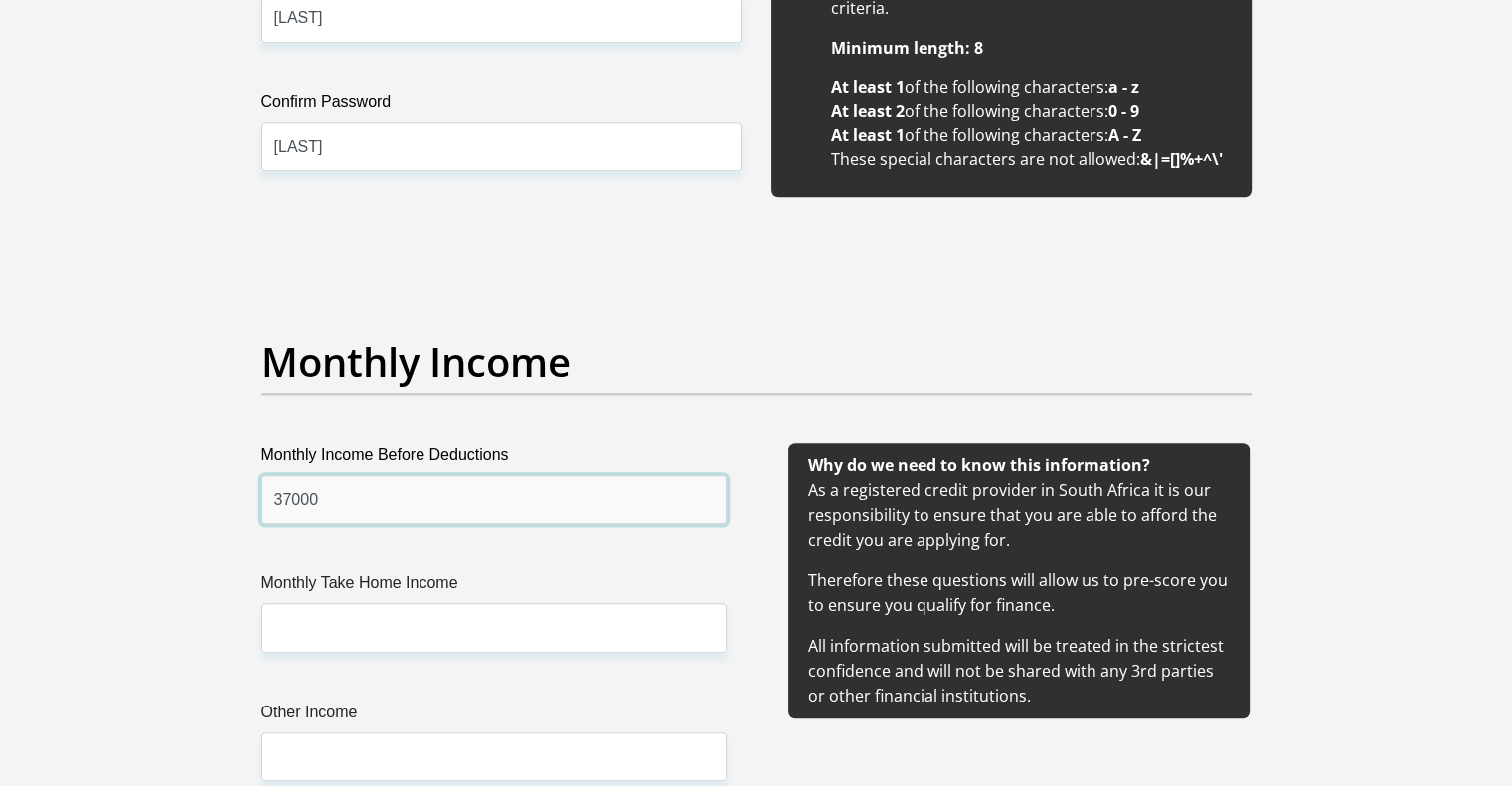 type on "37000" 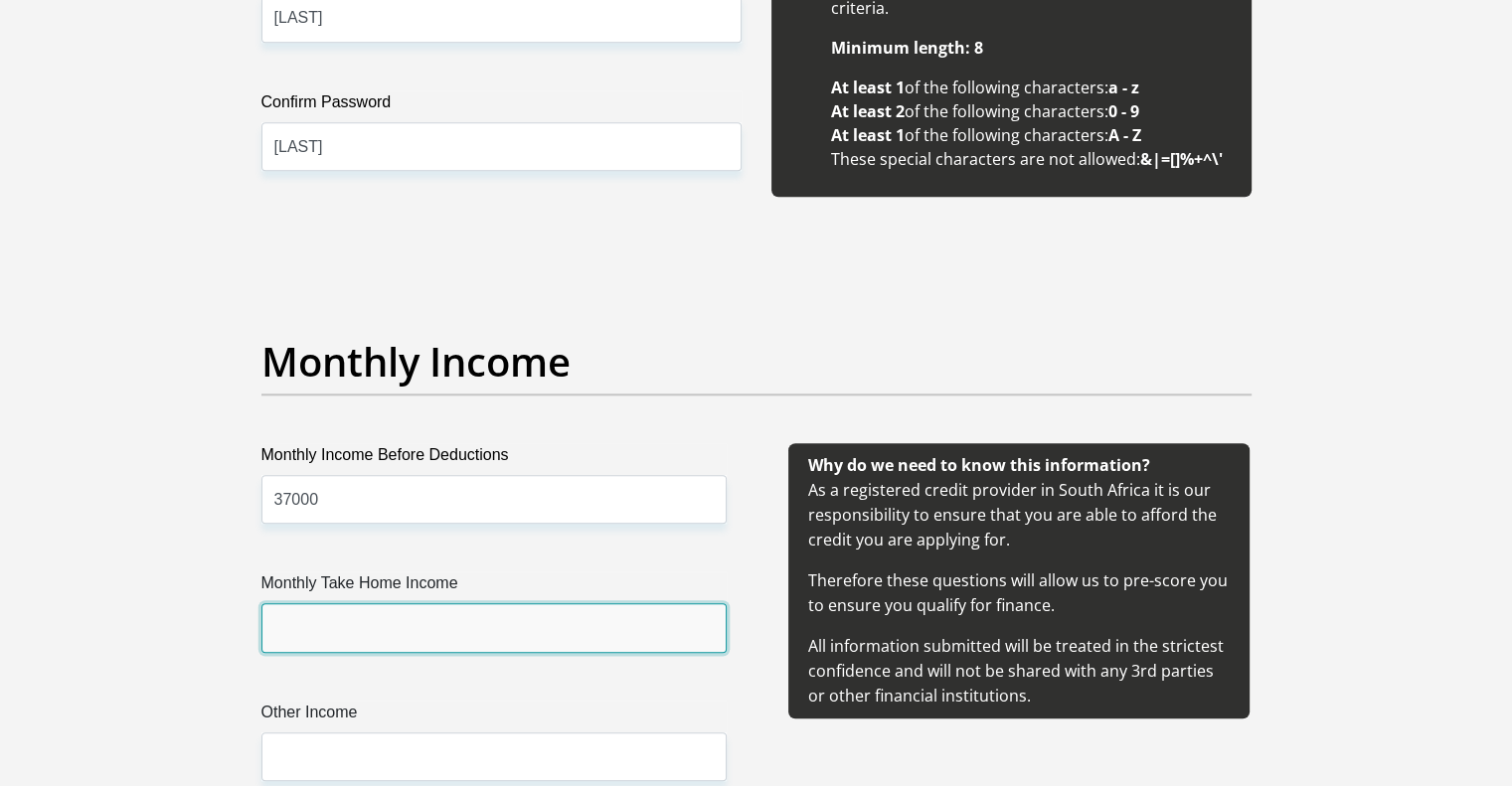 drag, startPoint x: 355, startPoint y: 624, endPoint x: 345, endPoint y: 489, distance: 135.36986 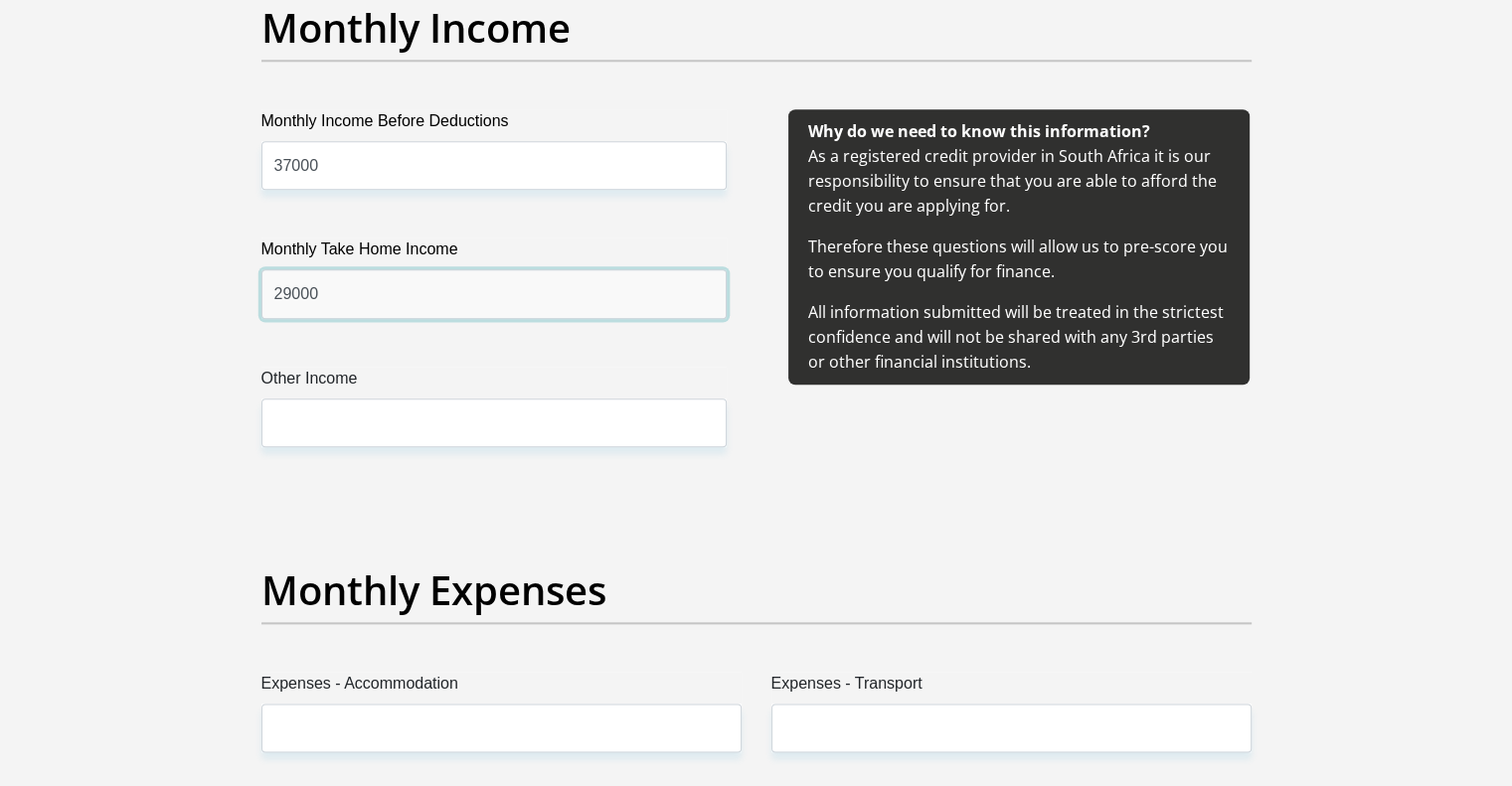 scroll, scrollTop: 2385, scrollLeft: 0, axis: vertical 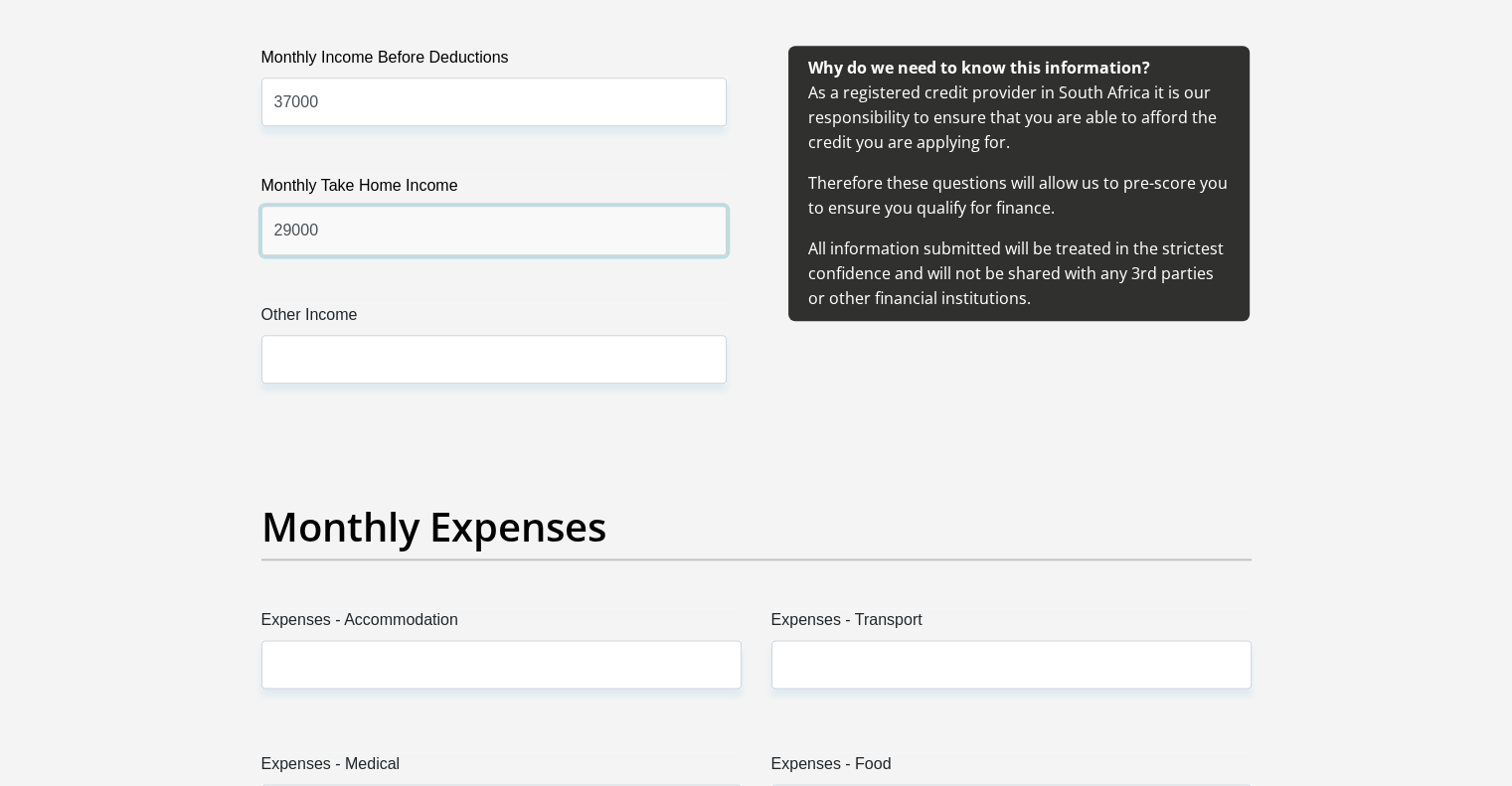 type on "29000" 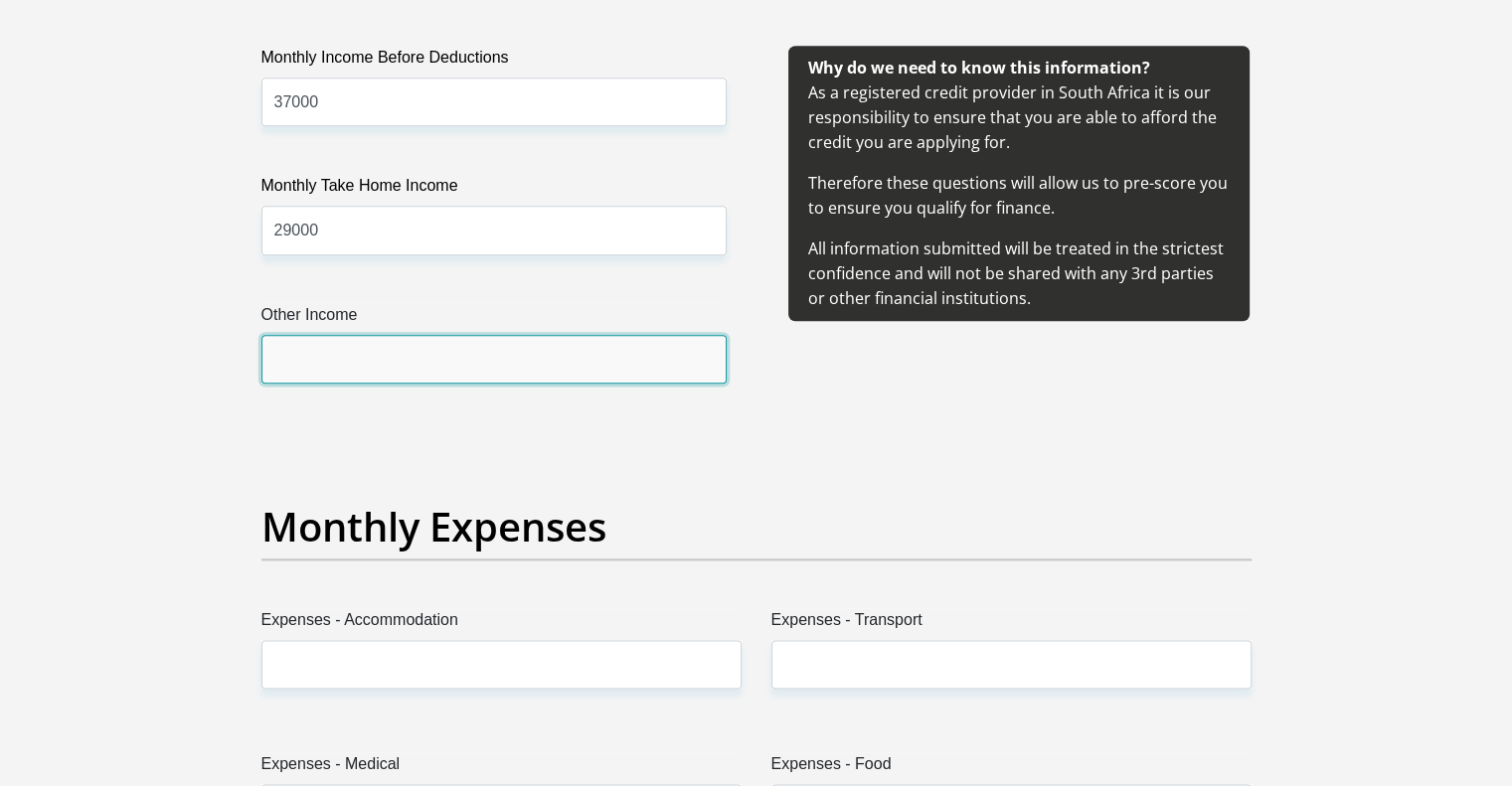 drag, startPoint x: 339, startPoint y: 349, endPoint x: 341, endPoint y: 321, distance: 28.071338 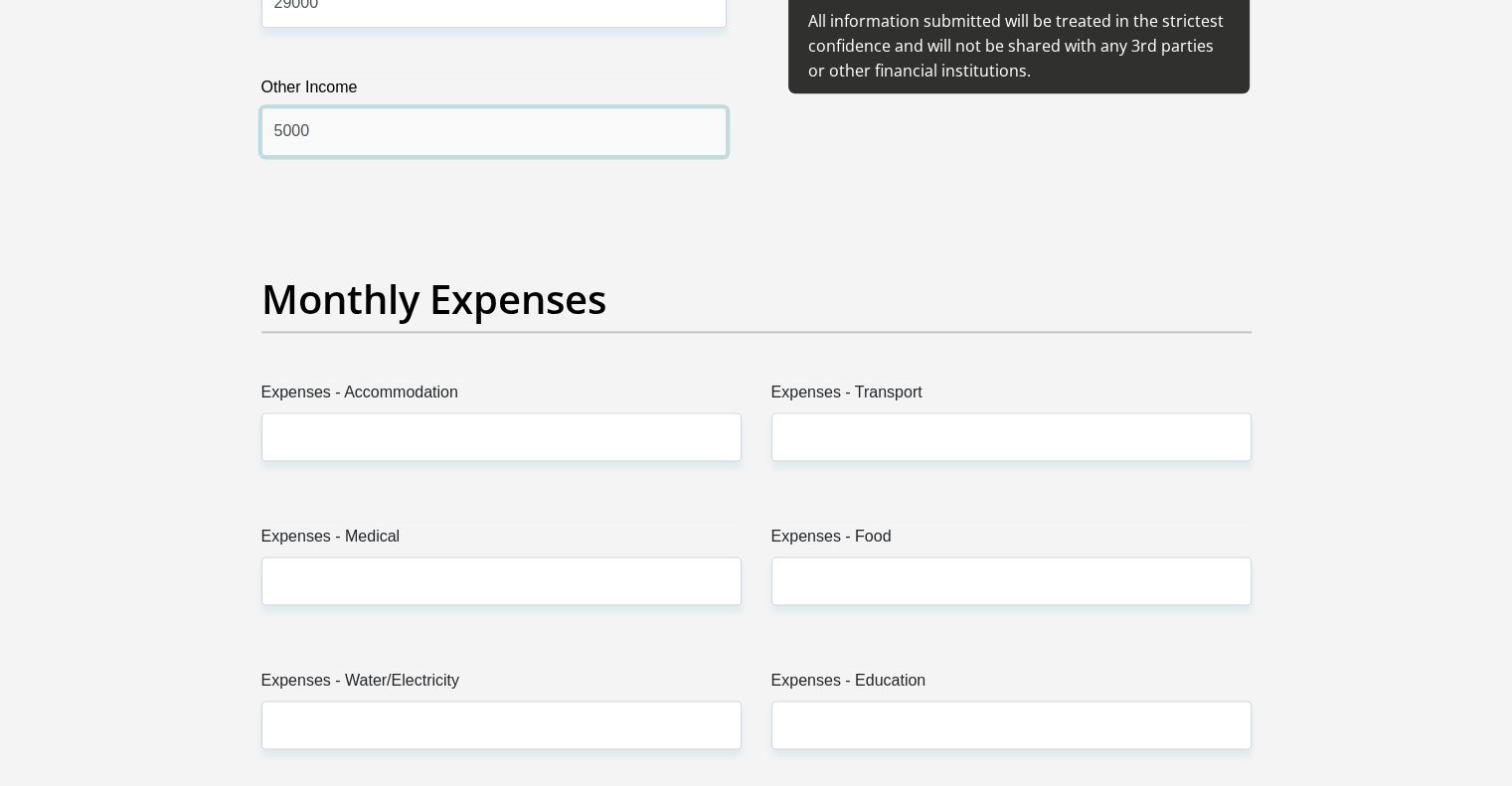 scroll, scrollTop: 2782, scrollLeft: 0, axis: vertical 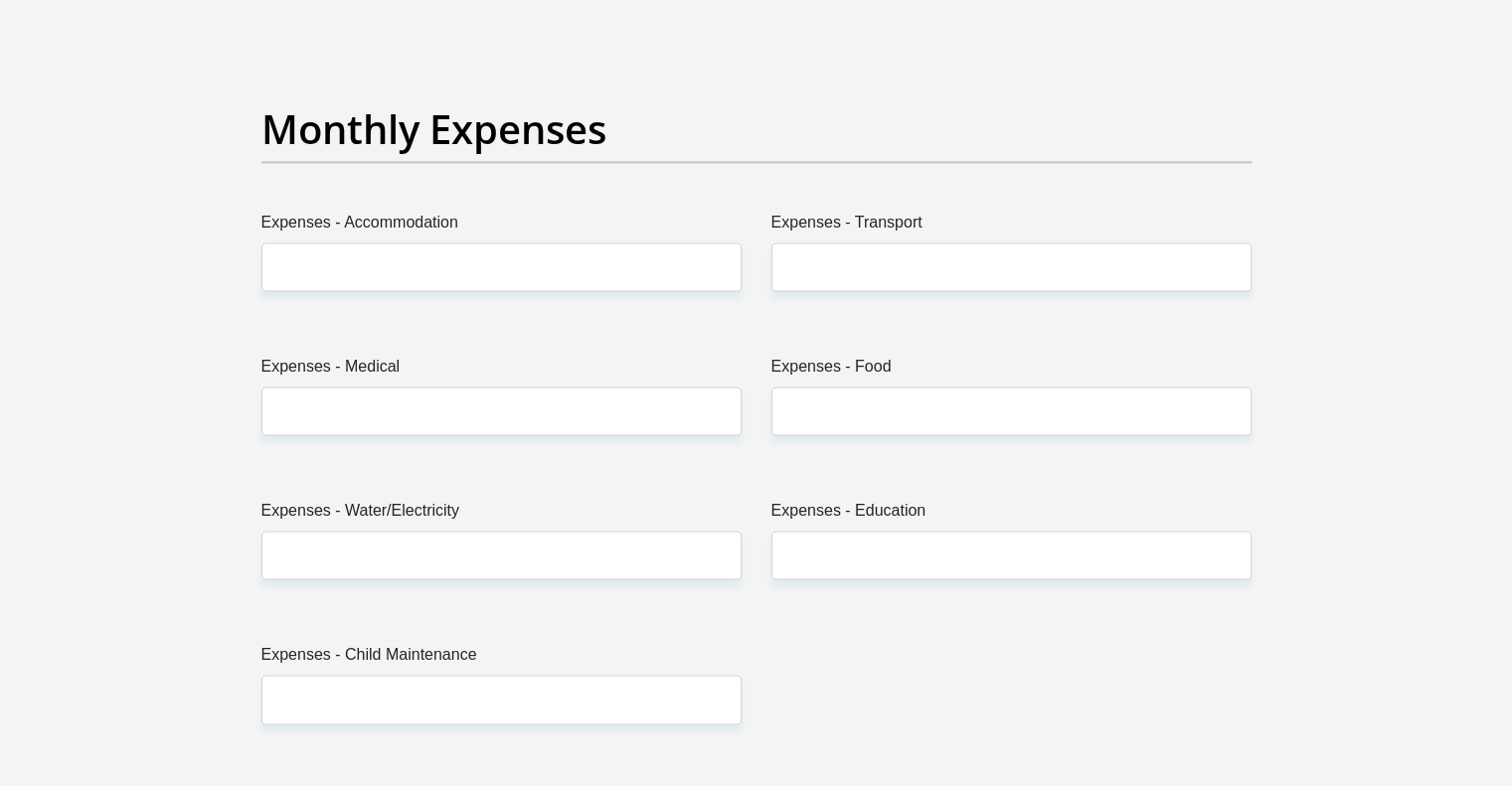 type on "5000" 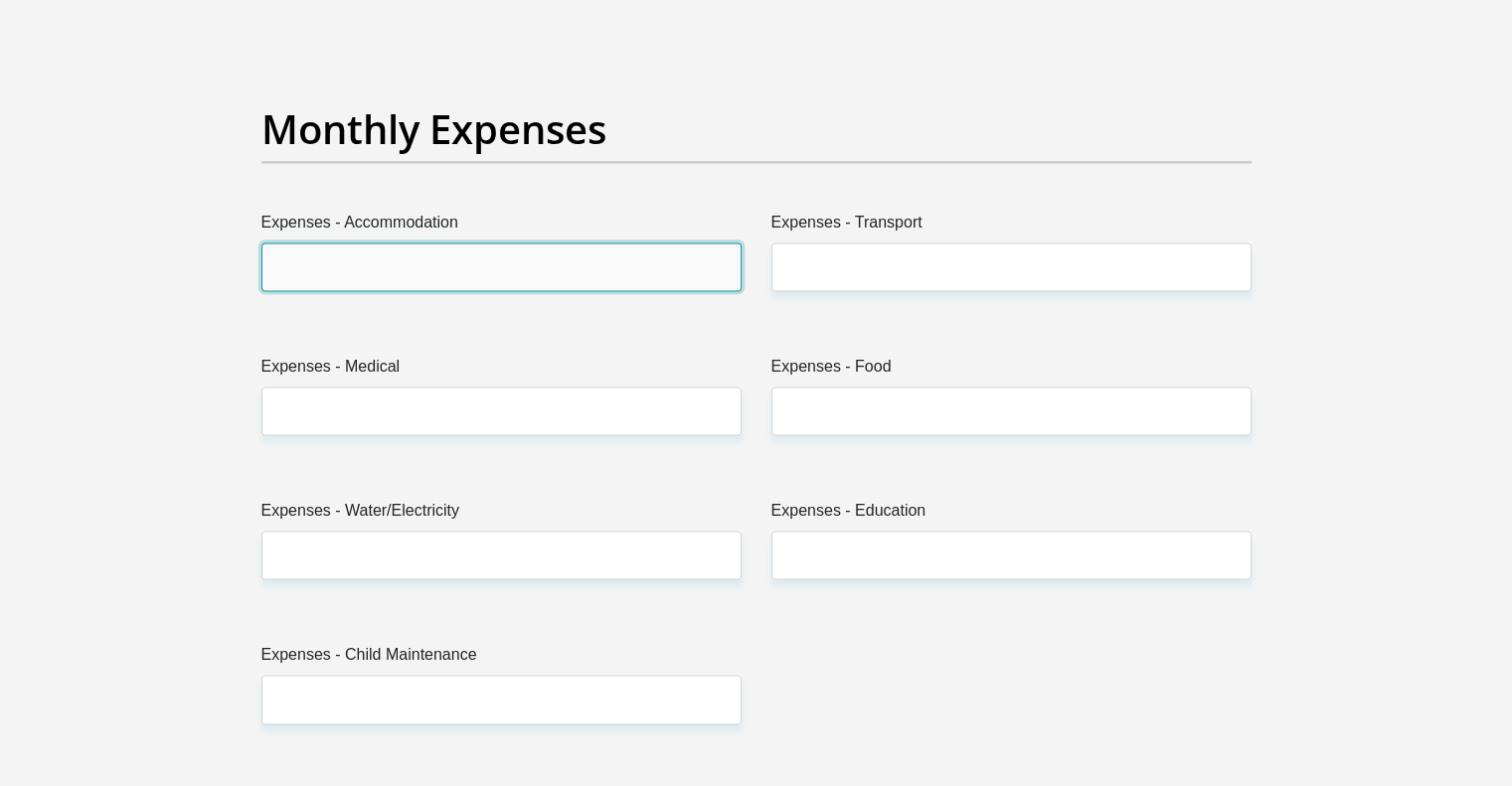 click on "Expenses - Accommodation" at bounding box center [501, 266] 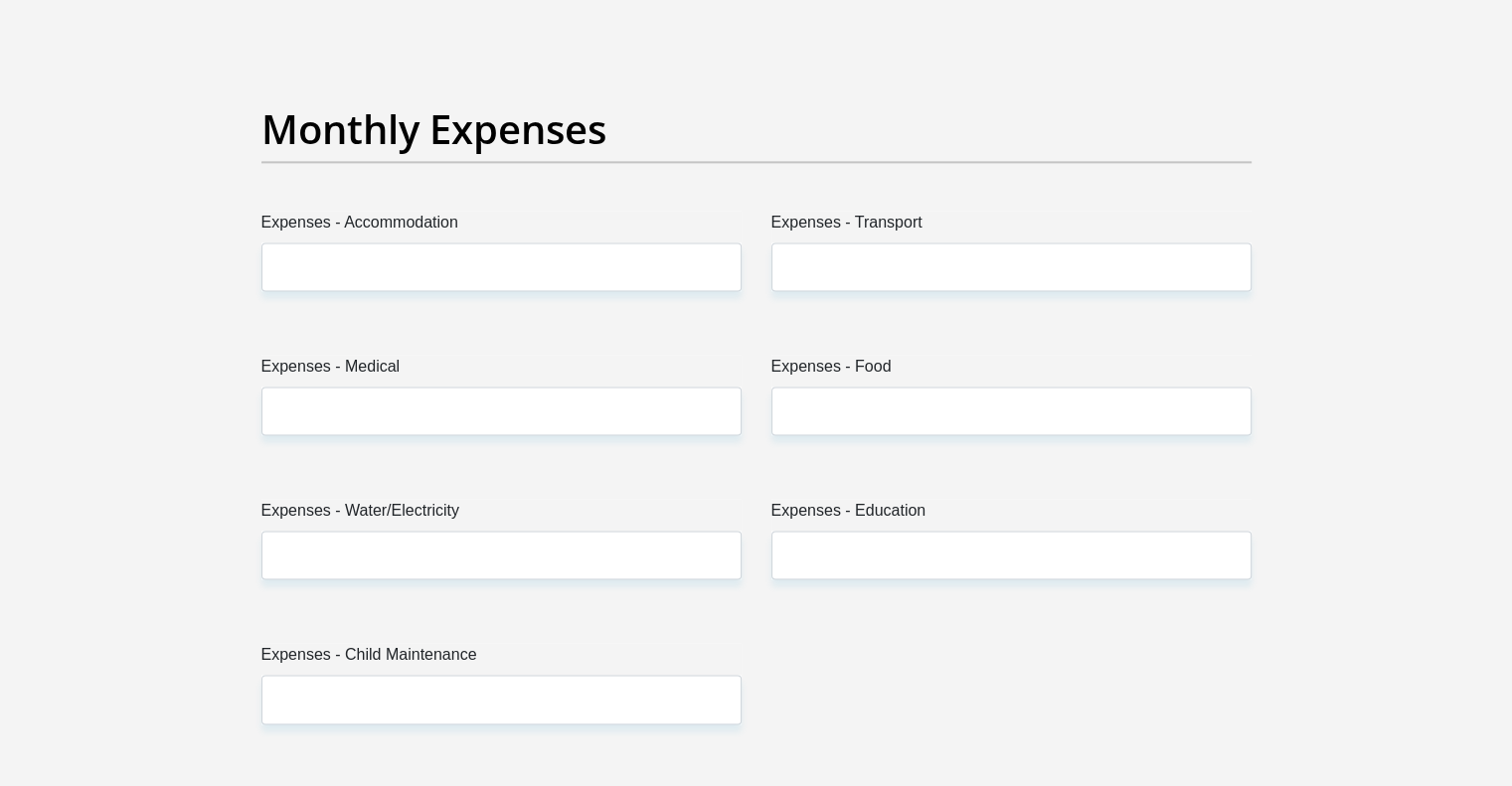 click on "Expenses - Transport" at bounding box center (1011, 227) 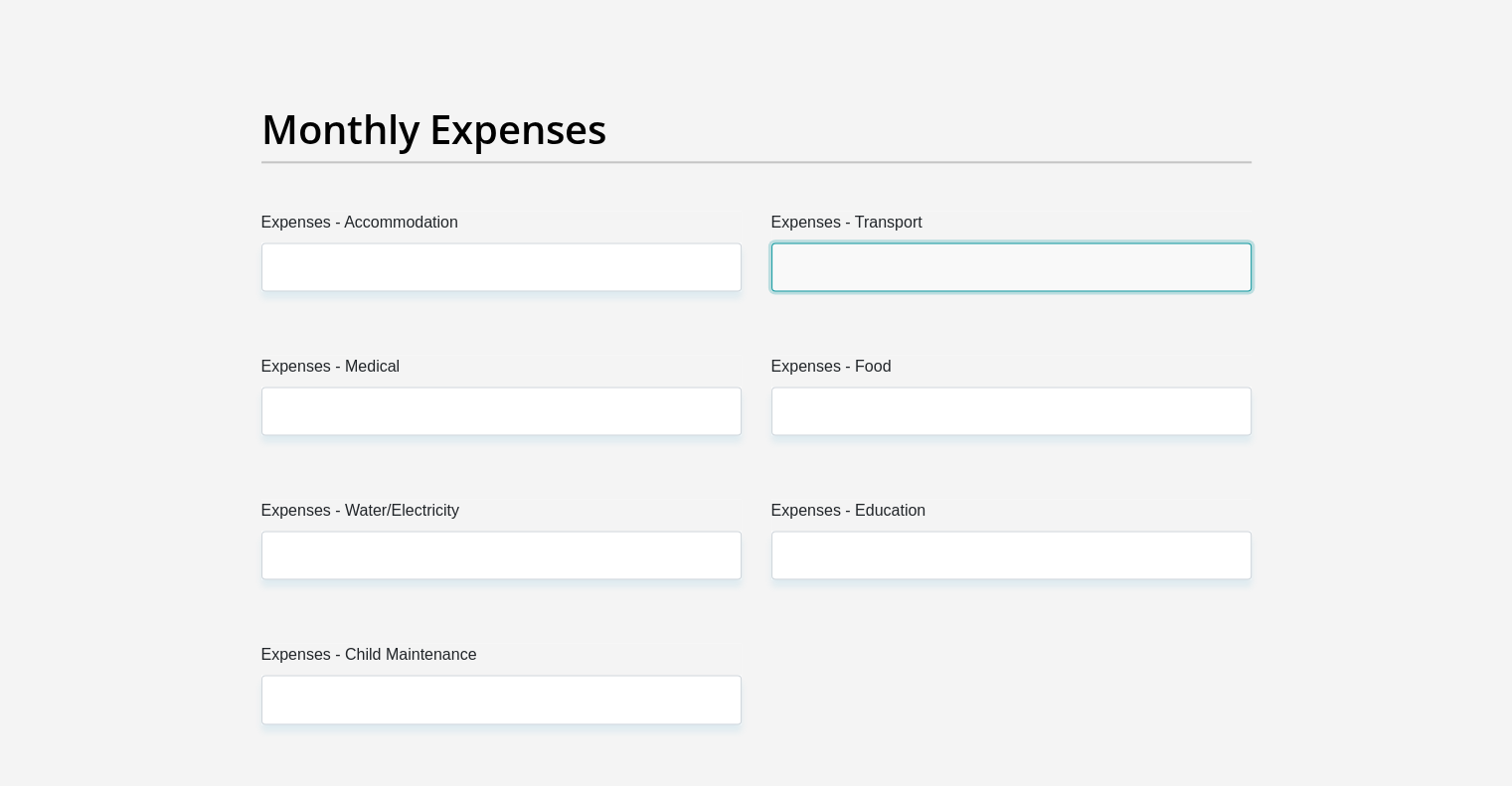 click on "Expenses - Transport" at bounding box center (1011, 266) 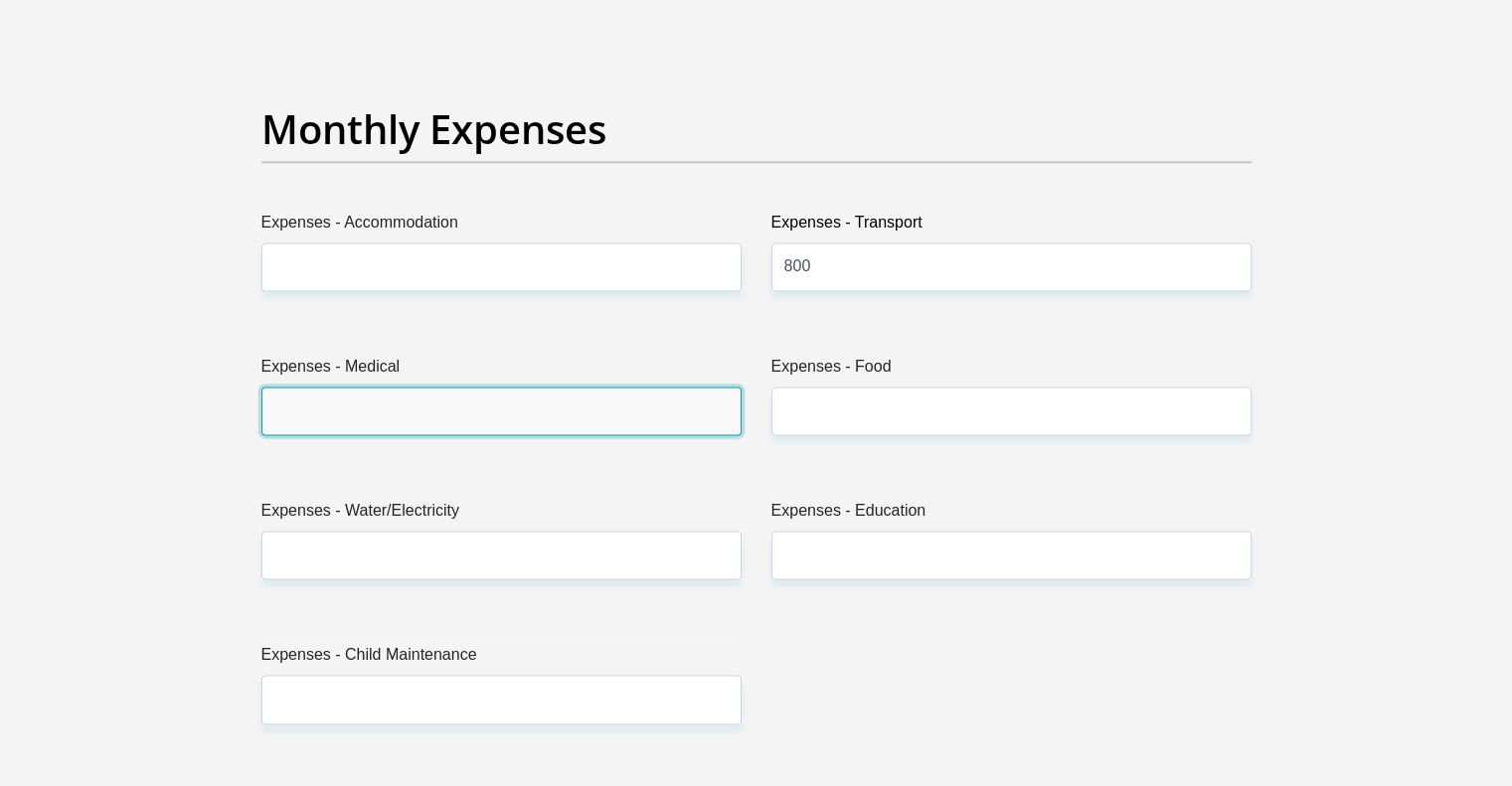 click on "Expenses - Medical" at bounding box center [501, 410] 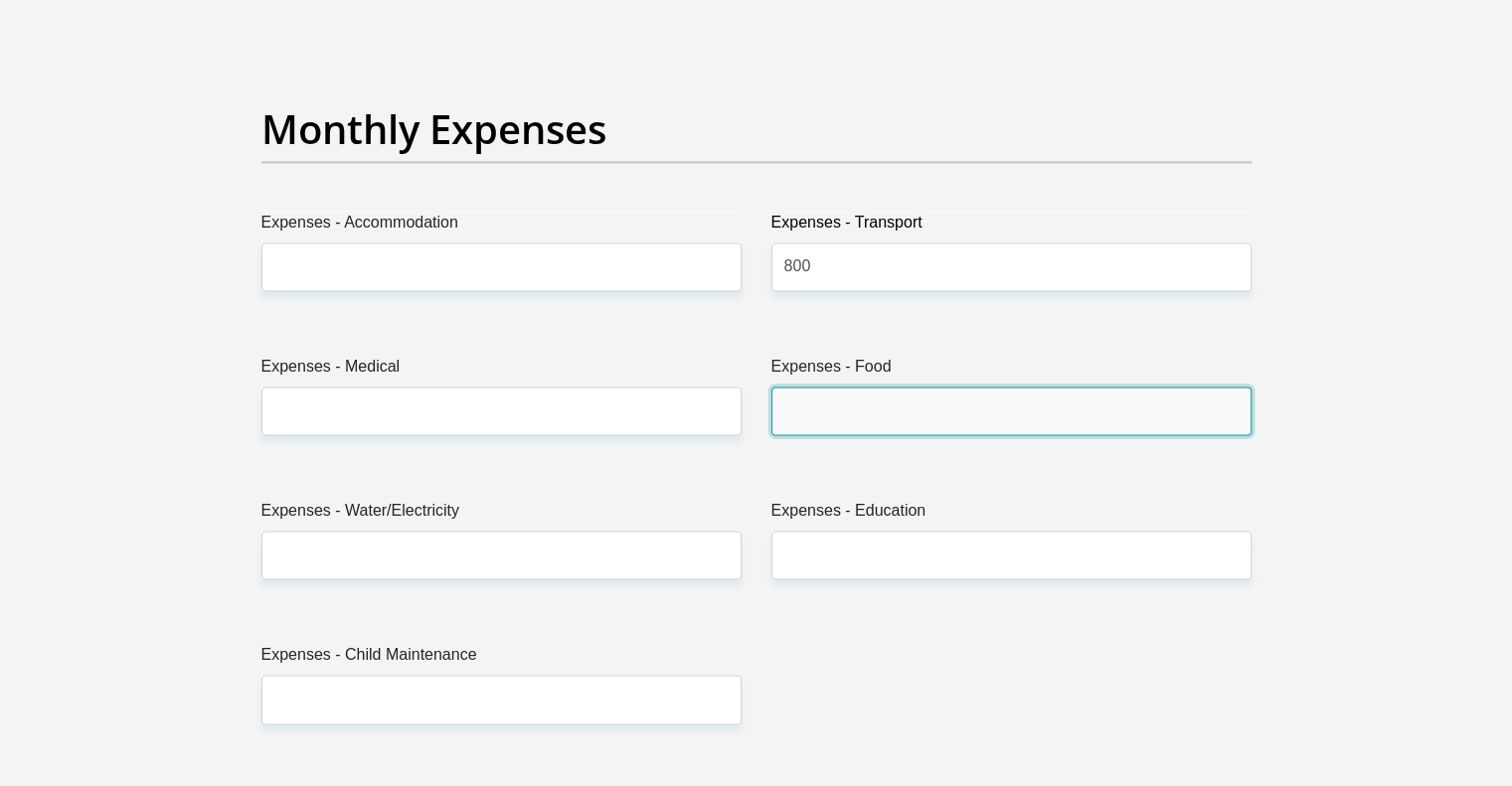 drag, startPoint x: 811, startPoint y: 427, endPoint x: 814, endPoint y: 462, distance: 35.128336 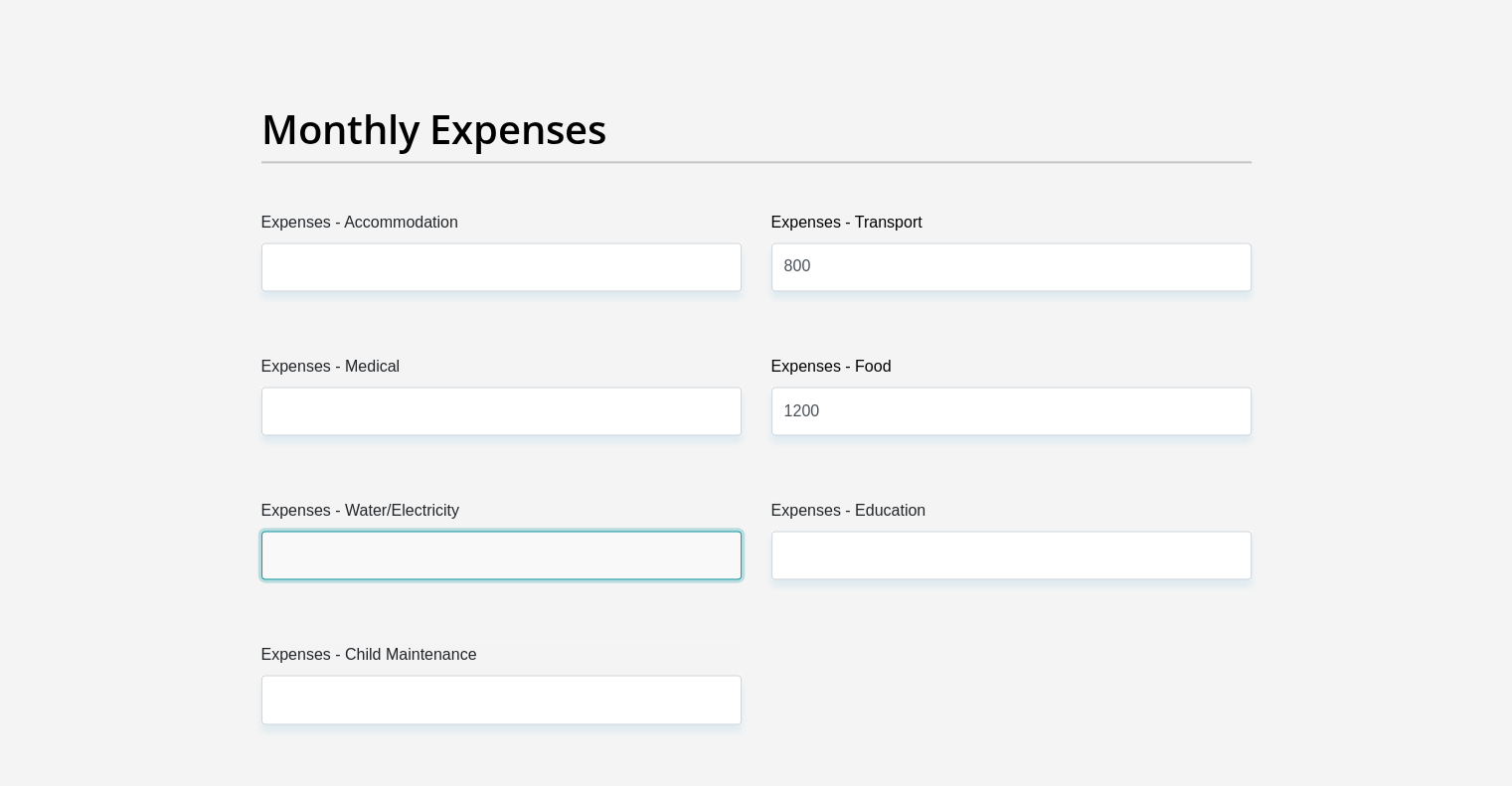 click on "Expenses - Water/Electricity" at bounding box center [501, 554] 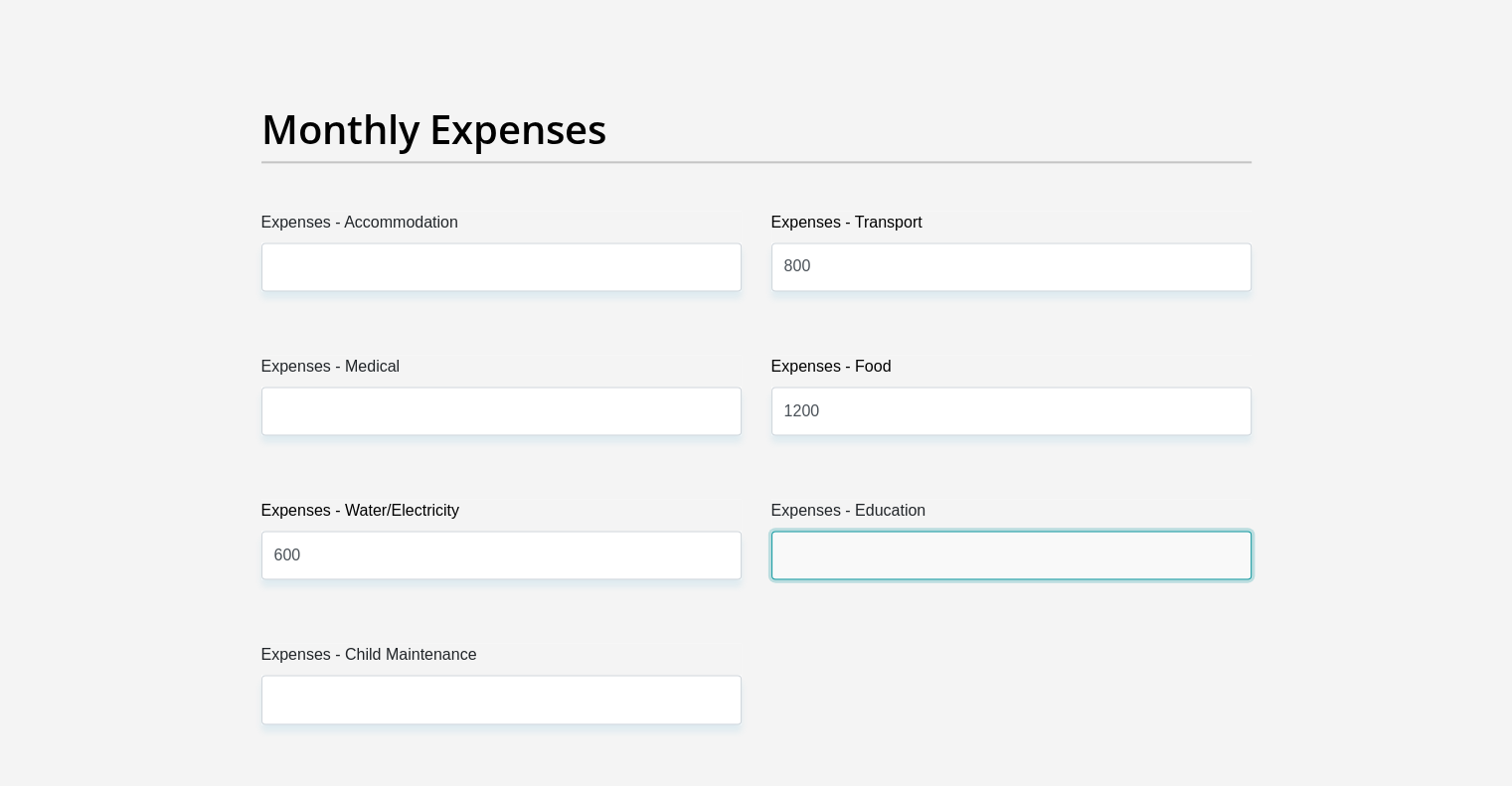 click on "Expenses - Education" at bounding box center (1011, 554) 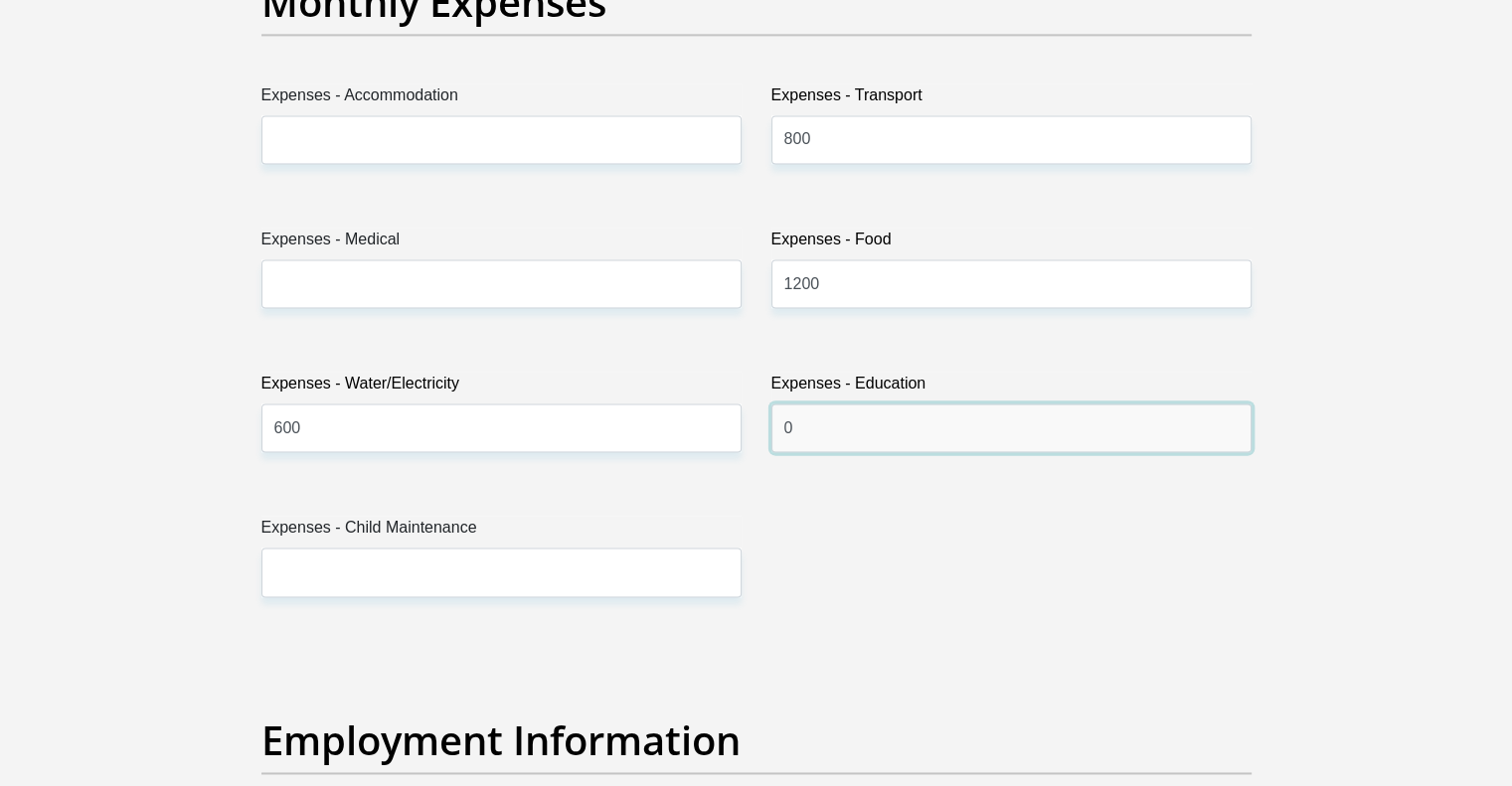 scroll, scrollTop: 3080, scrollLeft: 0, axis: vertical 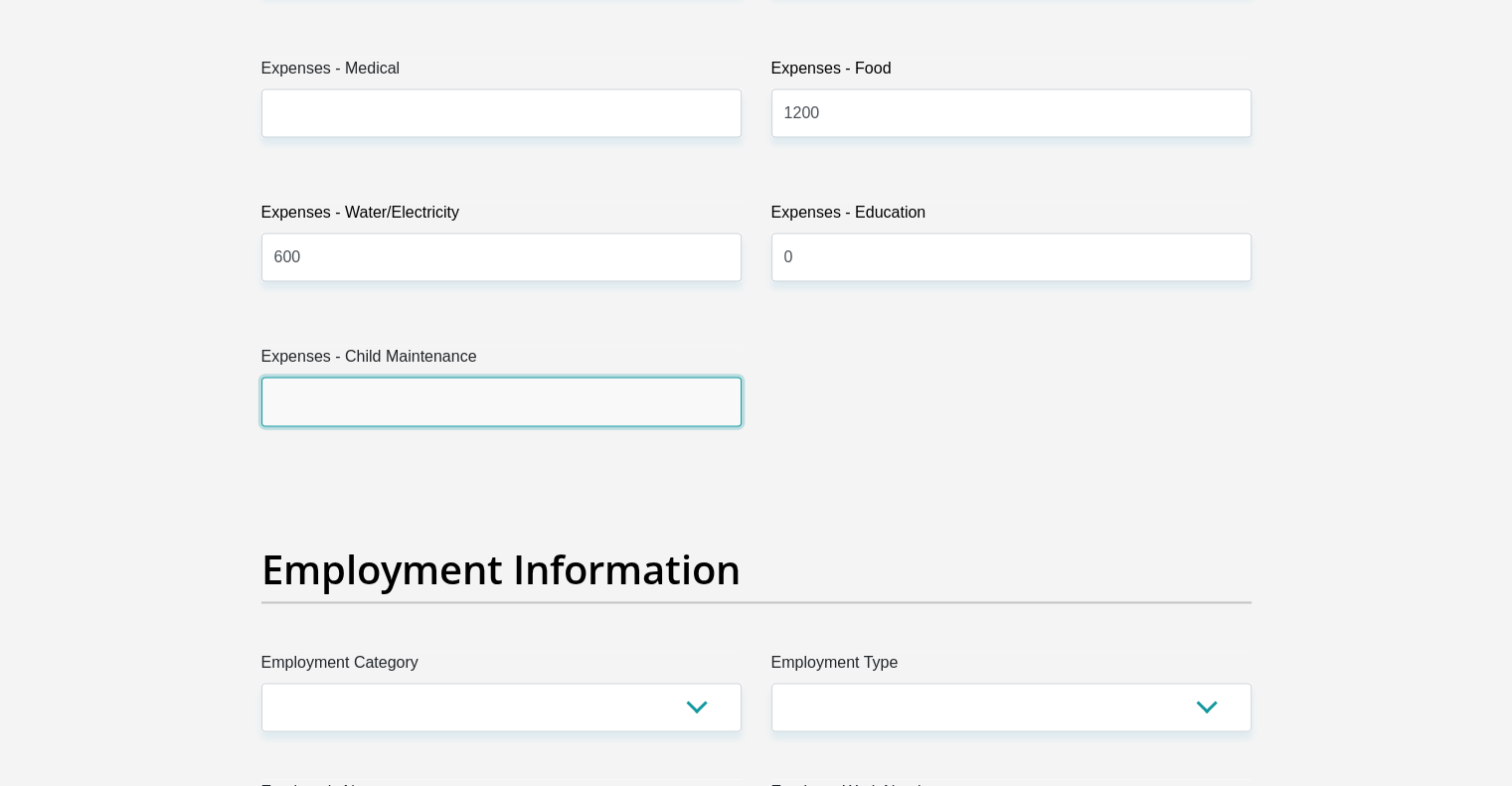 click on "Expenses - Child Maintenance" at bounding box center (501, 400) 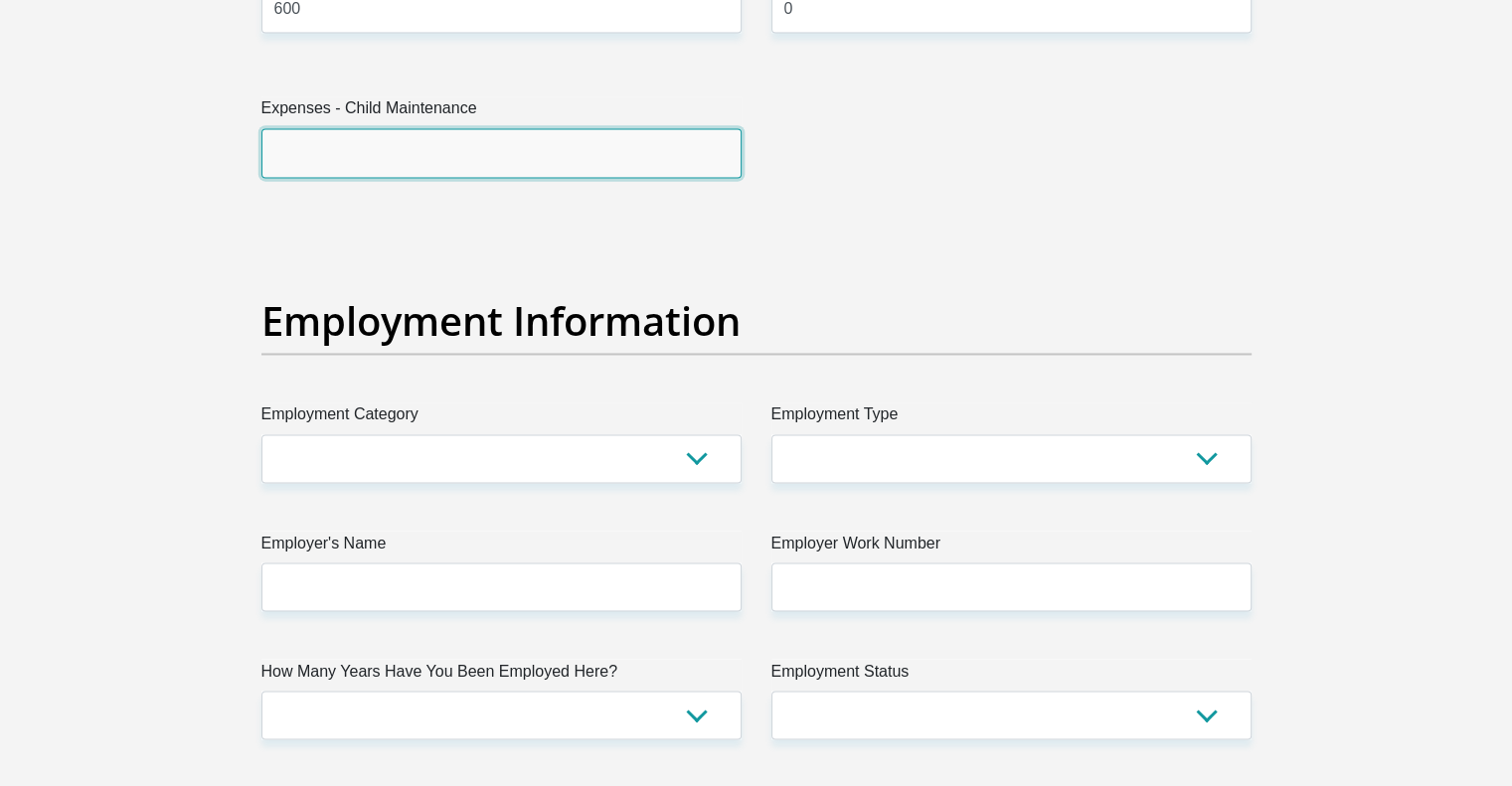 scroll, scrollTop: 3677, scrollLeft: 0, axis: vertical 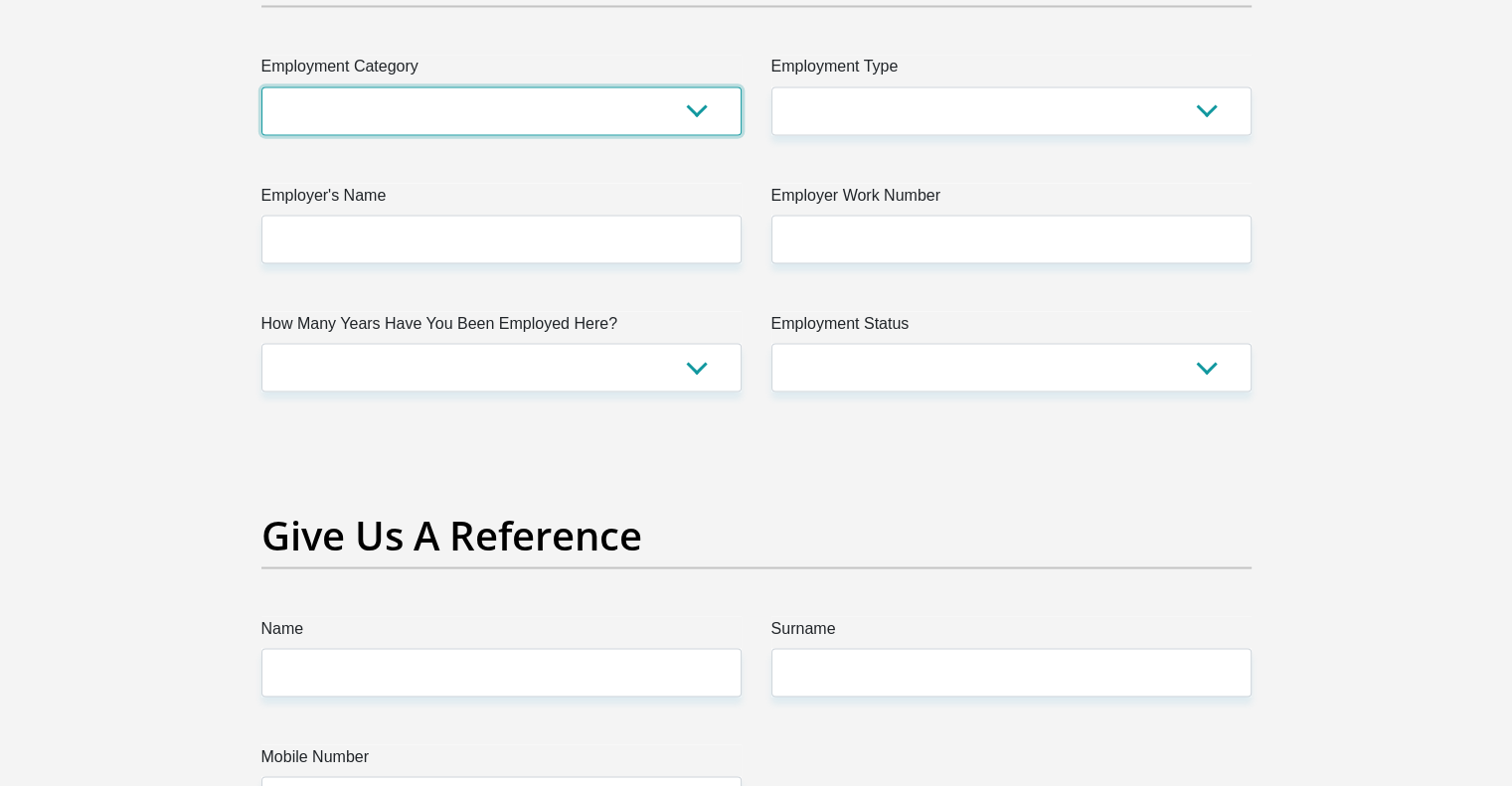 click on "AGRICULTURE
ALCOHOL & TOBACCO
CONSTRUCTION MATERIALS
METALLURGY
EQUIPMENT FOR RENEWABLE ENERGY
SPECIALIZED CONTRACTORS
CAR
GAMING (INCL. INTERNET
OTHER WHOLESALE
UNLICENSED PHARMACEUTICALS
CURRENCY EXCHANGE HOUSES
OTHER FINANCIAL INSTITUTIONS & INSURANCE
REAL ESTATE AGENTS
OIL & GAS
OTHER MATERIALS (E.G. IRON ORE)
PRECIOUS STONES & PRECIOUS METALS
POLITICAL ORGANIZATIONS
RELIGIOUS ORGANIZATIONS(NOT SECTS)
ACTI. HAVING BUSINESS DEAL WITH PUBLIC ADMINISTRATION
LAUNDROMATS" at bounding box center [501, 110] 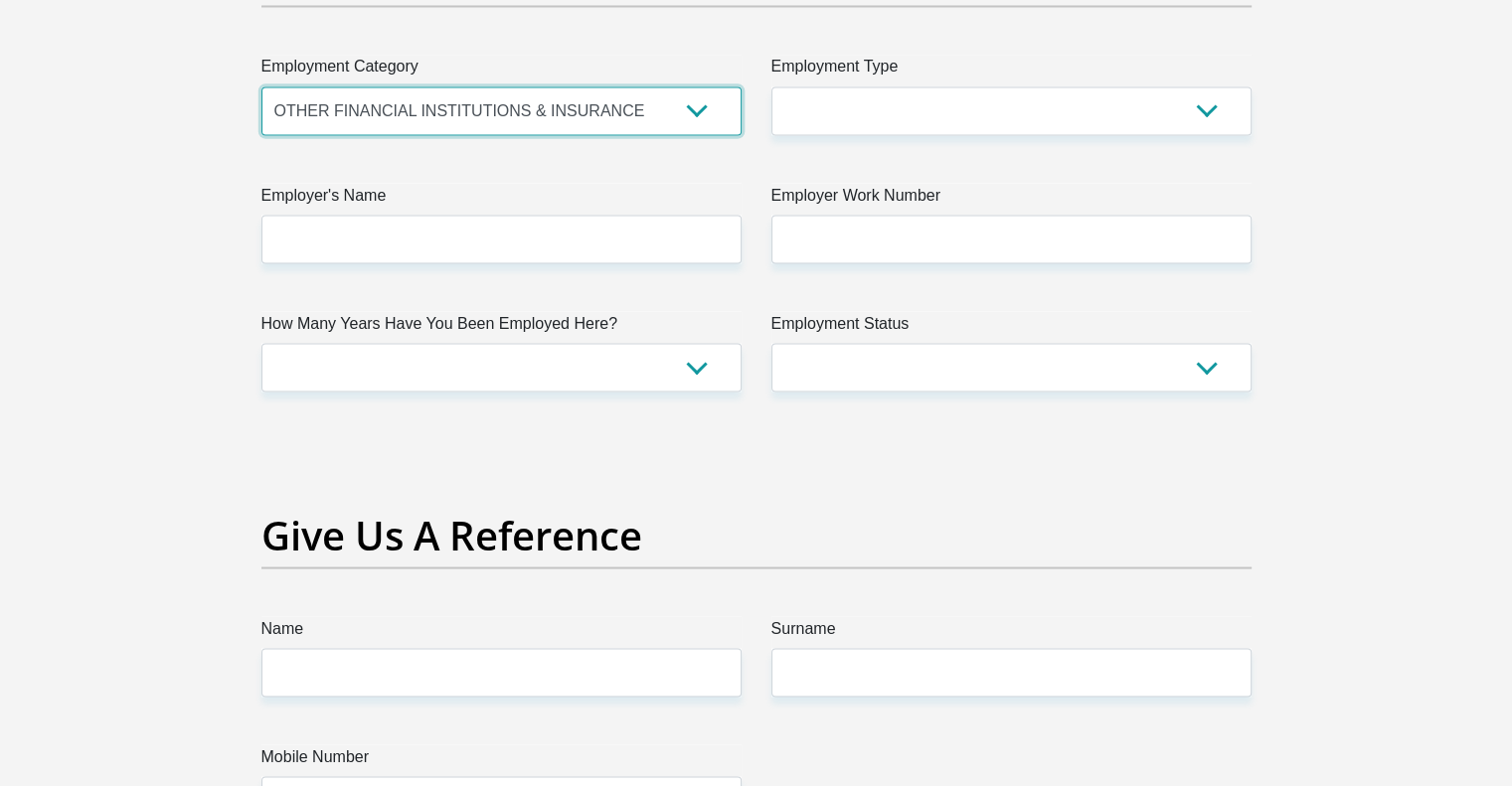 click on "AGRICULTURE
ALCOHOL & TOBACCO
CONSTRUCTION MATERIALS
METALLURGY
EQUIPMENT FOR RENEWABLE ENERGY
SPECIALIZED CONTRACTORS
CAR
GAMING (INCL. INTERNET
OTHER WHOLESALE
UNLICENSED PHARMACEUTICALS
CURRENCY EXCHANGE HOUSES
OTHER FINANCIAL INSTITUTIONS & INSURANCE
REAL ESTATE AGENTS
OIL & GAS
OTHER MATERIALS (E.G. IRON ORE)
PRECIOUS STONES & PRECIOUS METALS
POLITICAL ORGANIZATIONS
RELIGIOUS ORGANIZATIONS(NOT SECTS)
ACTI. HAVING BUSINESS DEAL WITH PUBLIC ADMINISTRATION
LAUNDROMATS" at bounding box center (501, 110) 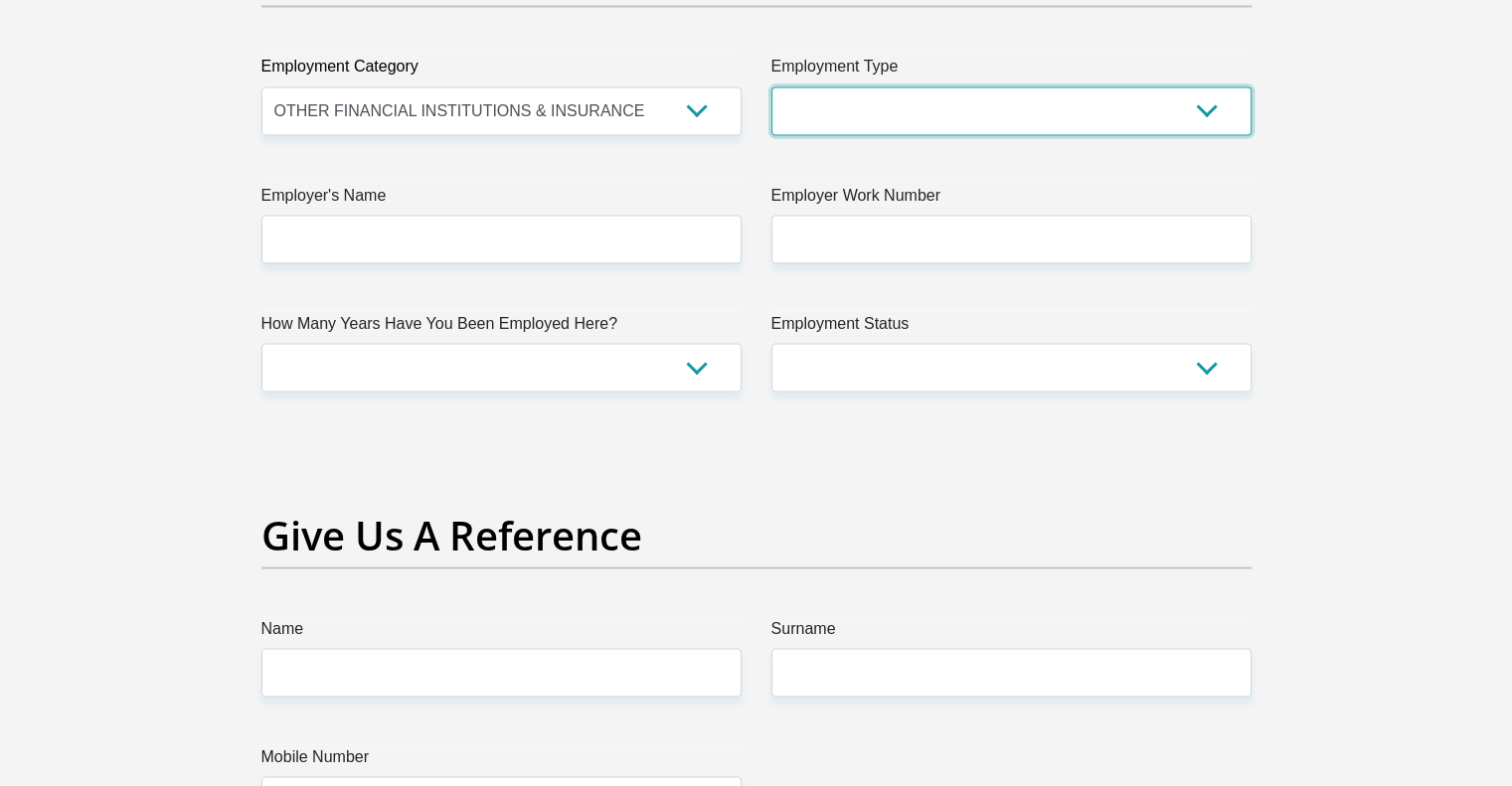 click on "College/Lecturer
Craft Seller
Creative
Driver
Executive
Farmer
Forces - Non Commissioned
Forces - Officer
Hawker
Housewife
Labourer
Licenced Professional
Manager
Miner
Non Licenced Professional
Office Staff/Clerk
Outside Worker
Pensioner
Permanent Teacher
Production/Manufacturing
Sales
Self-Employed
Semi-Professional Worker
Service Industry  Social Worker  Student" at bounding box center (1011, 110) 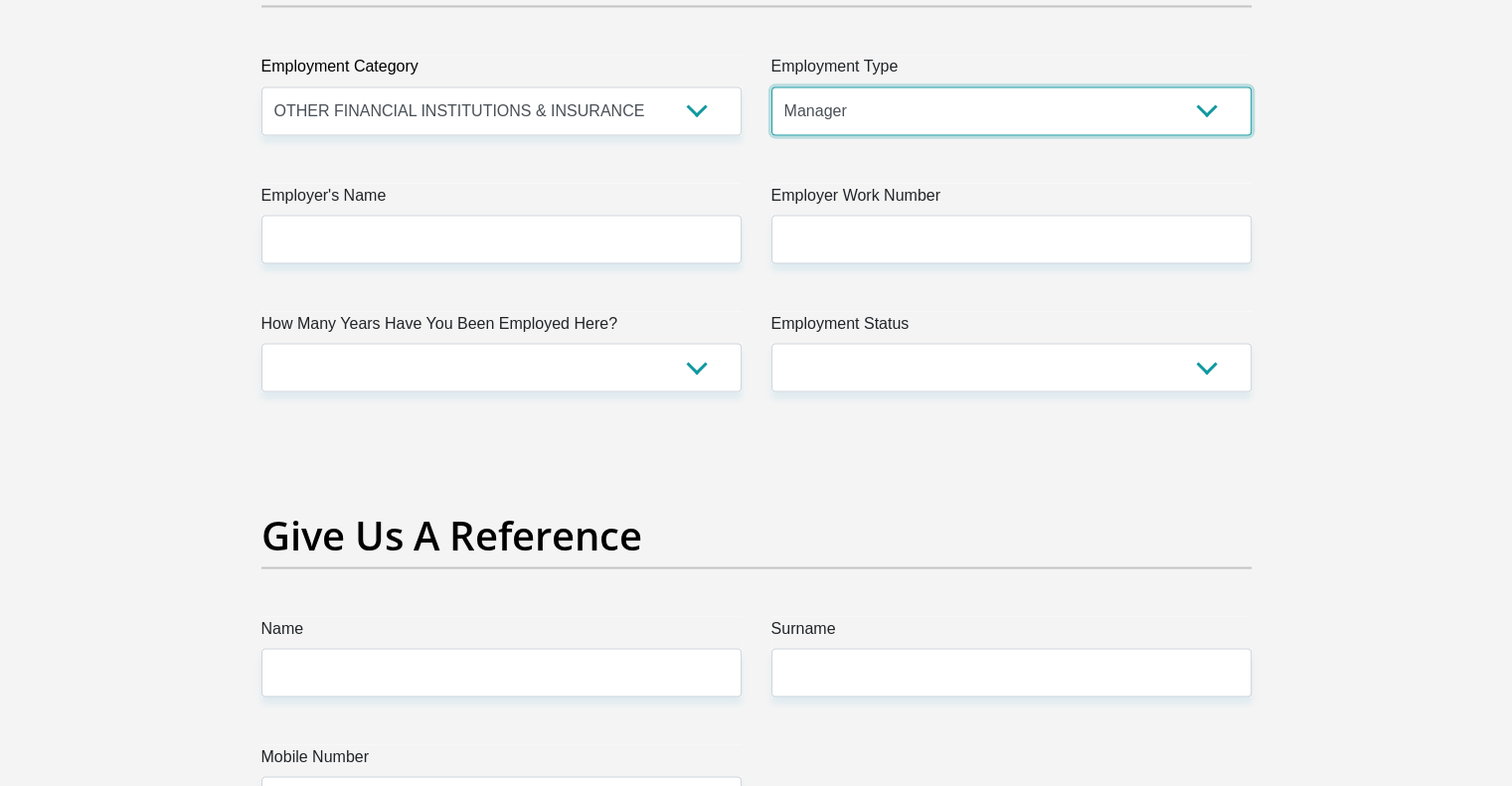 click on "College/Lecturer
Craft Seller
Creative
Driver
Executive
Farmer
Forces - Non Commissioned
Forces - Officer
Hawker
Housewife
Labourer
Licenced Professional
Manager
Miner
Non Licenced Professional
Office Staff/Clerk
Outside Worker
Pensioner
Permanent Teacher
Production/Manufacturing
Sales
Self-Employed
Semi-Professional Worker
Service Industry  Social Worker  Student" at bounding box center [1011, 110] 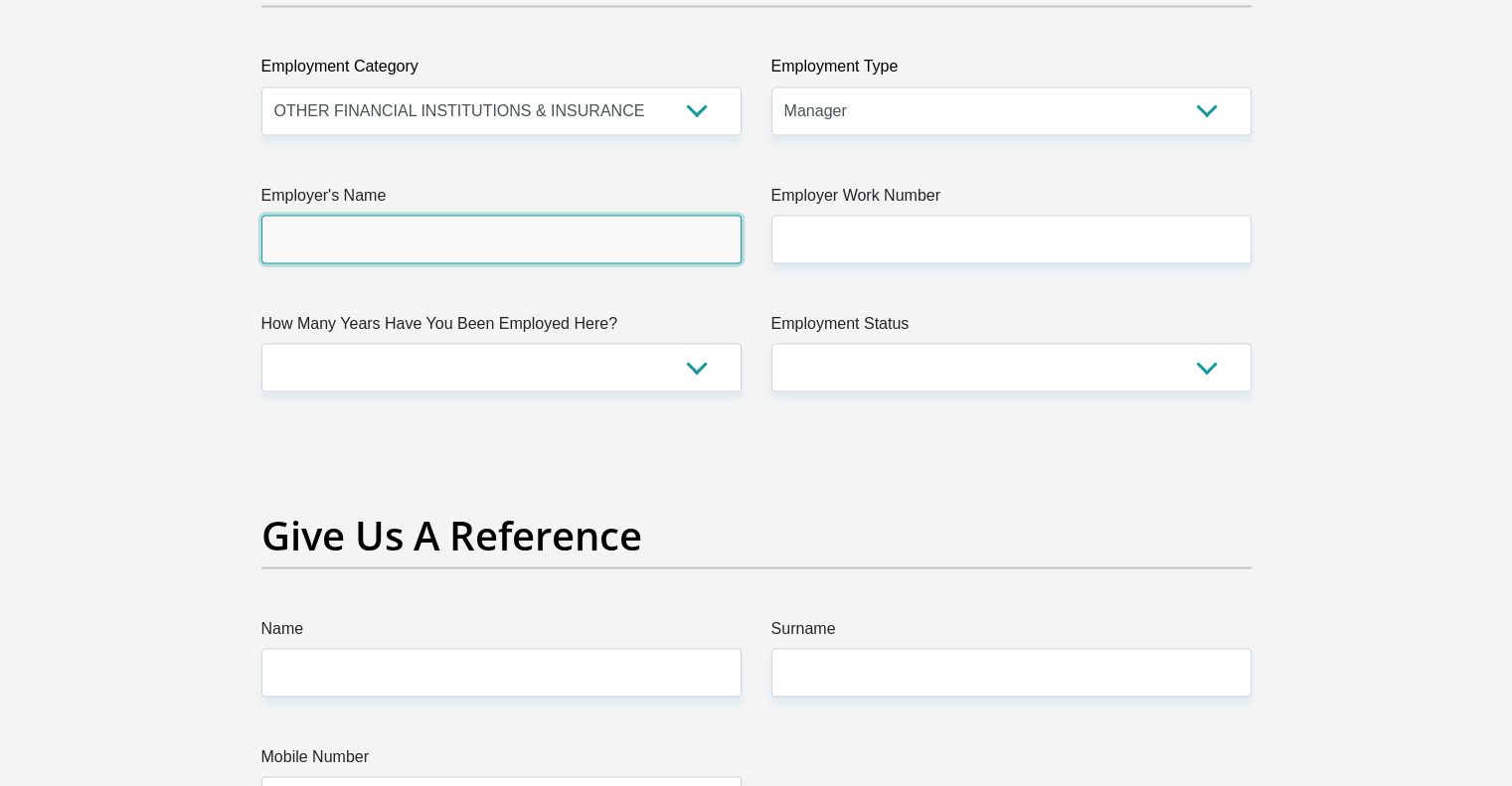 click on "Employer's Name" at bounding box center [501, 238] 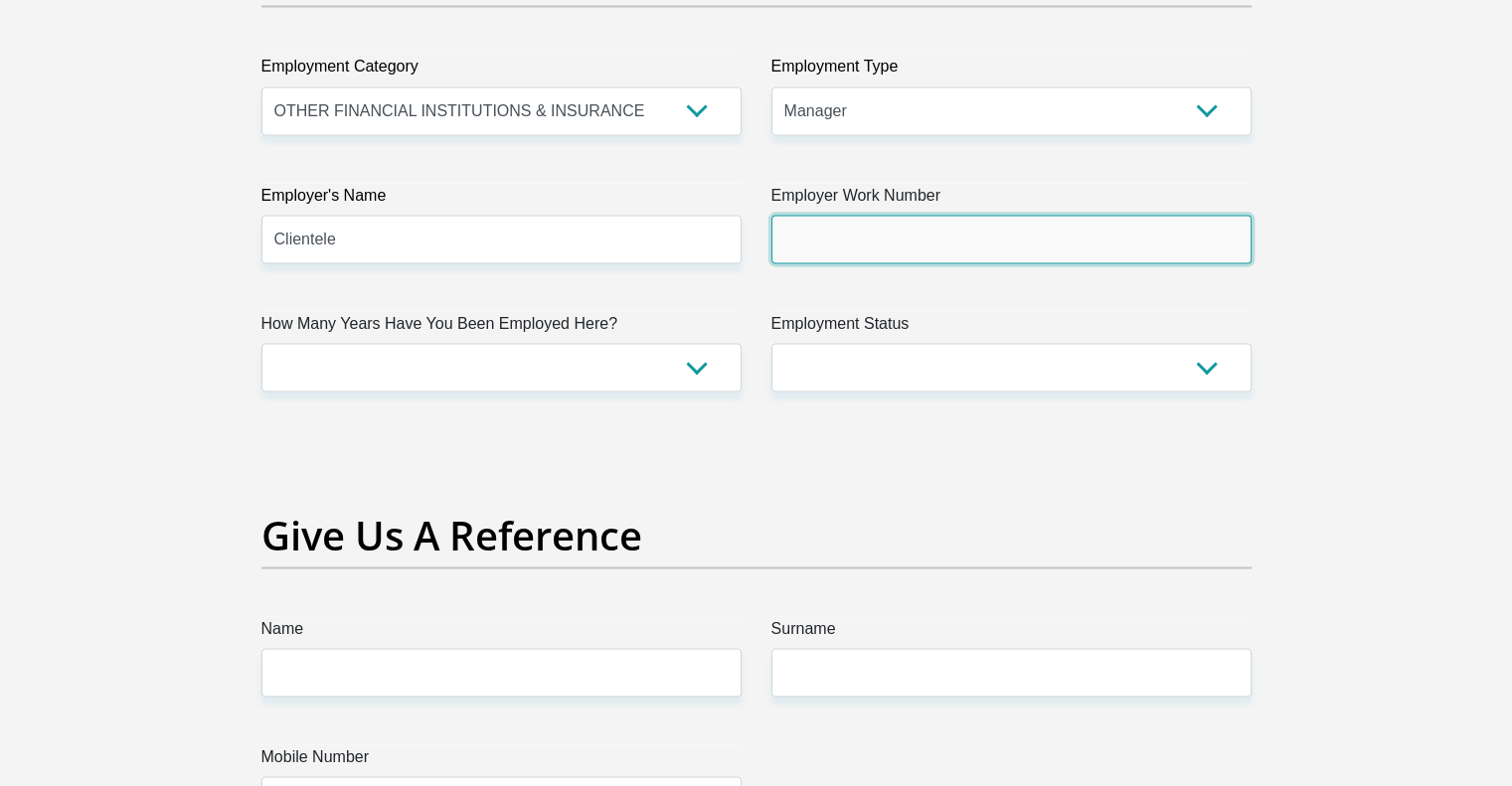 click on "Employer Work Number" at bounding box center [1011, 238] 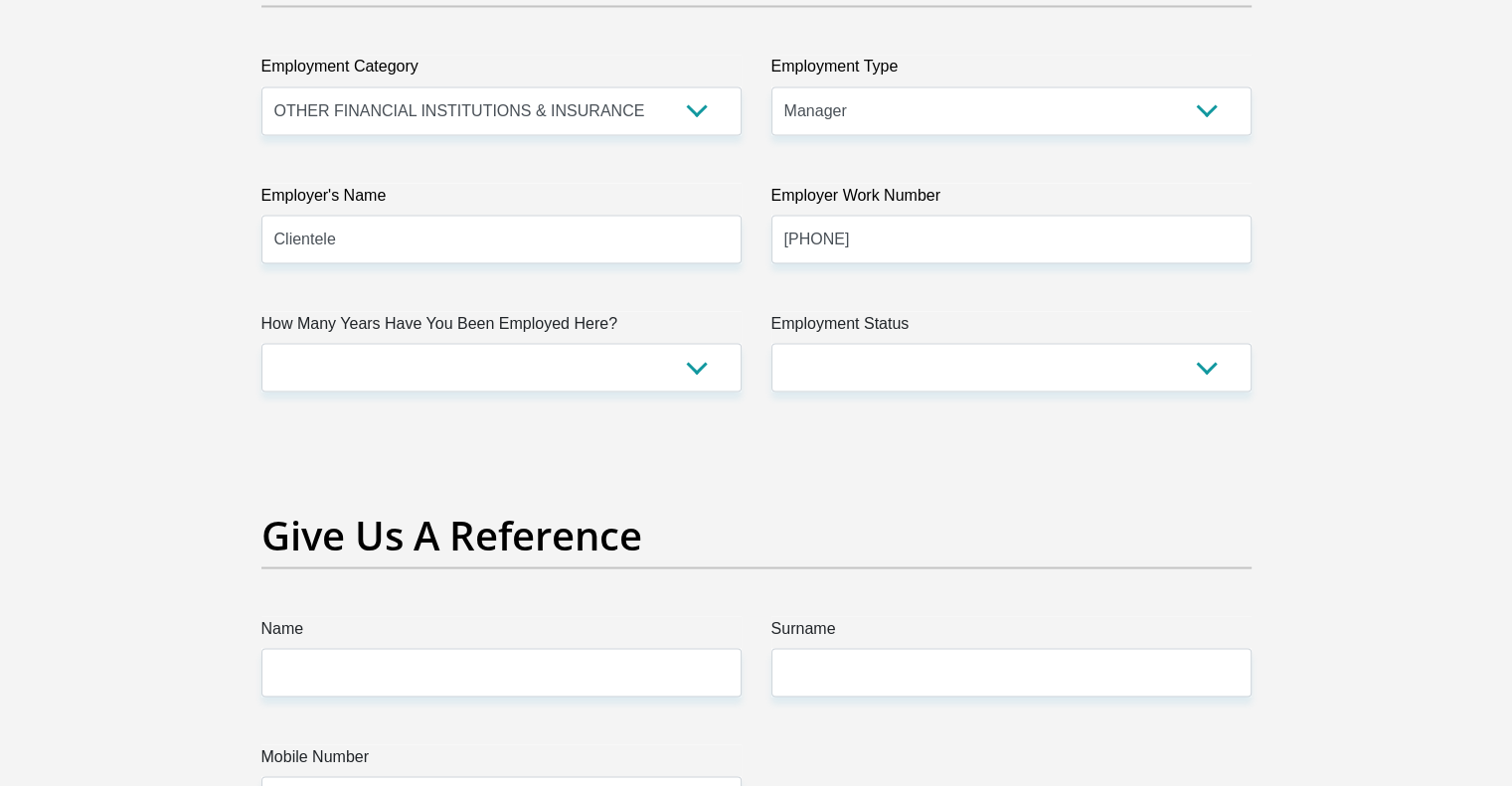 click on "How Many Years Have You Been Employed Here?" at bounding box center (501, 327) 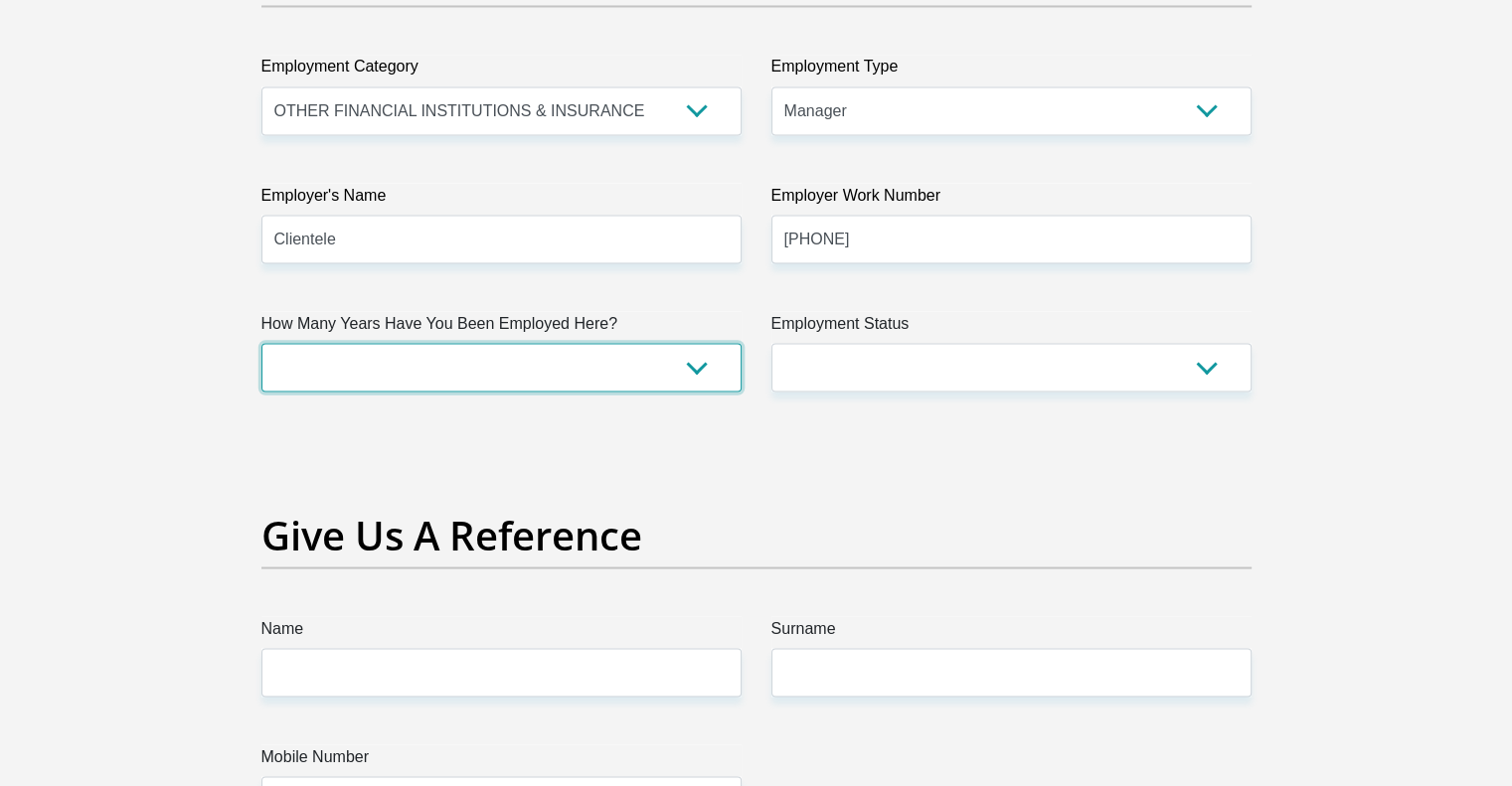 click on "less than 1 year
1-3 years
3-5 years
5+ years" at bounding box center [501, 367] 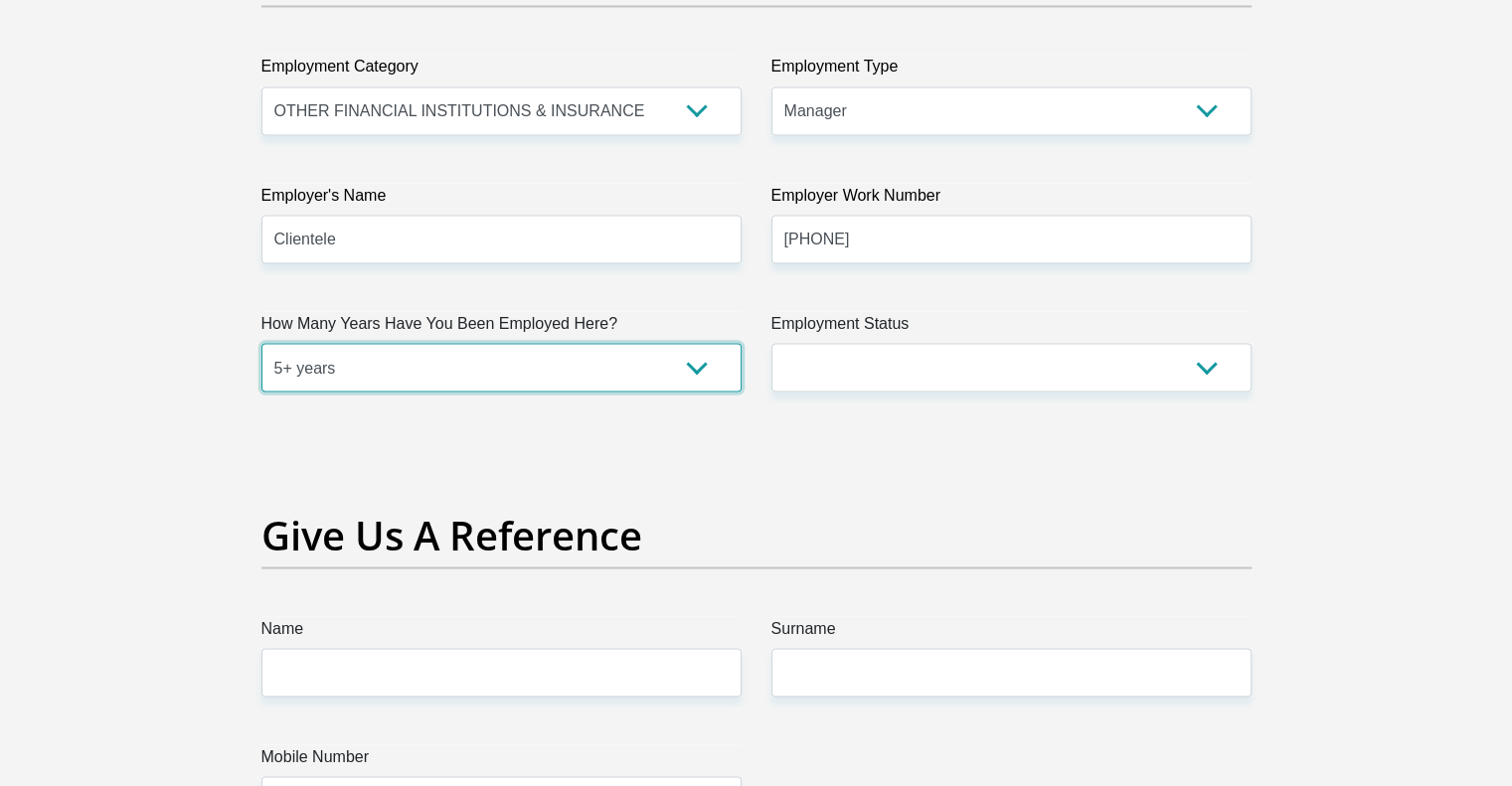 click on "less than 1 year
1-3 years
3-5 years
5+ years" at bounding box center (501, 367) 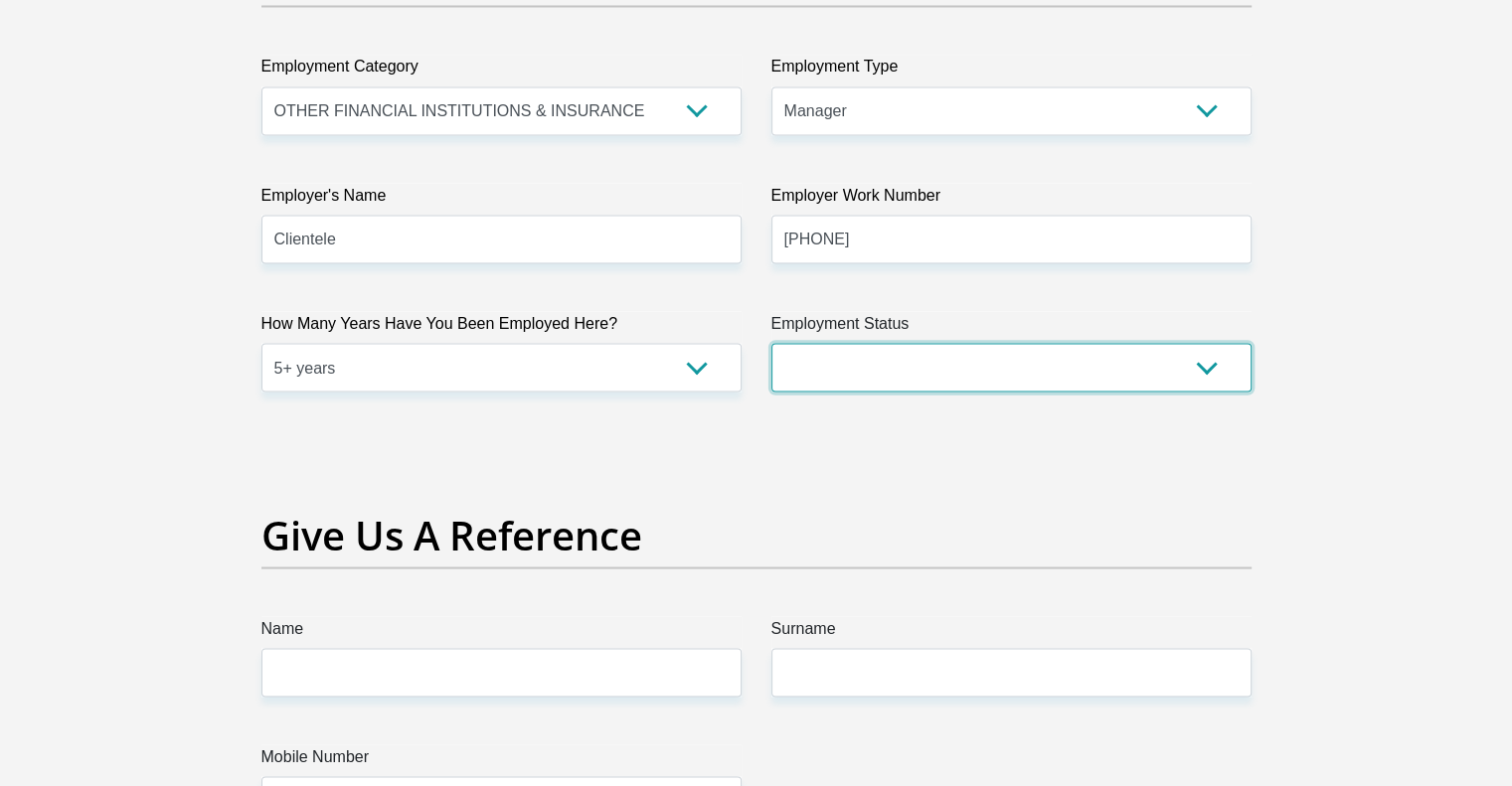 click on "Permanent/Full-time
Part-time/Casual
Contract Worker
Self-Employed
Housewife
Retired
Student
Medically Boarded
Disability
Unemployed" at bounding box center (1011, 367) 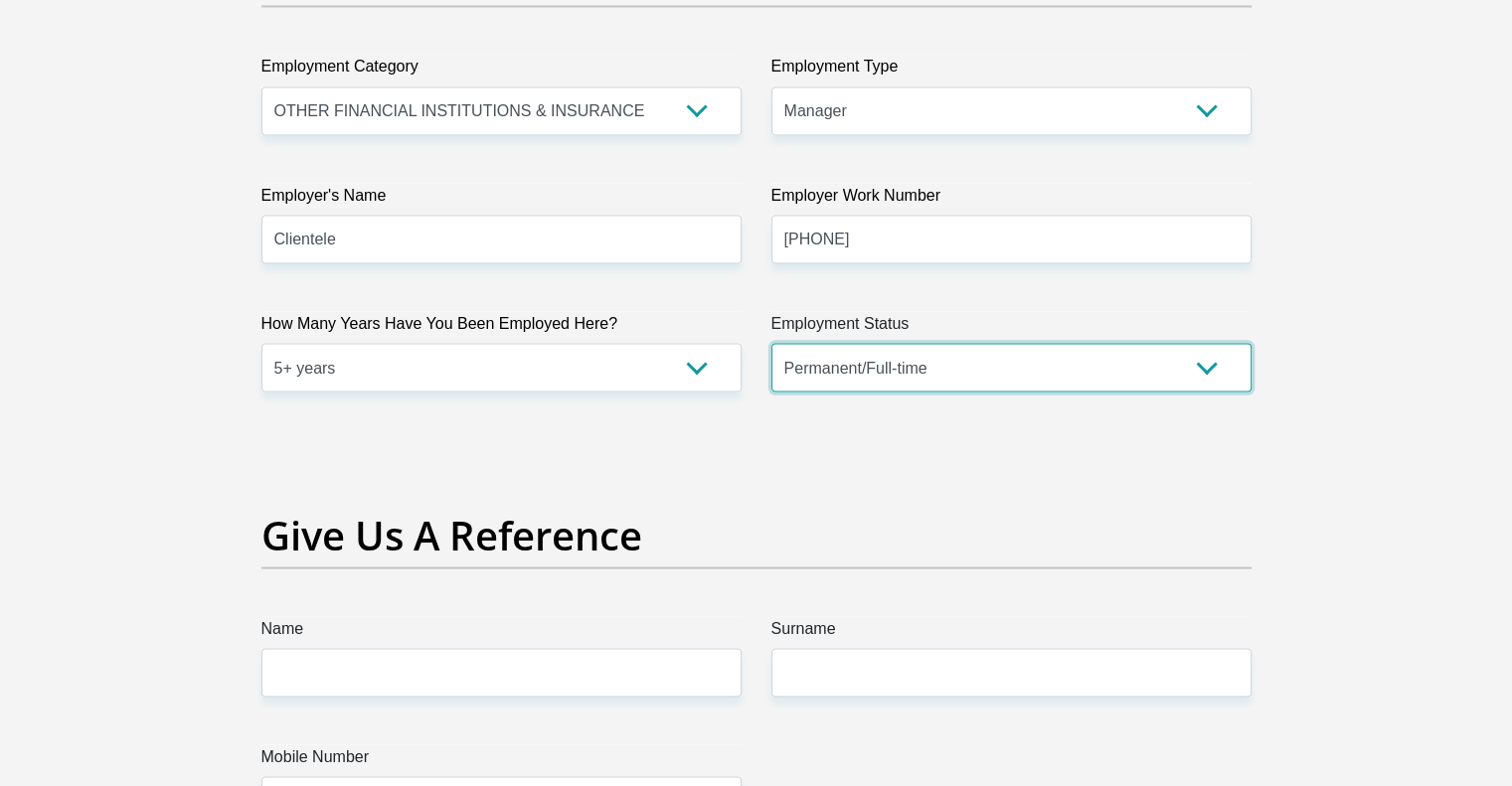 click on "Permanent/Full-time
Part-time/Casual
Contract Worker
Self-Employed
Housewife
Retired
Student
Medically Boarded
Disability
Unemployed" at bounding box center [1011, 367] 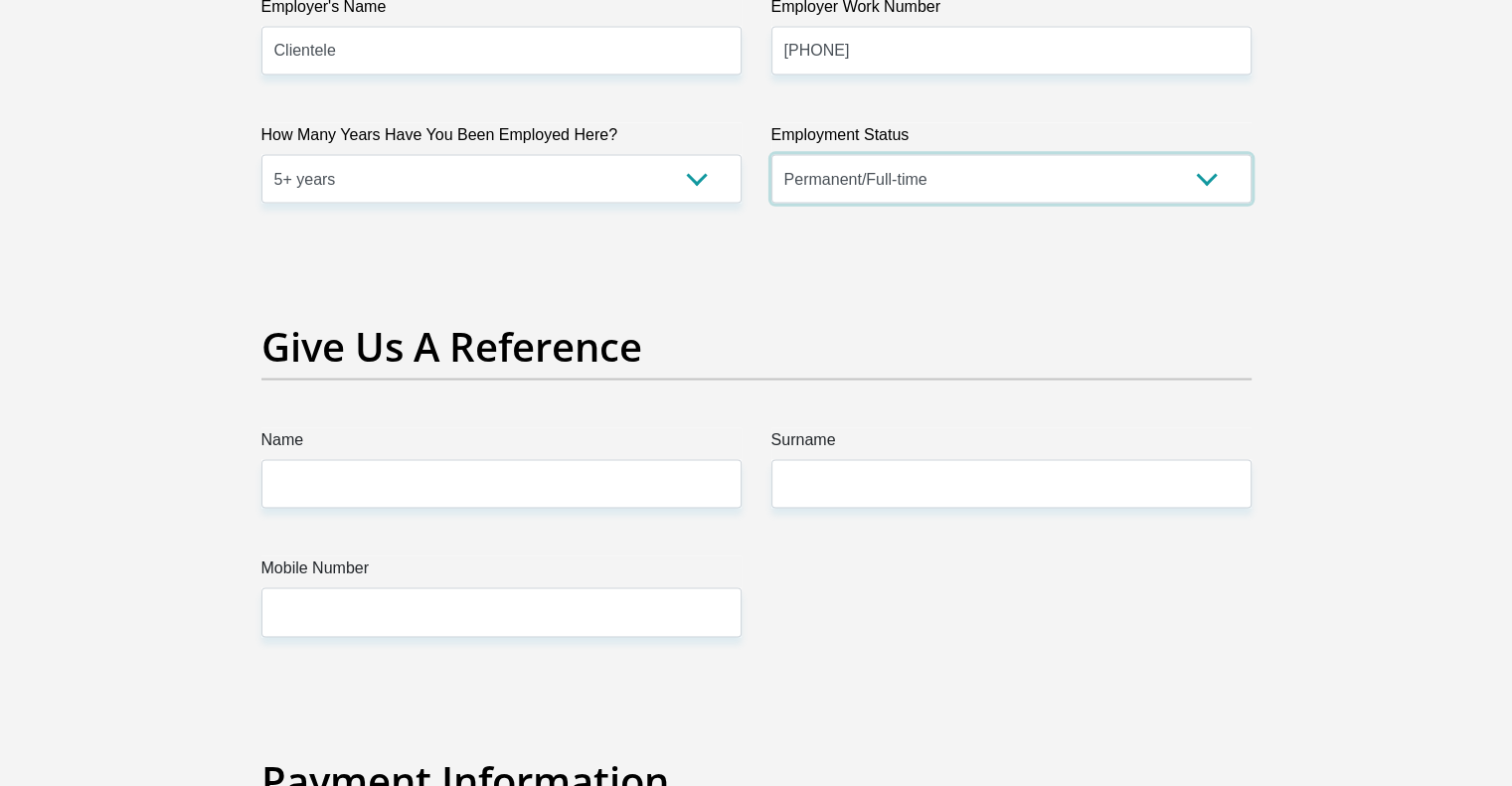 scroll, scrollTop: 4173, scrollLeft: 0, axis: vertical 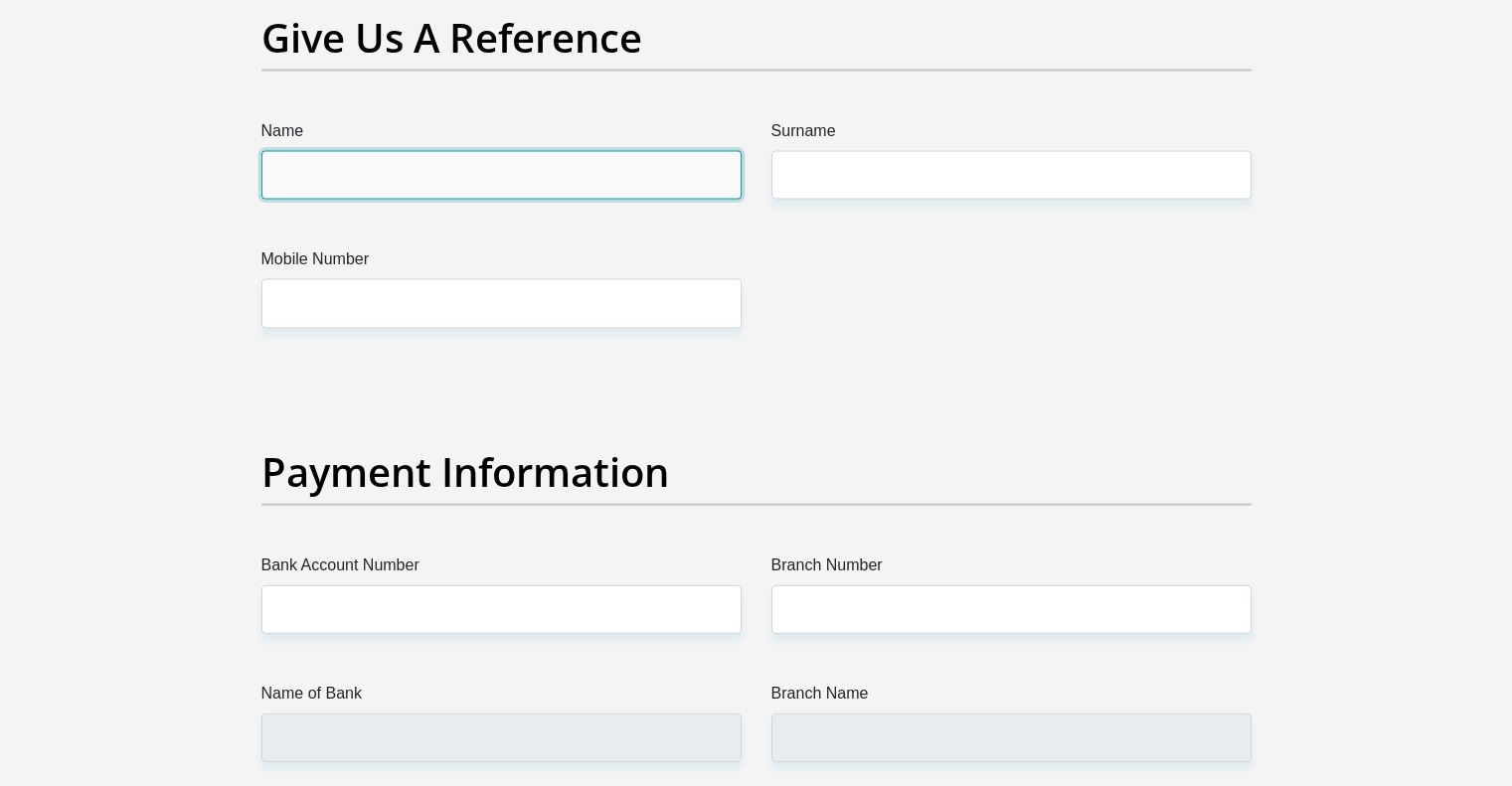click on "Name" at bounding box center [501, 175] 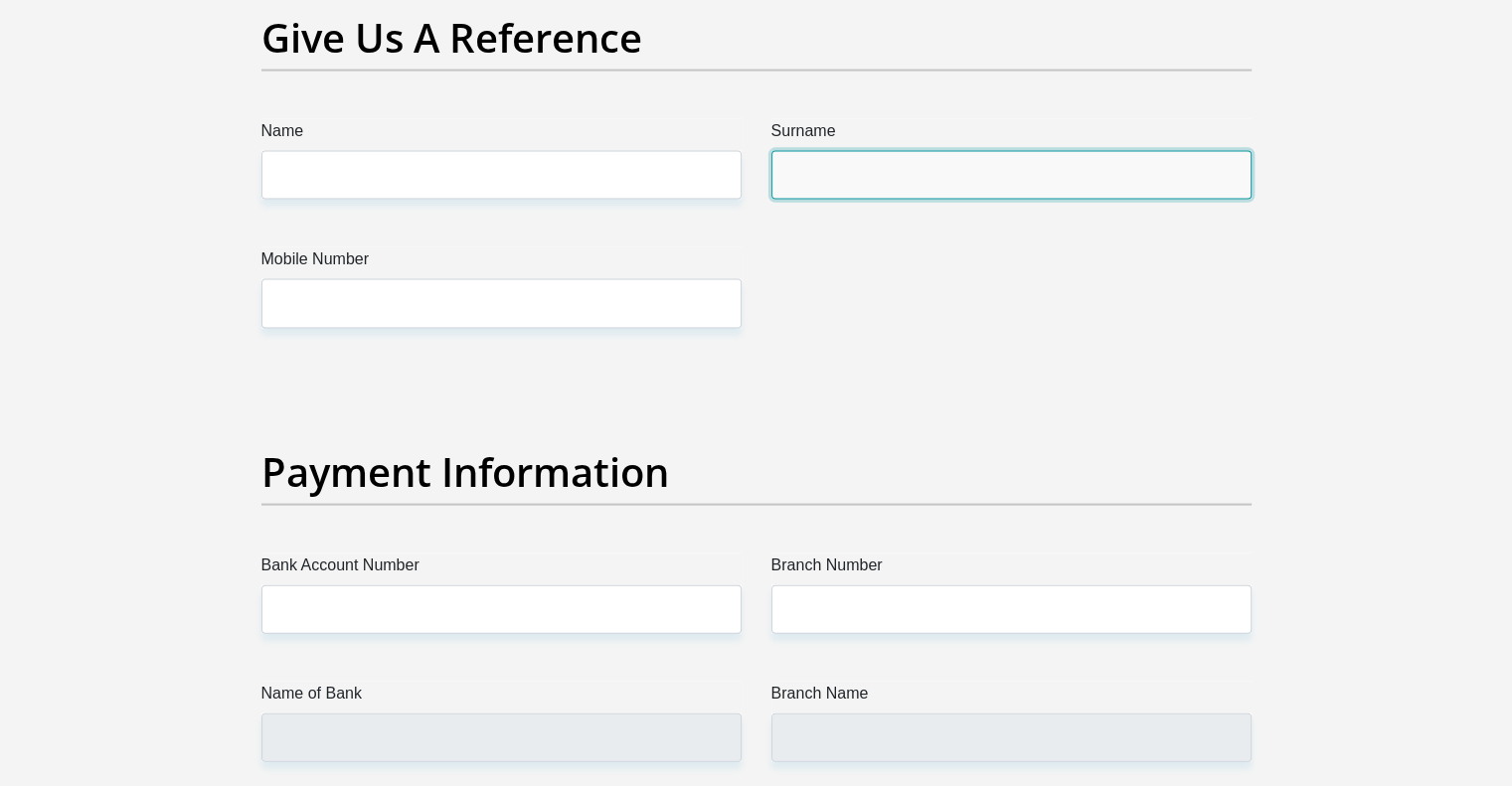 click on "Surname" at bounding box center (1011, 175) 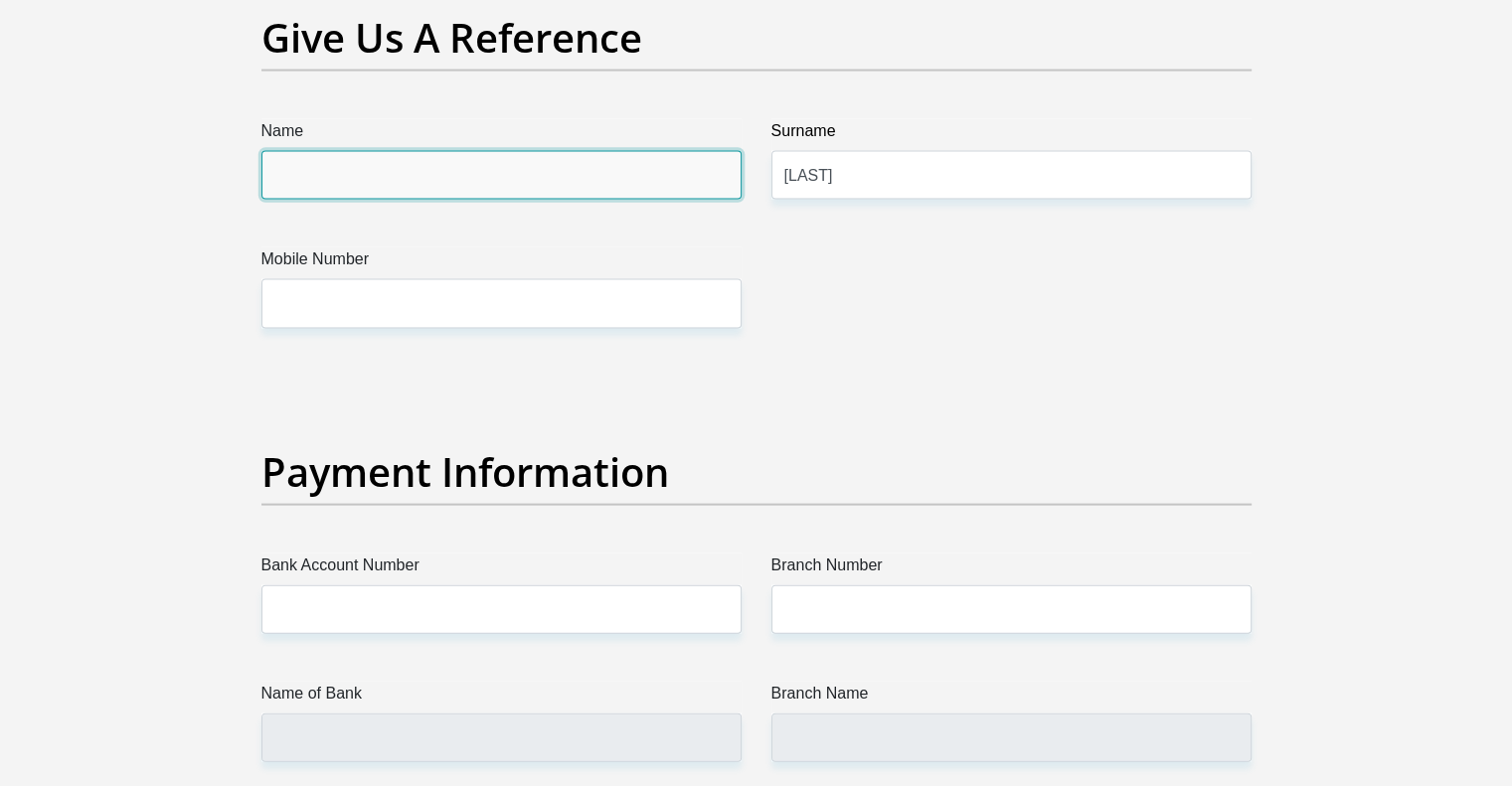 click on "Name" at bounding box center [501, 175] 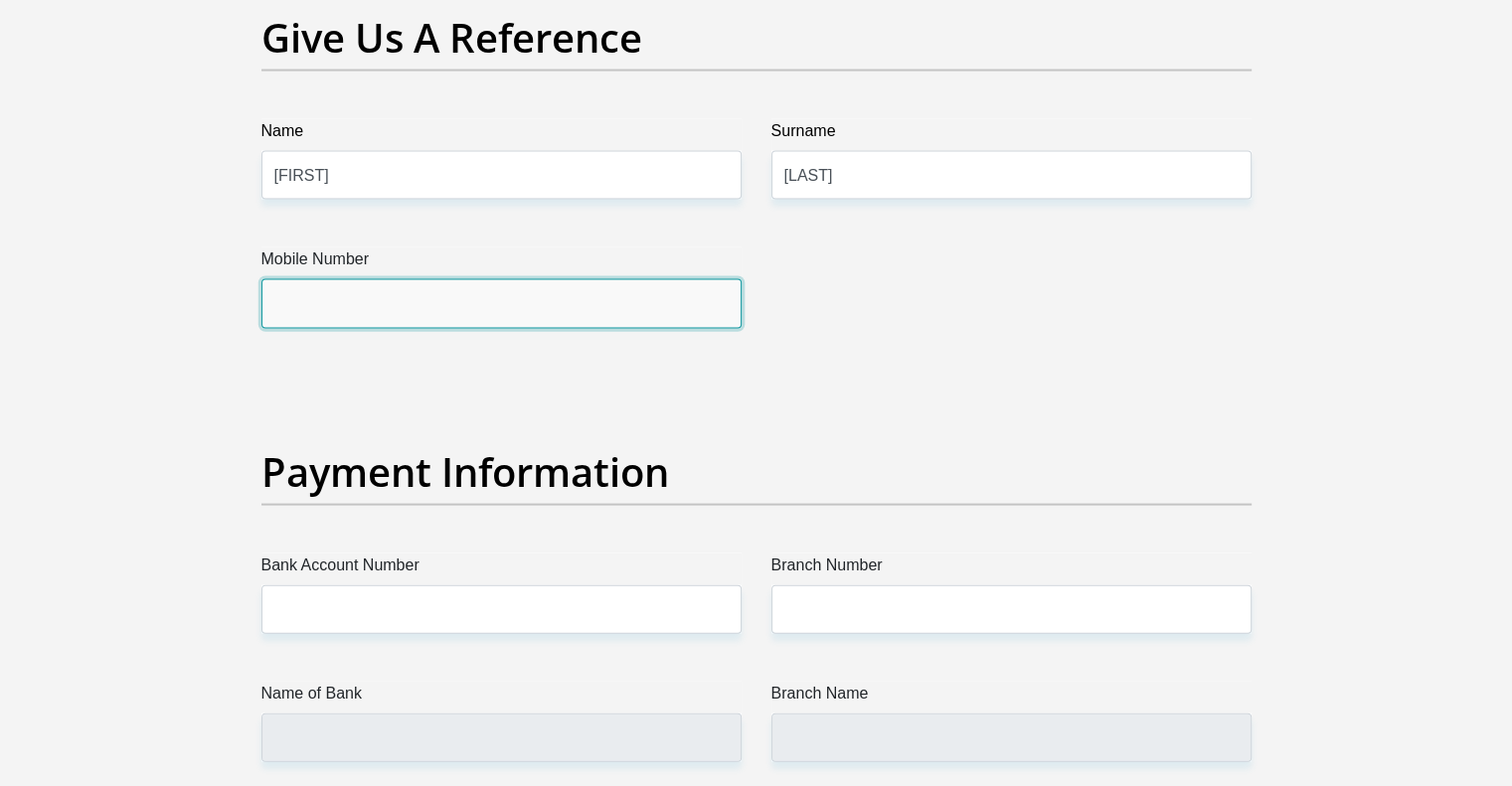 click on "Mobile Number" at bounding box center (501, 303) 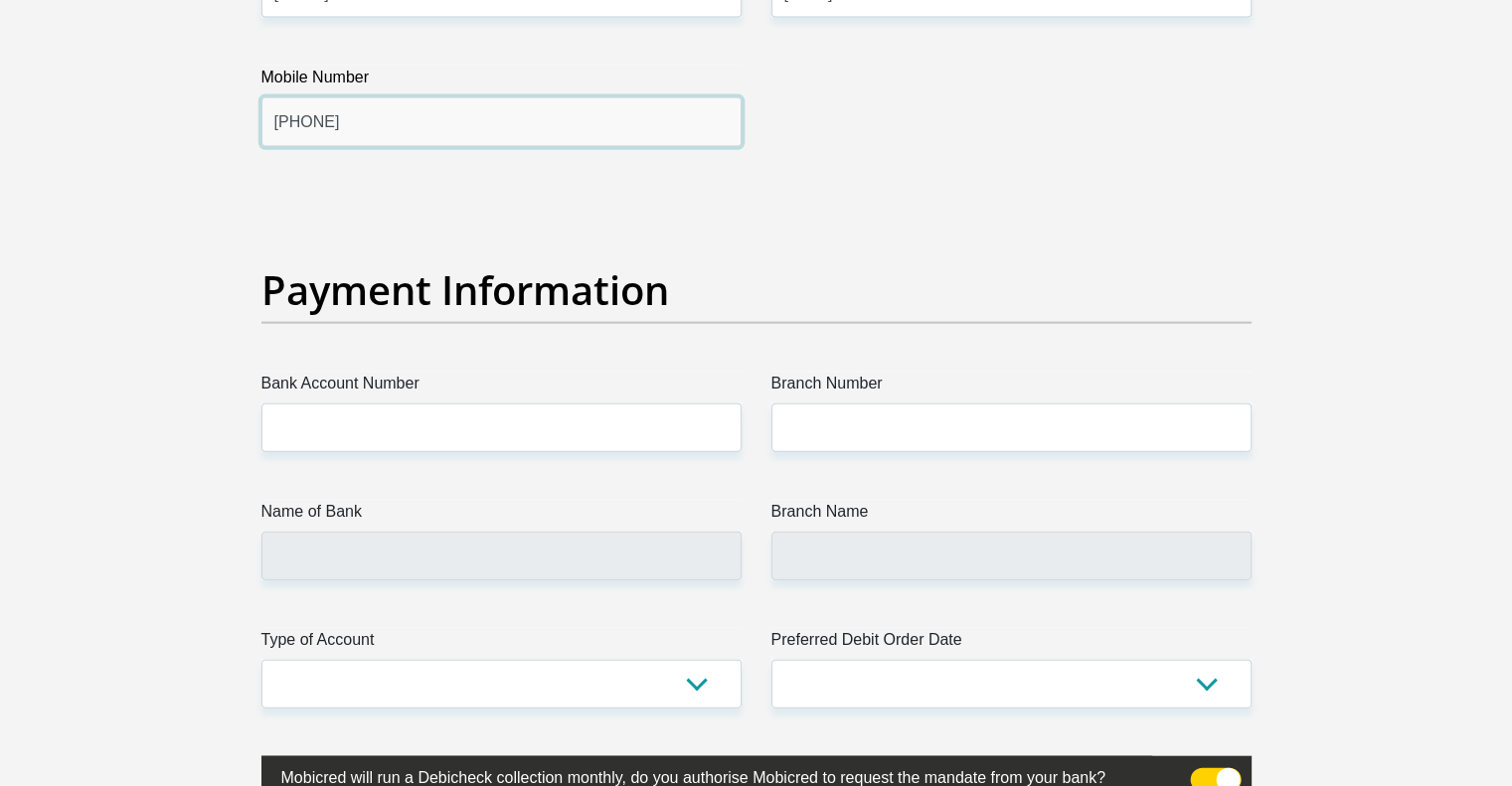 scroll, scrollTop: 4571, scrollLeft: 0, axis: vertical 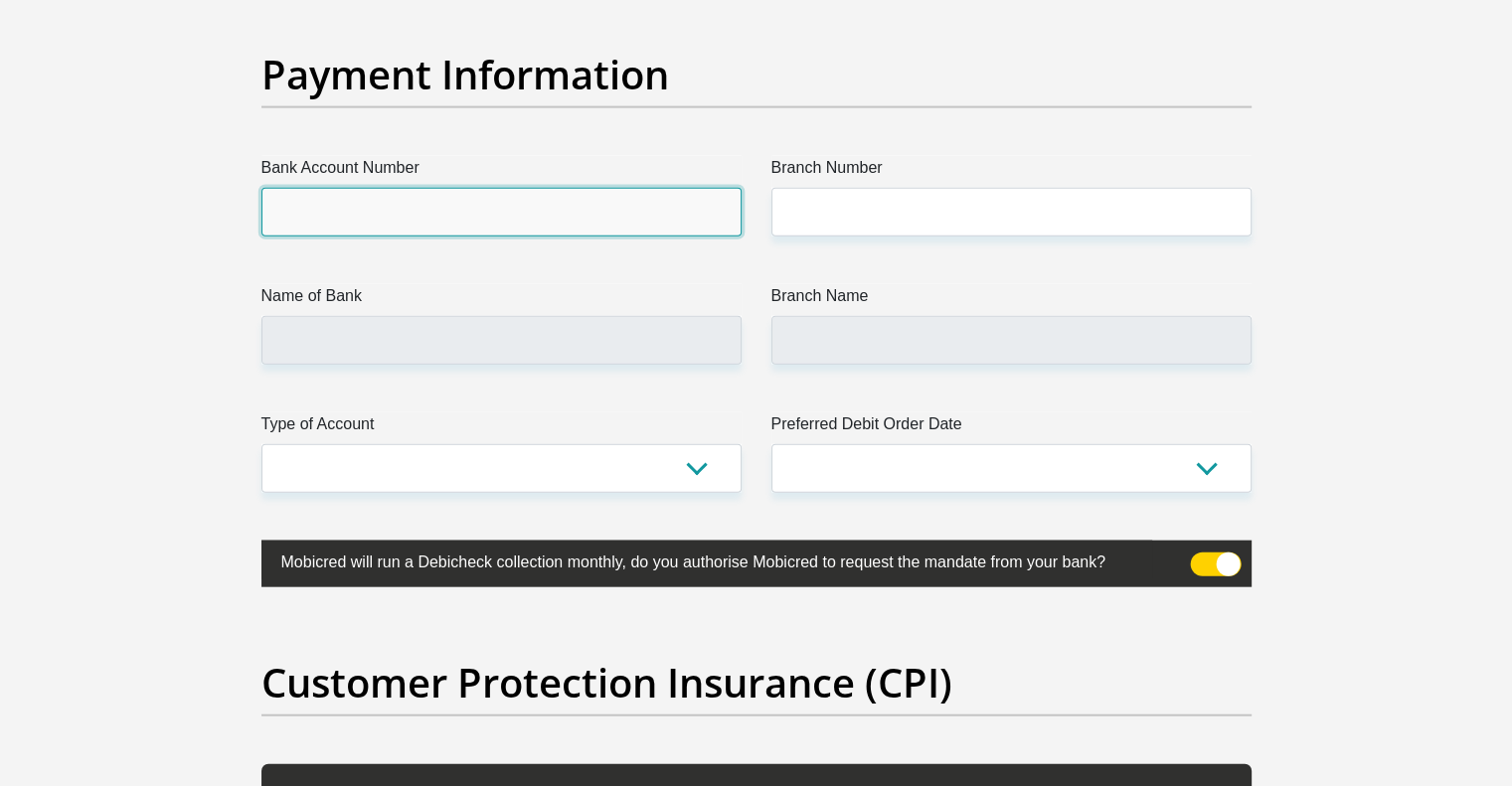 click on "Bank Account Number" at bounding box center (501, 212) 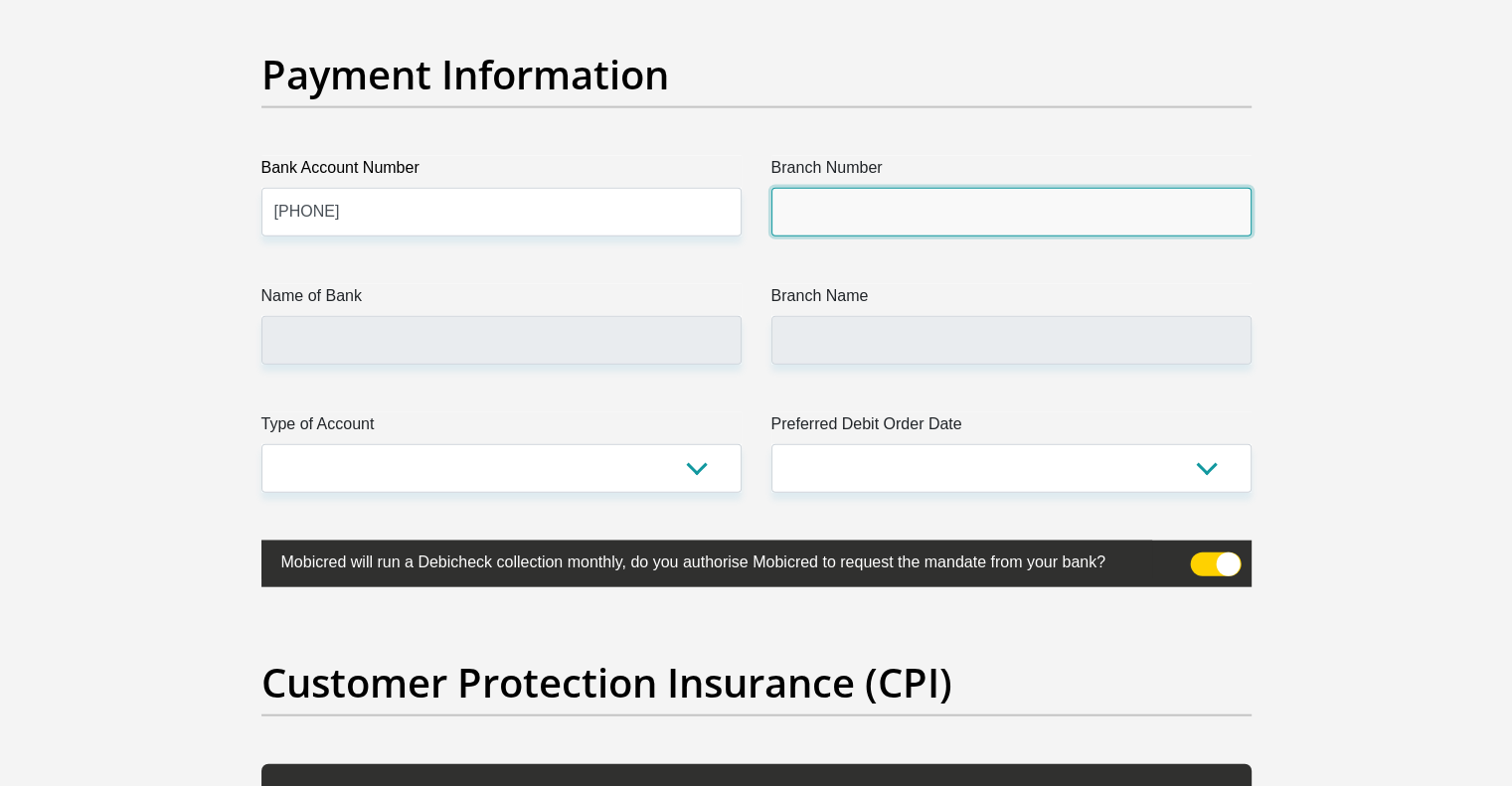 click on "Branch Number" at bounding box center [1011, 212] 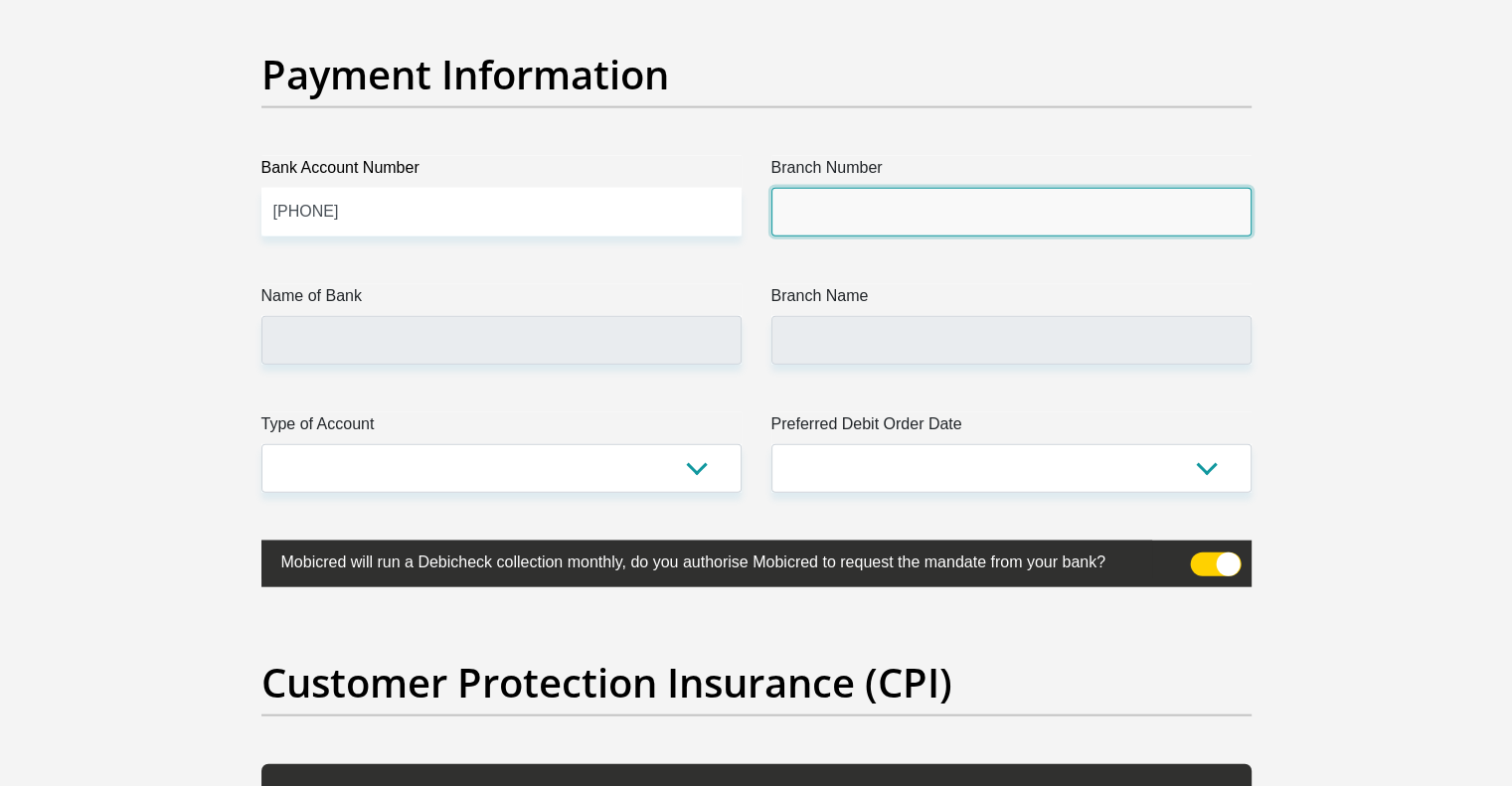 type on "198765" 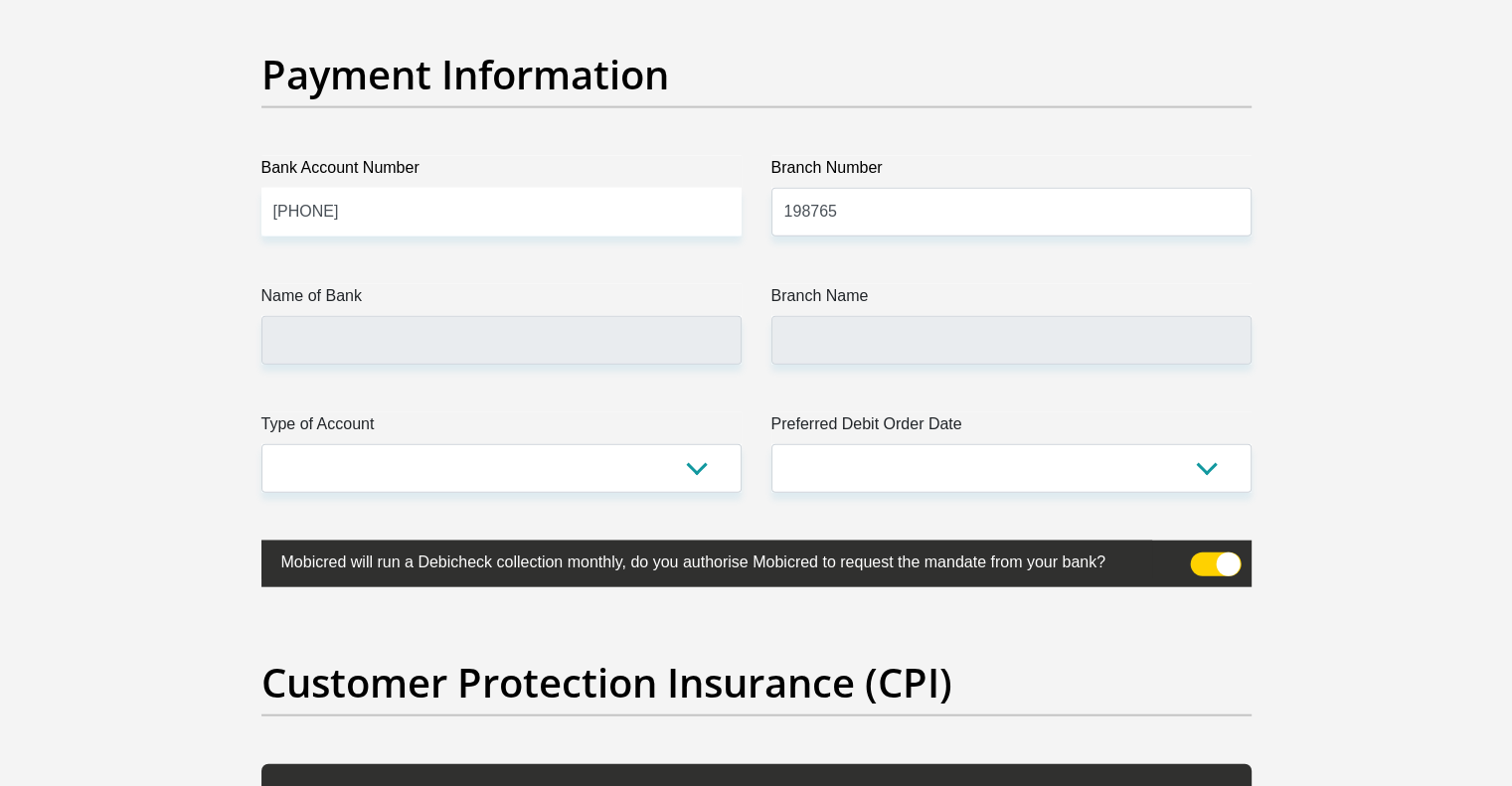 click on "Title
Mr
Ms
Mrs
Dr
Other
First Name
Shavanie
Surname
Naicker
ID Number
8901280136088
Please input valid ID number
Race
Black
Coloured
Indian
White
Other
Contact Number
0798372818
Please input valid contact number
Nationality
South Africa
Afghanistan
Aland Islands  Albania  Algeria" at bounding box center [756, -1026] 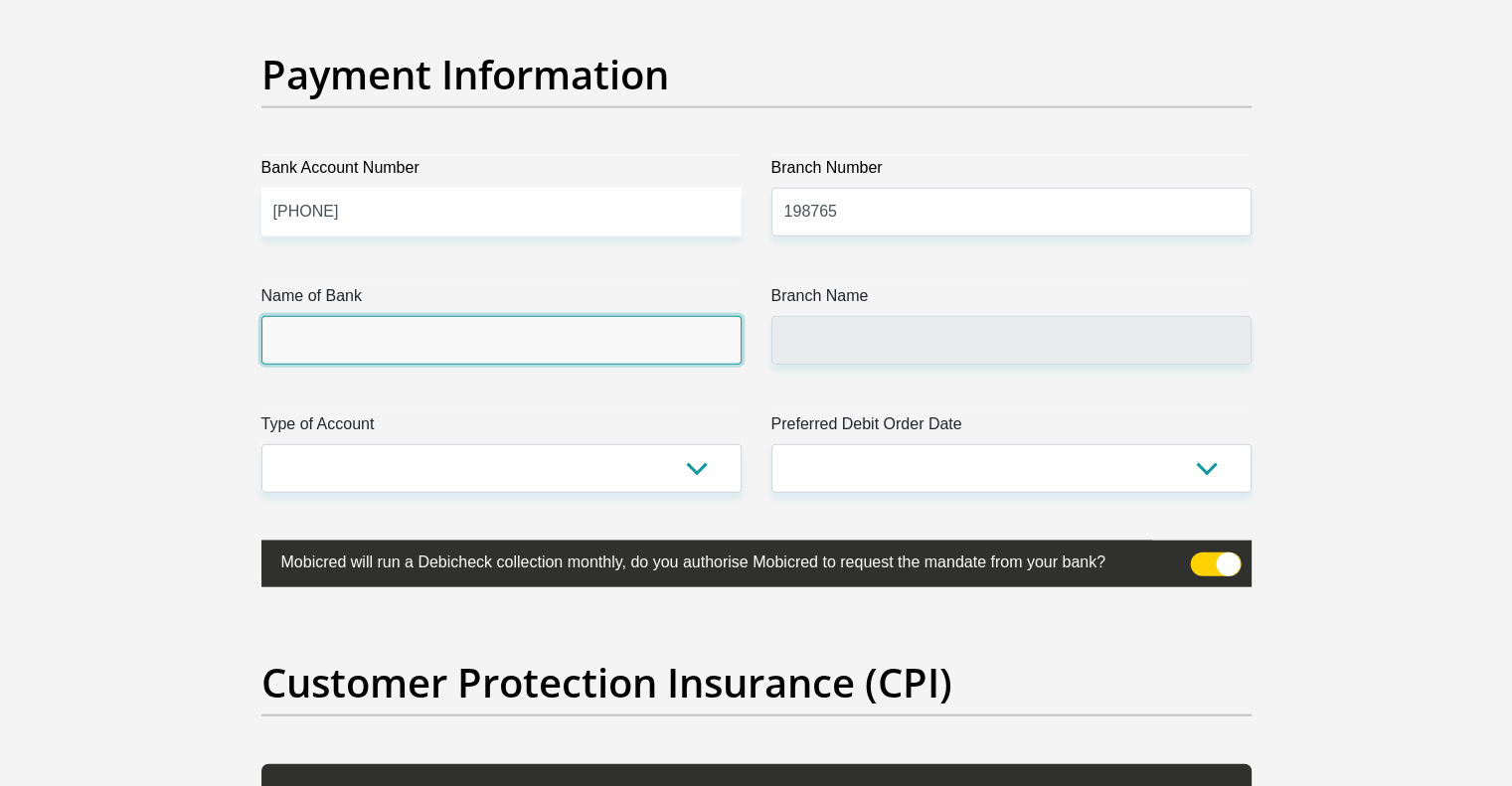 click on "Name of Bank" at bounding box center [501, 340] 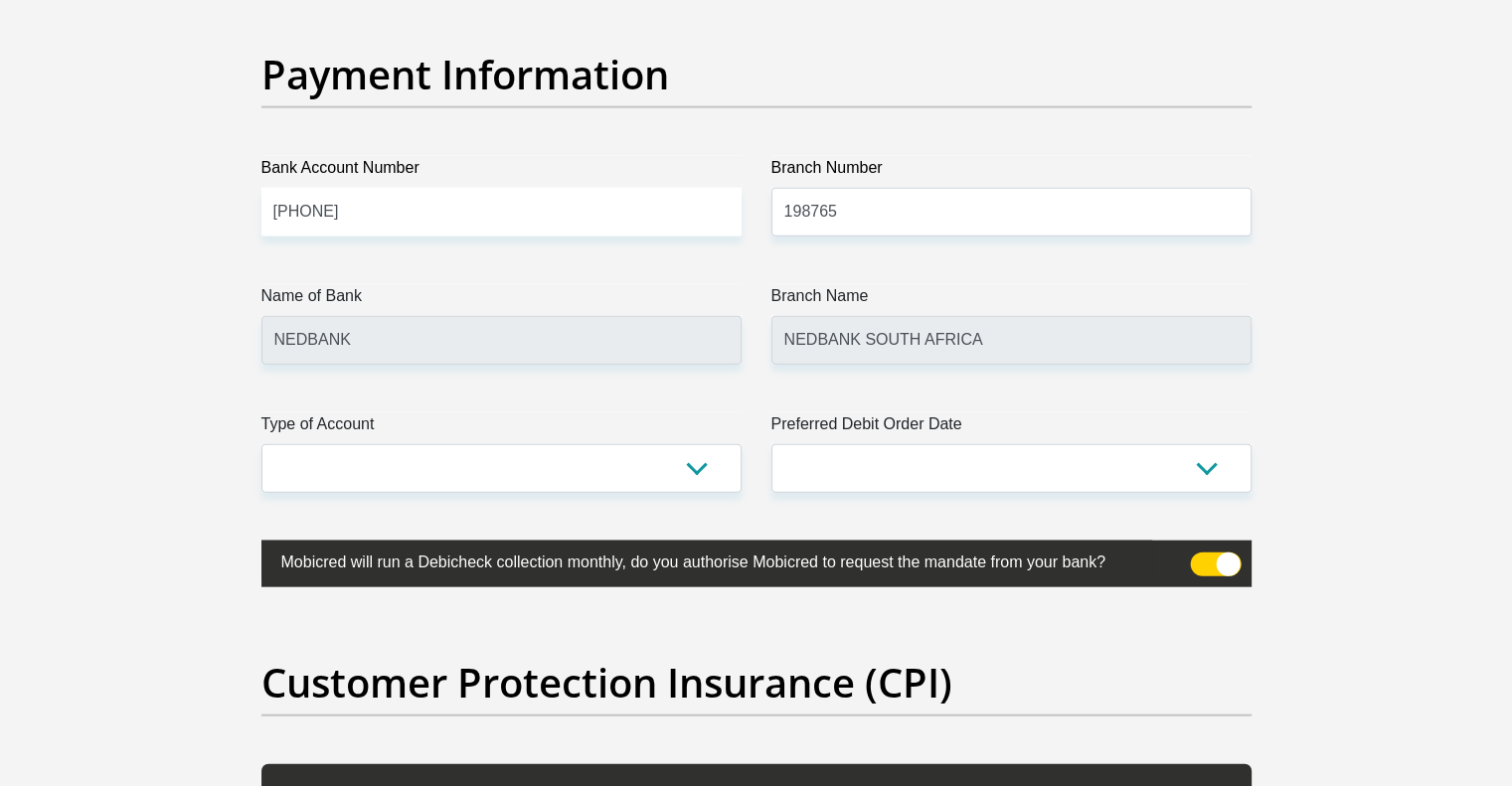 click on "Personal Details
Title
Mr
Ms
Mrs
Dr
Other
First Name
Shavanie
Surname
Naicker
ID Number
8901280136088
Please input valid ID number
Race
Black
Coloured
Indian
White
Other
Contact Number
0798372818
Please input valid contact number" at bounding box center [756, -1021] 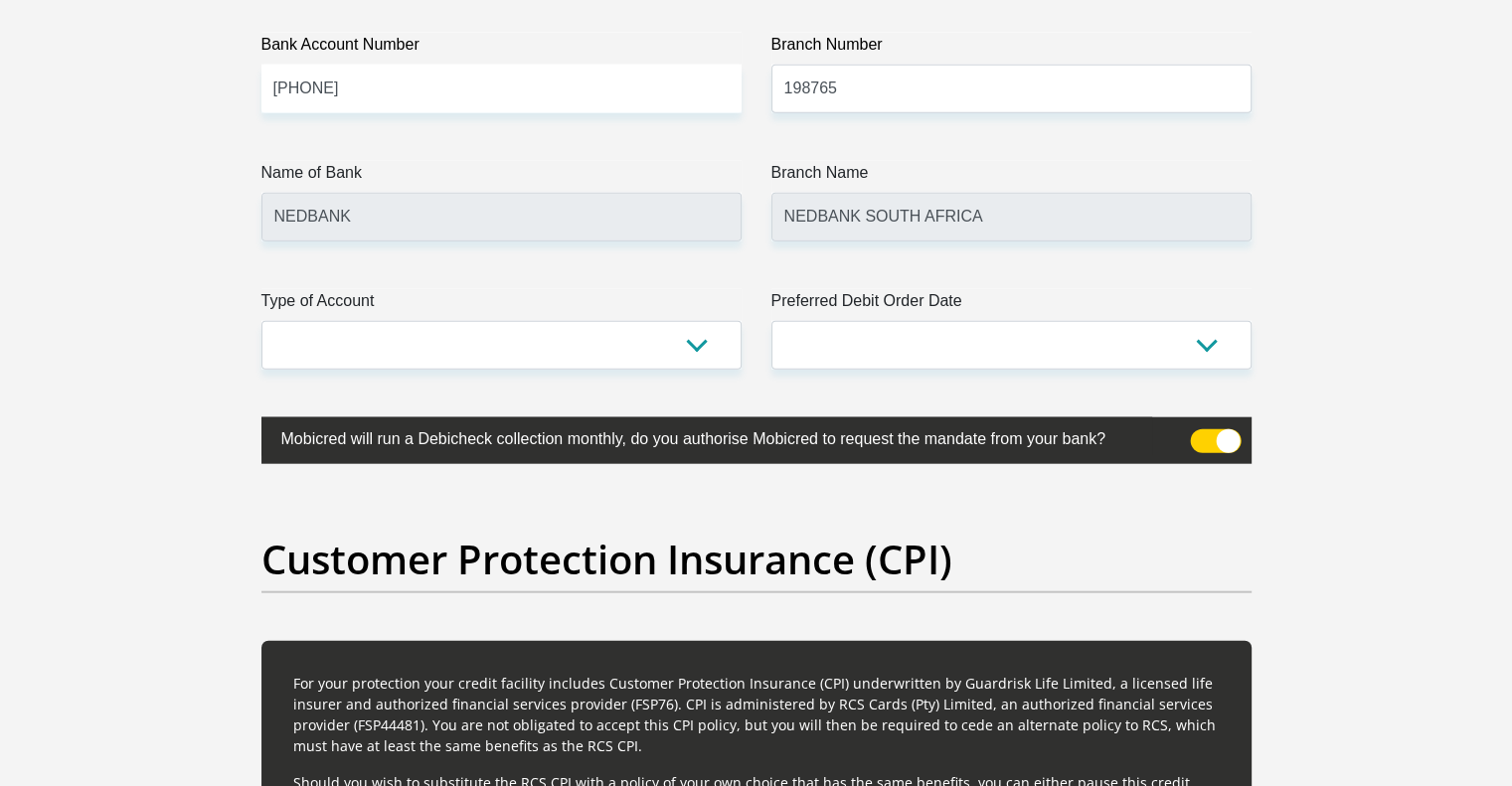 scroll, scrollTop: 4770, scrollLeft: 0, axis: vertical 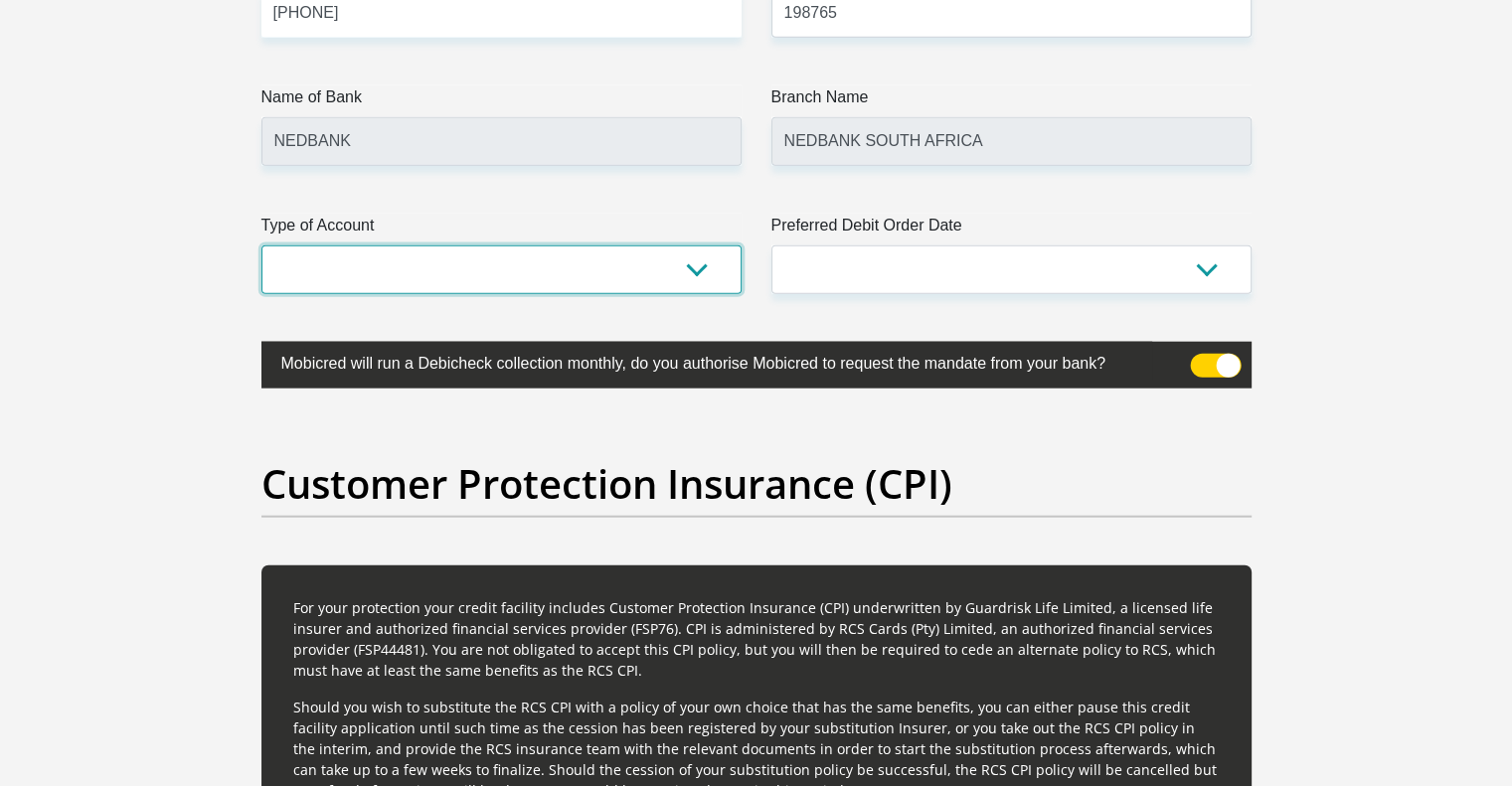 click on "Cheque
Savings" at bounding box center [501, 269] 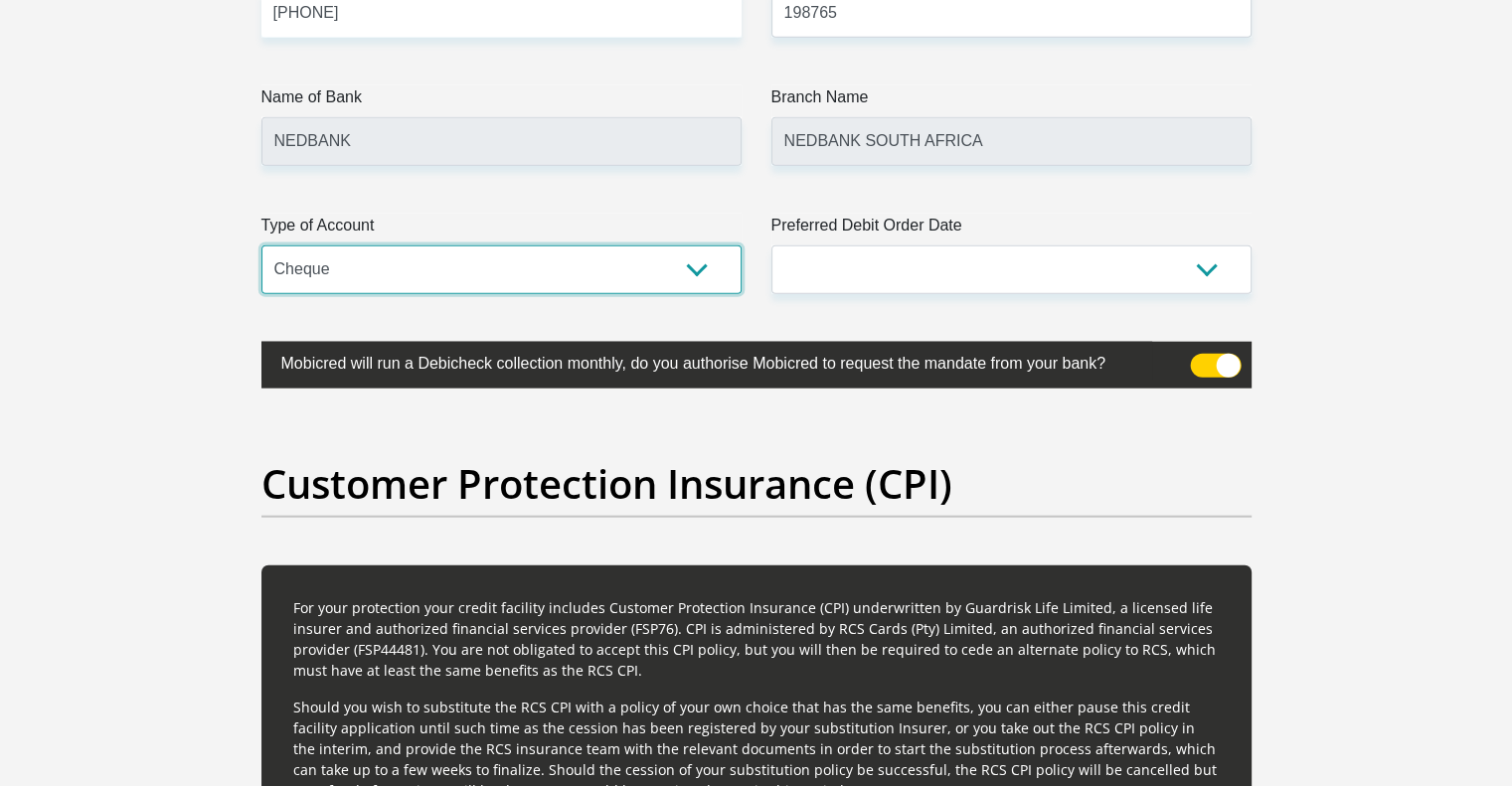 click on "Cheque
Savings" at bounding box center (501, 269) 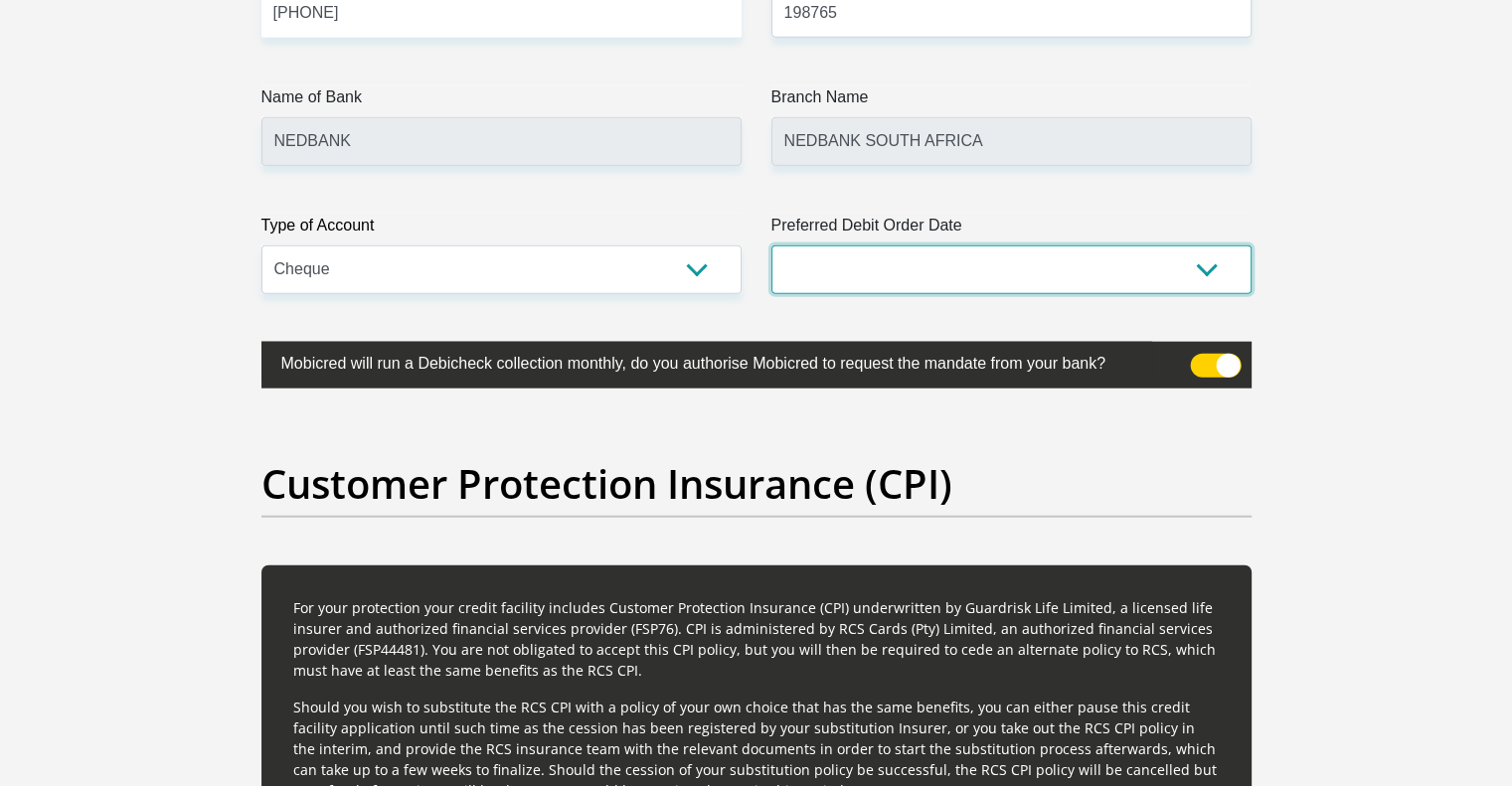 click on "1st
2nd
3rd
4th
5th
7th
18th
19th
20th
21st
22nd
23rd
24th
25th
26th
27th
28th
29th
30th" at bounding box center [1011, 269] 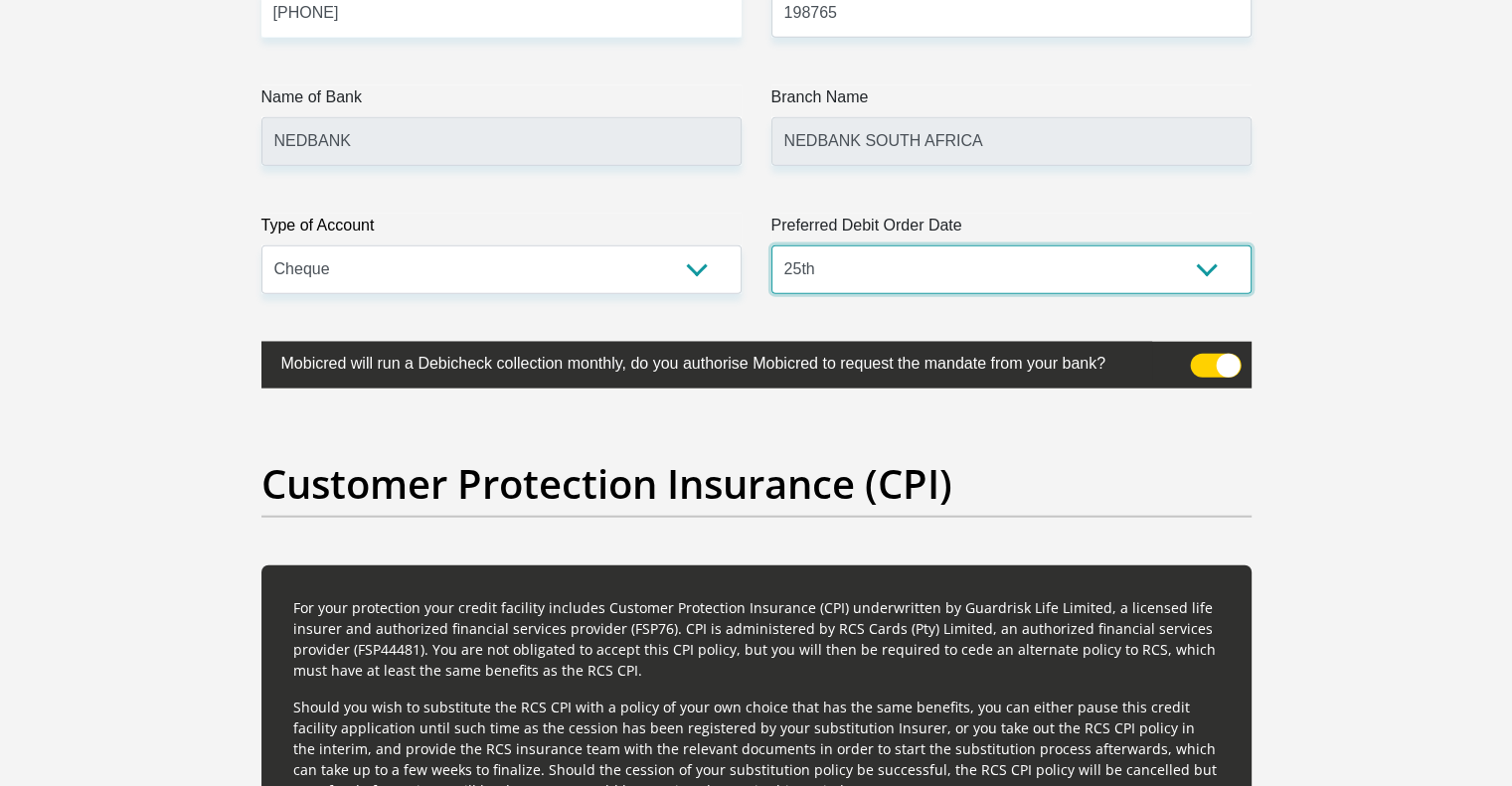 click on "1st
2nd
3rd
4th
5th
7th
18th
19th
20th
21st
22nd
23rd
24th
25th
26th
27th
28th
29th
30th" at bounding box center [1011, 269] 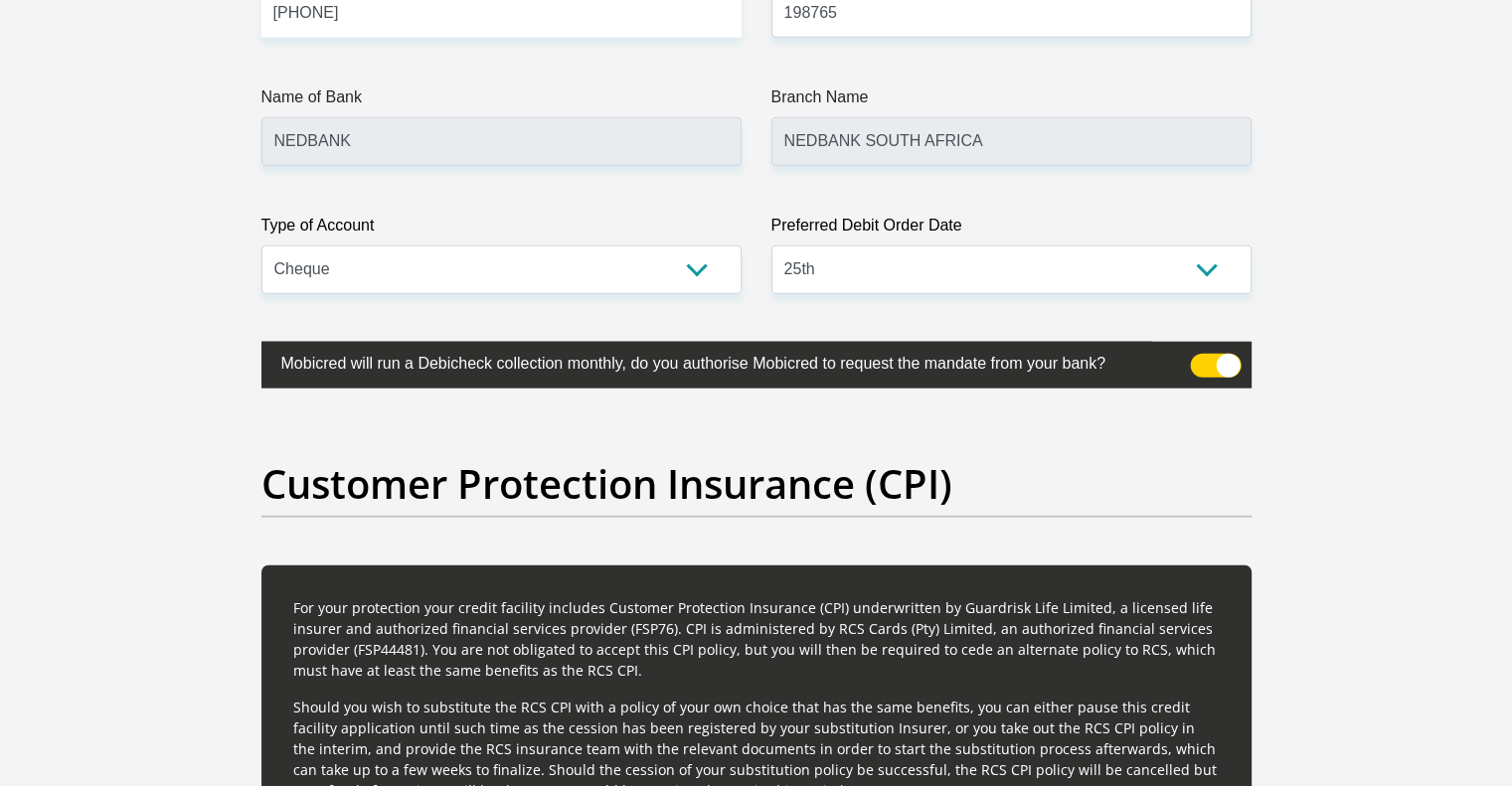 click on "Personal Details
Title
Mr
Ms
Mrs
Dr
Other
First Name
Shavanie
Surname
Naicker
ID Number
8901280136088
Please input valid ID number
Race
Black
Coloured
Indian
White
Other
Contact Number
0798372818
Please input valid contact number" at bounding box center (756, -1219) 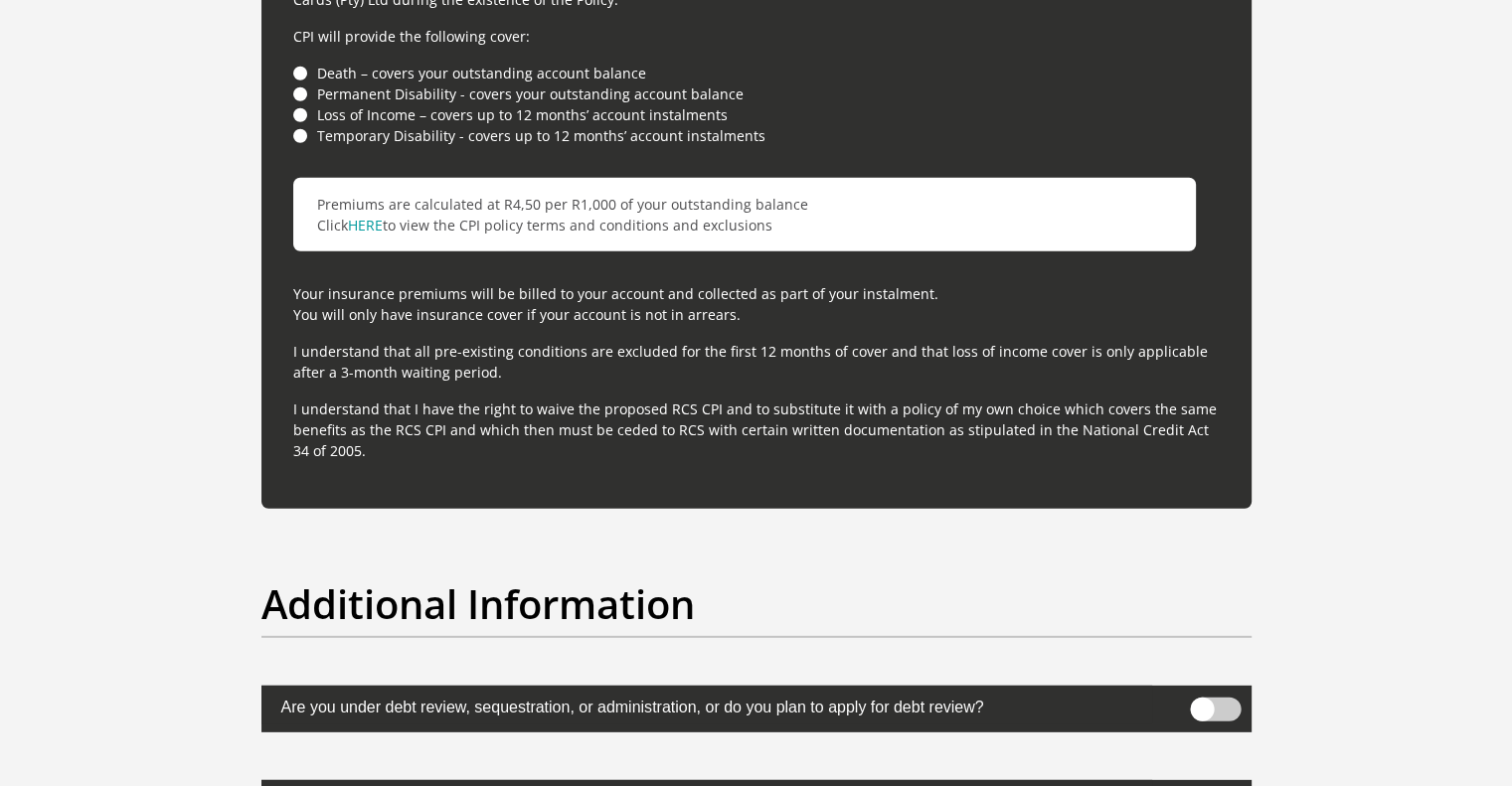 scroll, scrollTop: 6161, scrollLeft: 0, axis: vertical 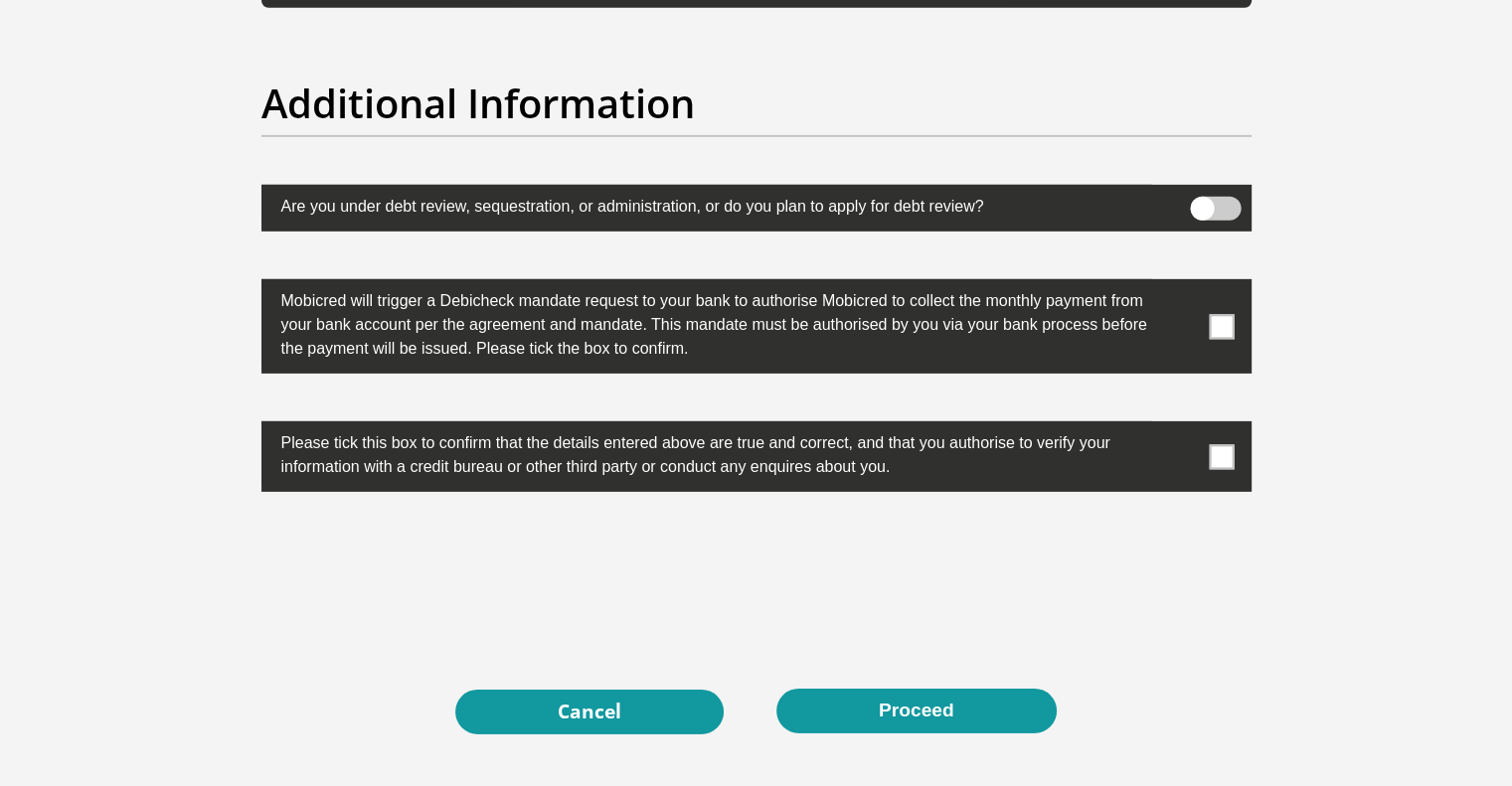 click at bounding box center [1221, 326] 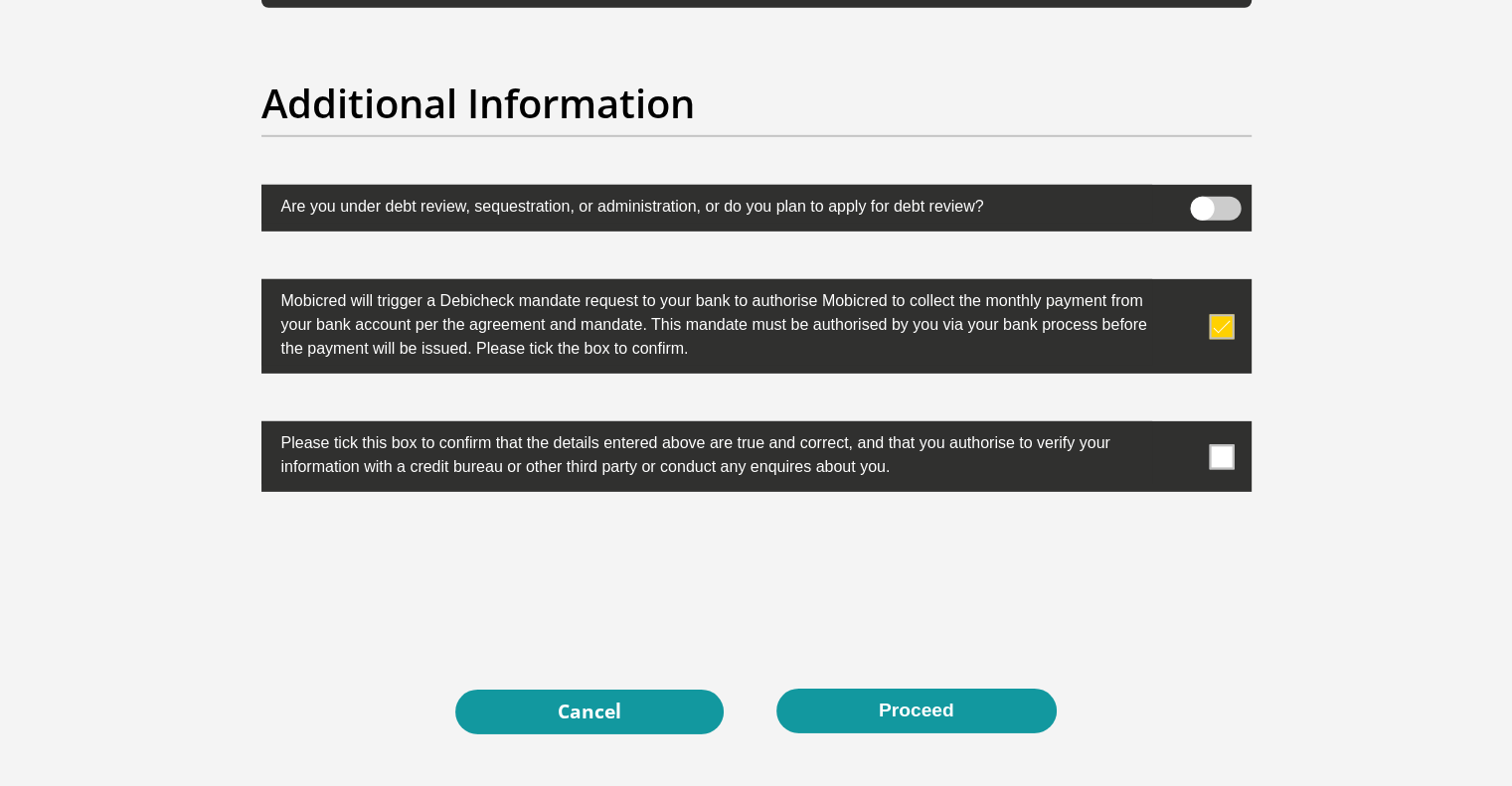 click at bounding box center (1221, 456) 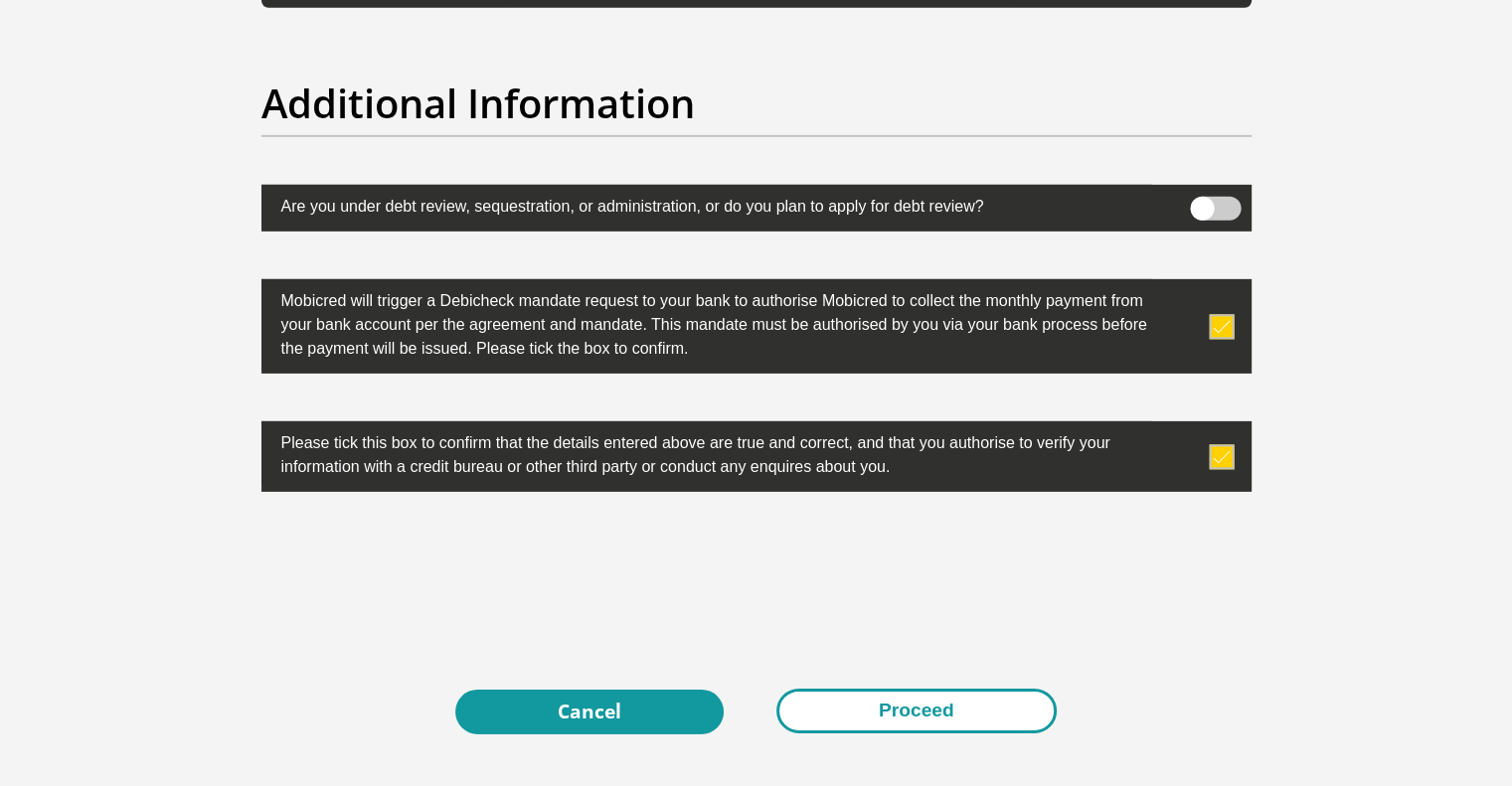 click on "Proceed" at bounding box center [917, 710] 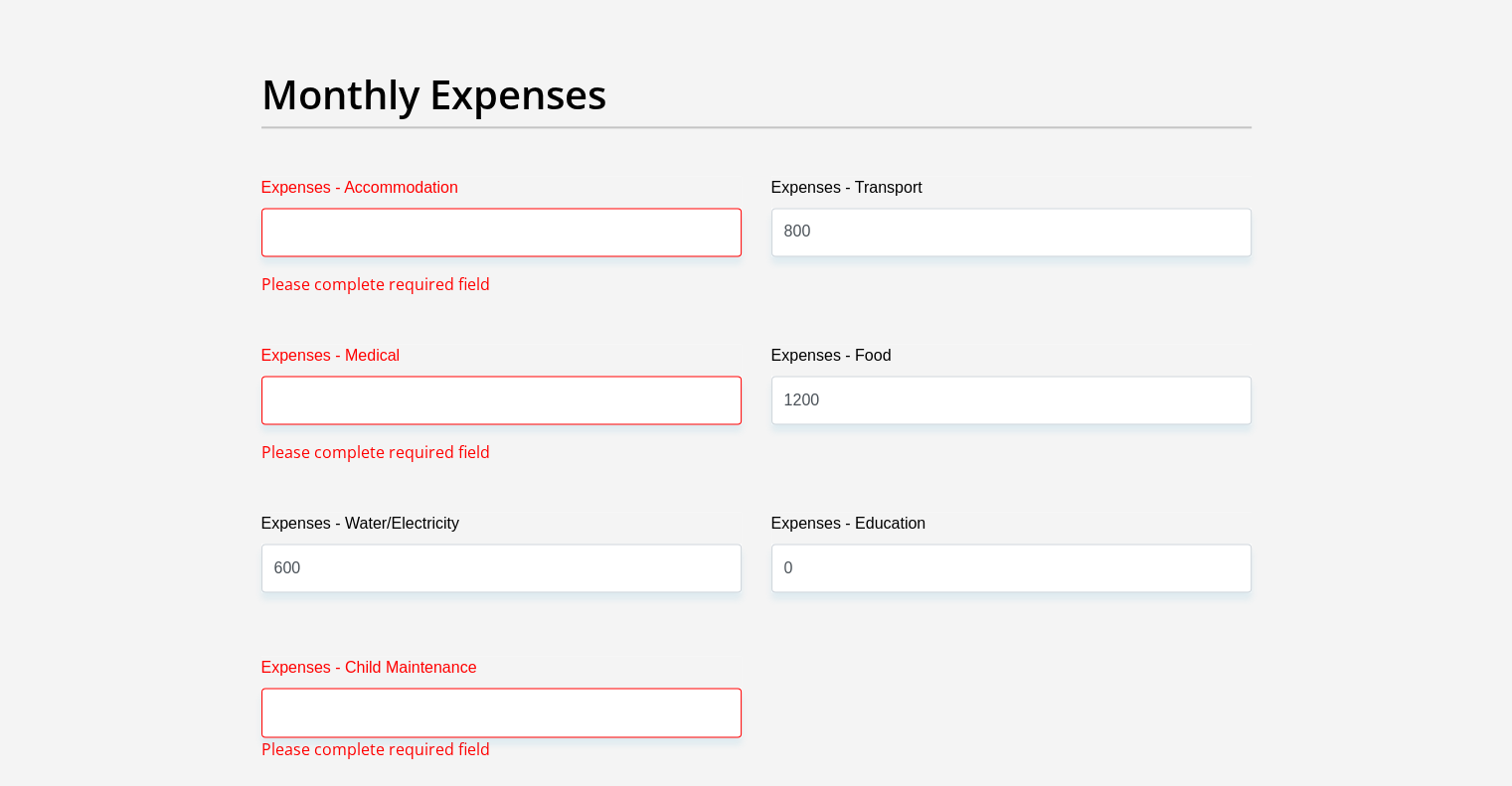 scroll, scrollTop: 2789, scrollLeft: 0, axis: vertical 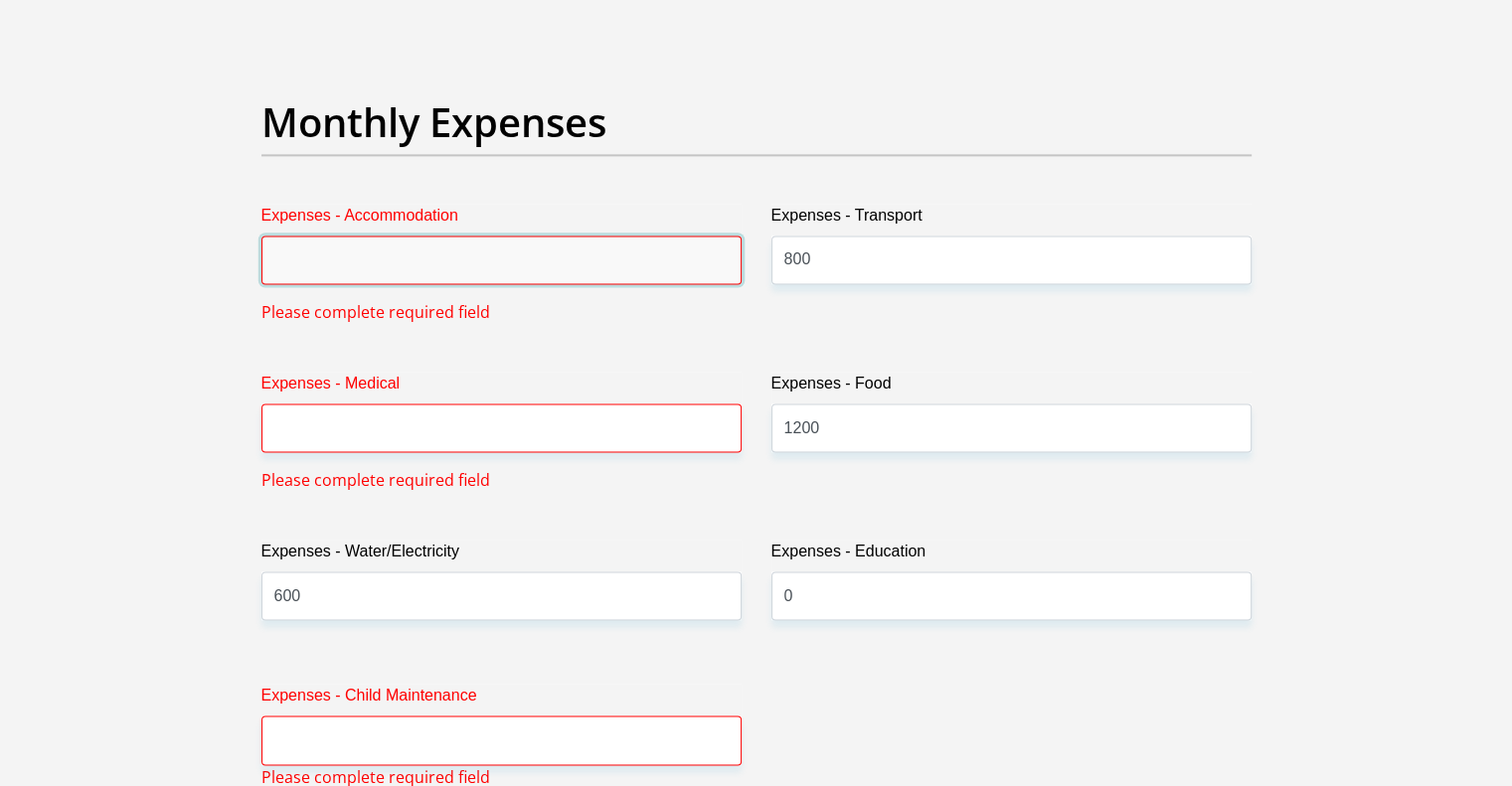 click on "Expenses - Accommodation" at bounding box center [501, 259] 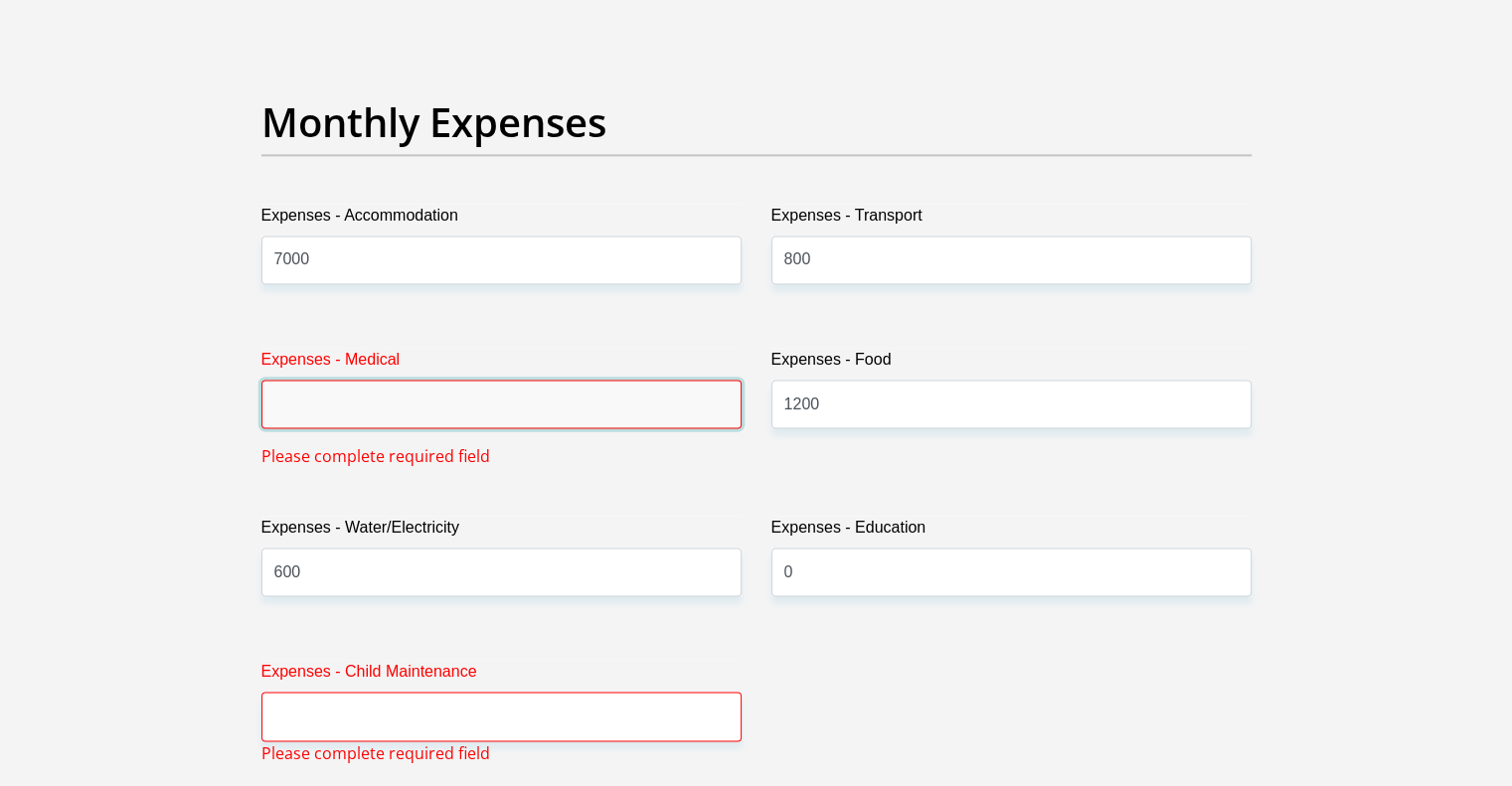 click on "Expenses - Medical" at bounding box center [501, 403] 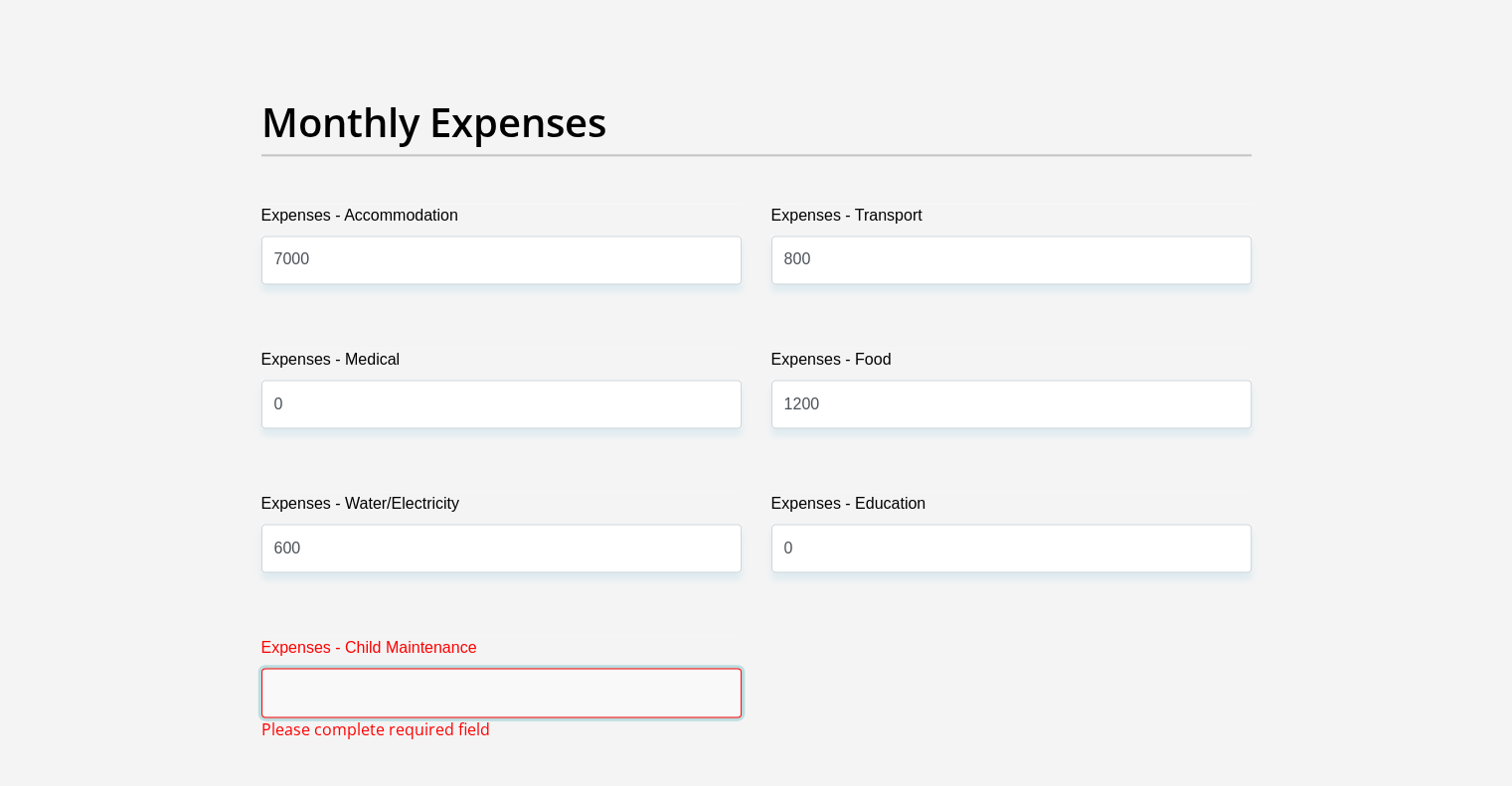 click on "Expenses - Child Maintenance" at bounding box center [501, 692] 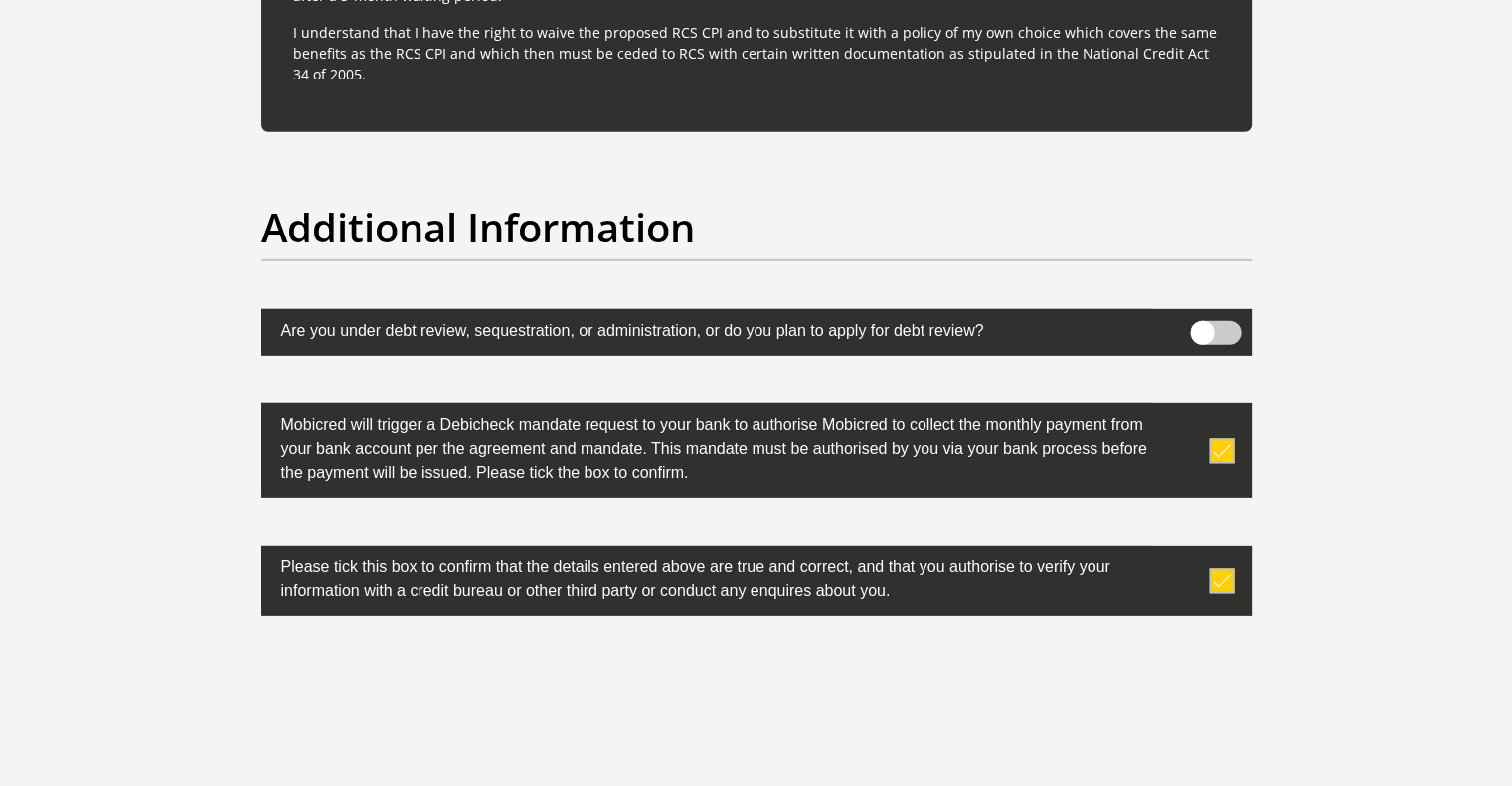scroll, scrollTop: 6340, scrollLeft: 0, axis: vertical 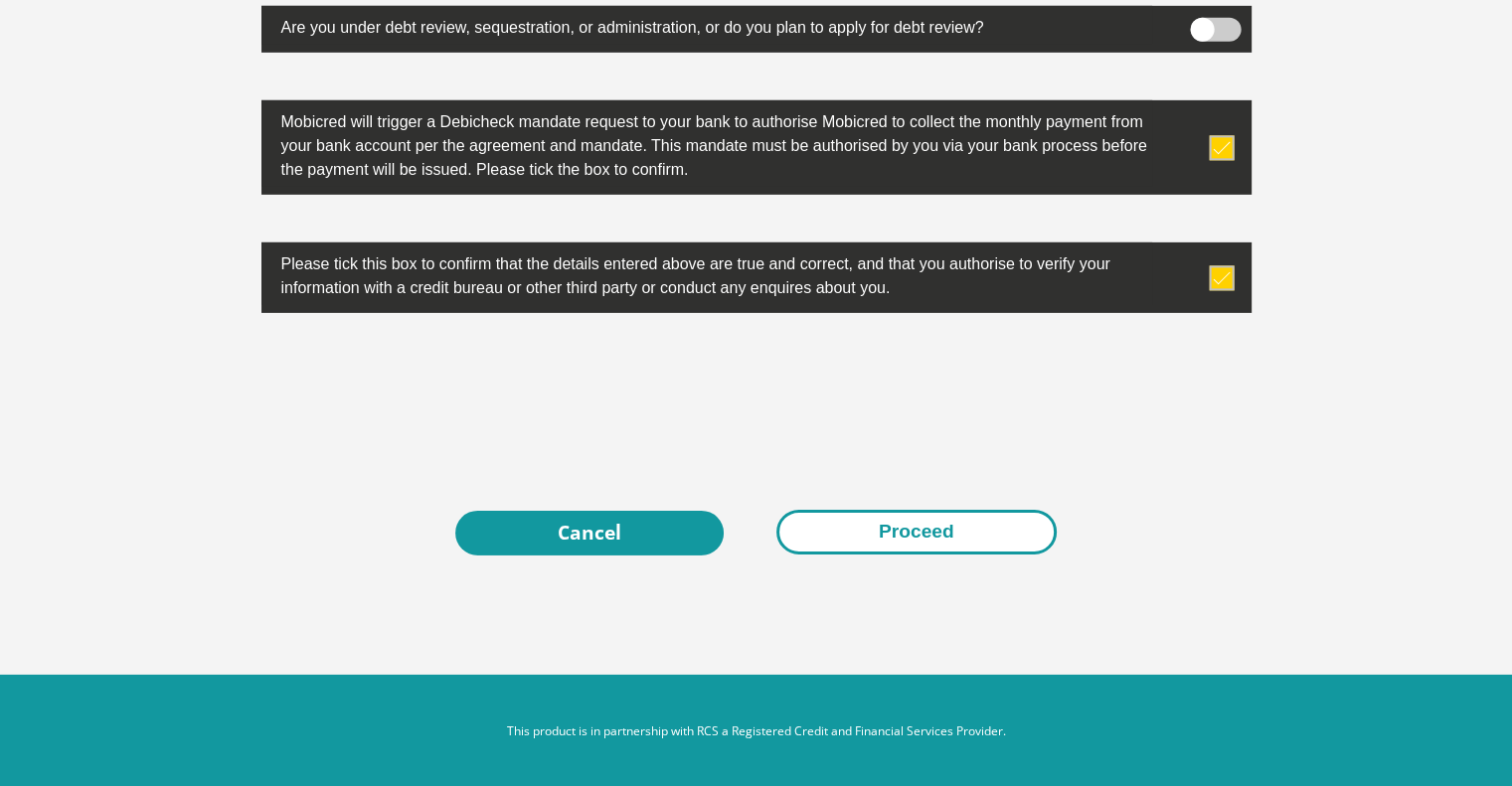 click on "Proceed" at bounding box center [917, 532] 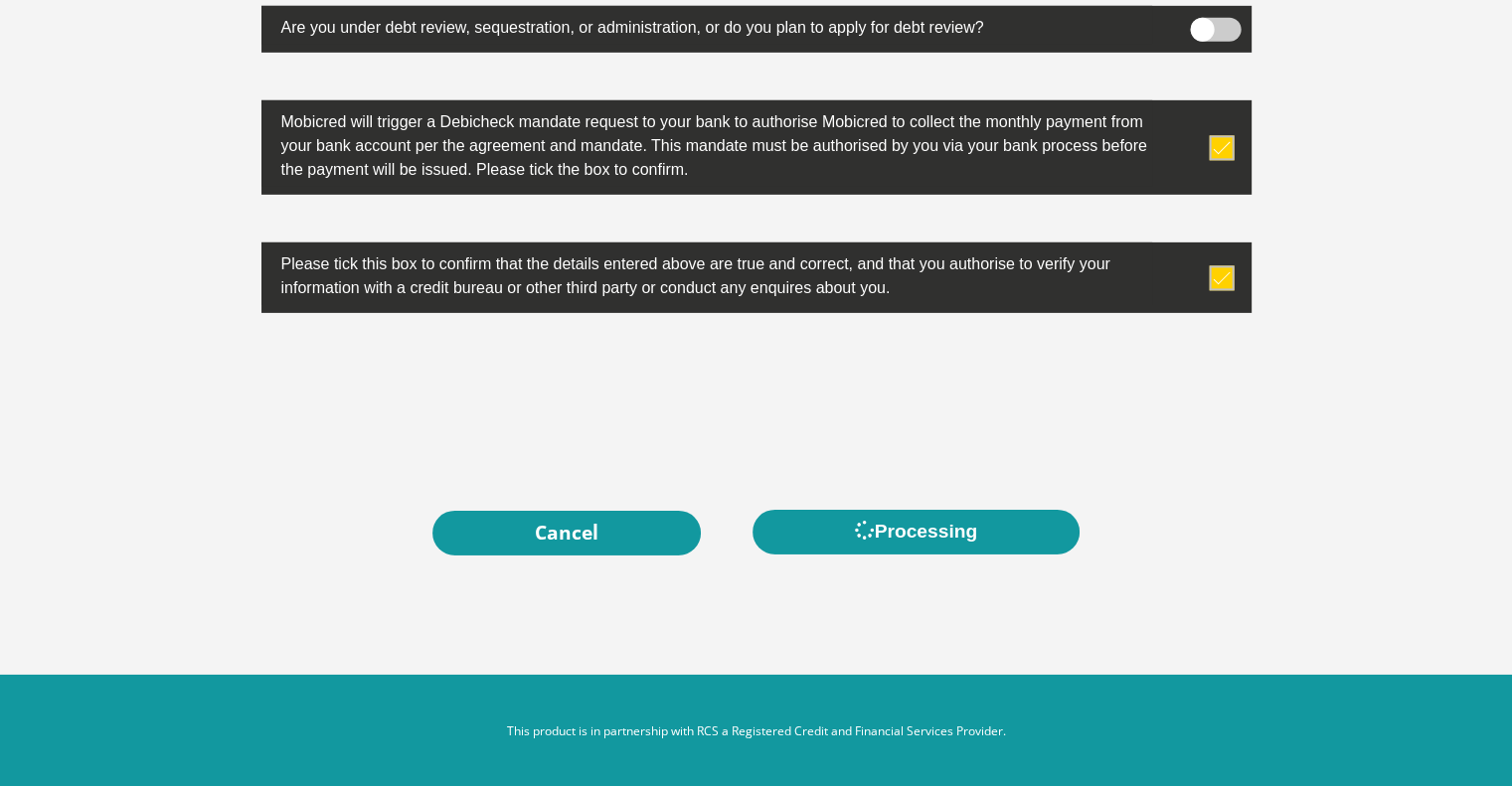 scroll, scrollTop: 0, scrollLeft: 0, axis: both 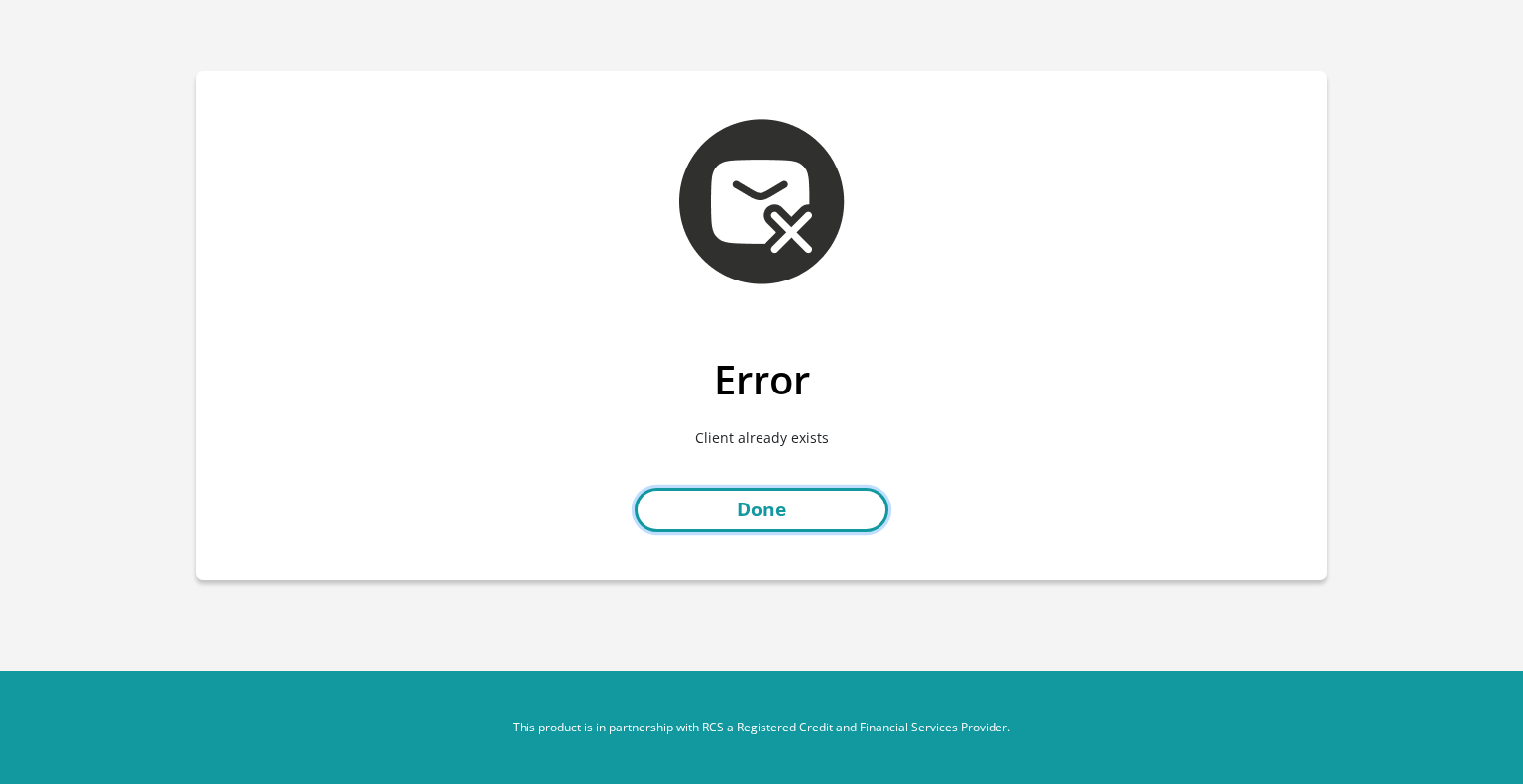 click on "Done" at bounding box center (762, 509) 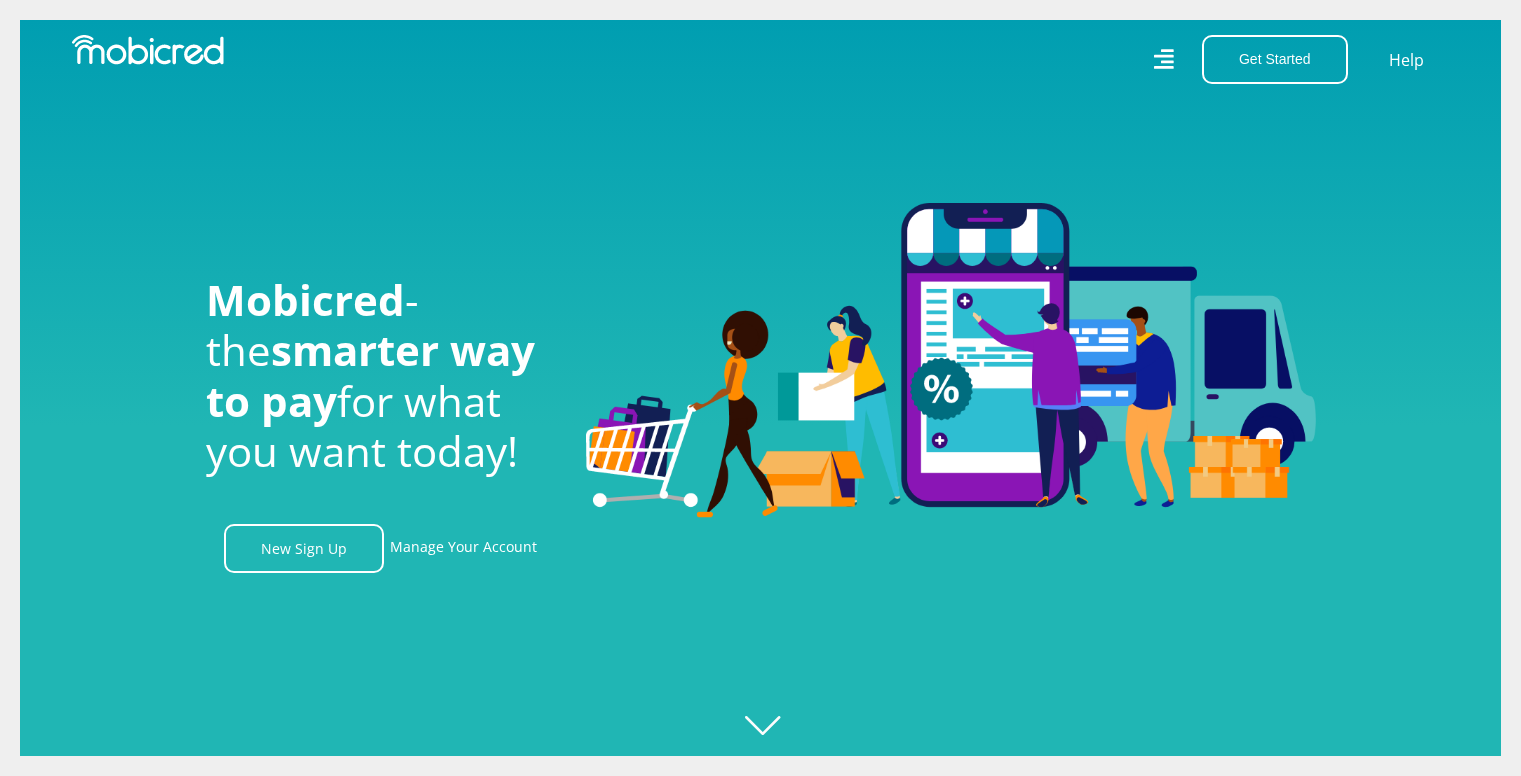 scroll, scrollTop: 0, scrollLeft: 0, axis: both 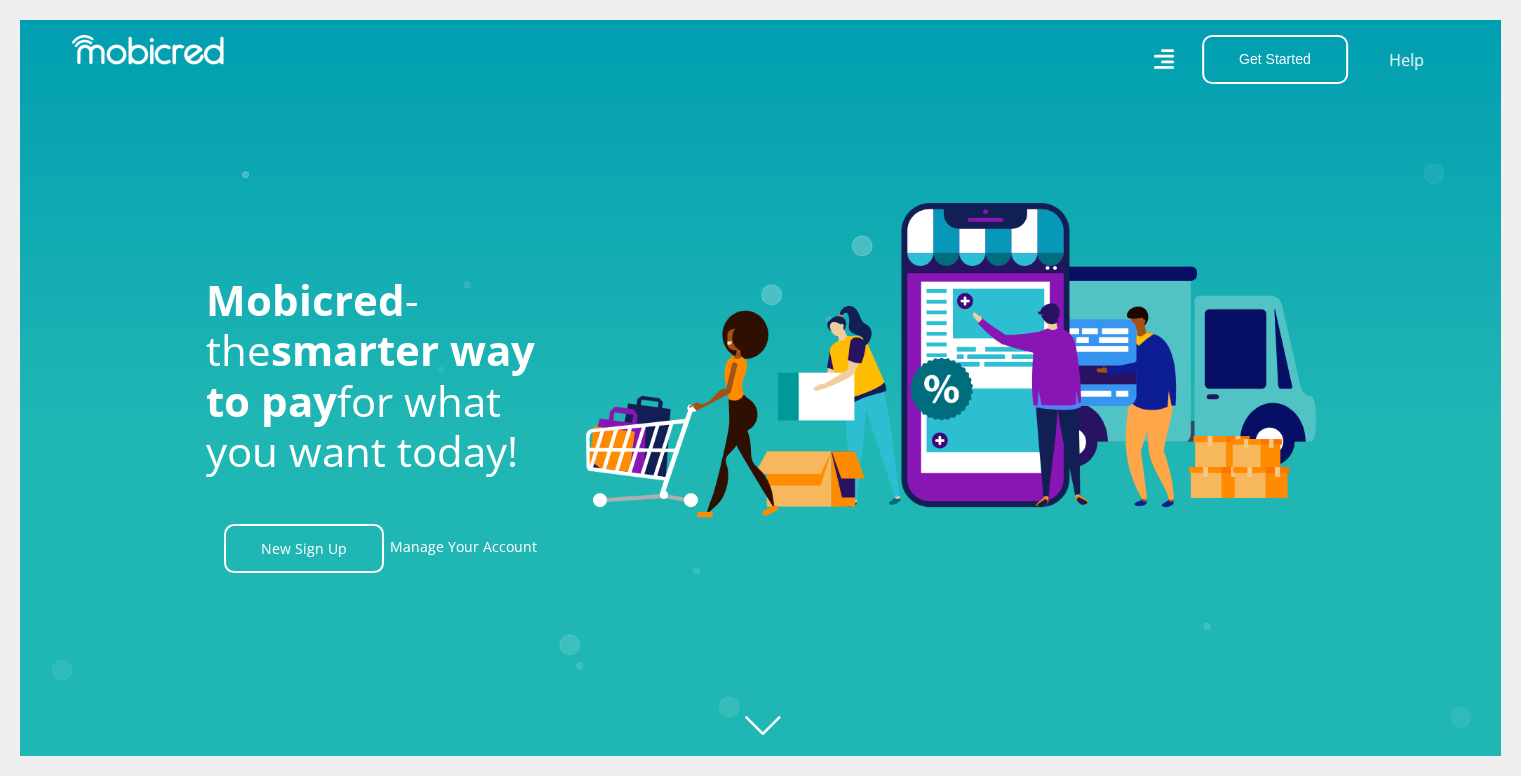 click on "Get Started
Open an Account
Account Holder Login
Help" at bounding box center [760, 59] 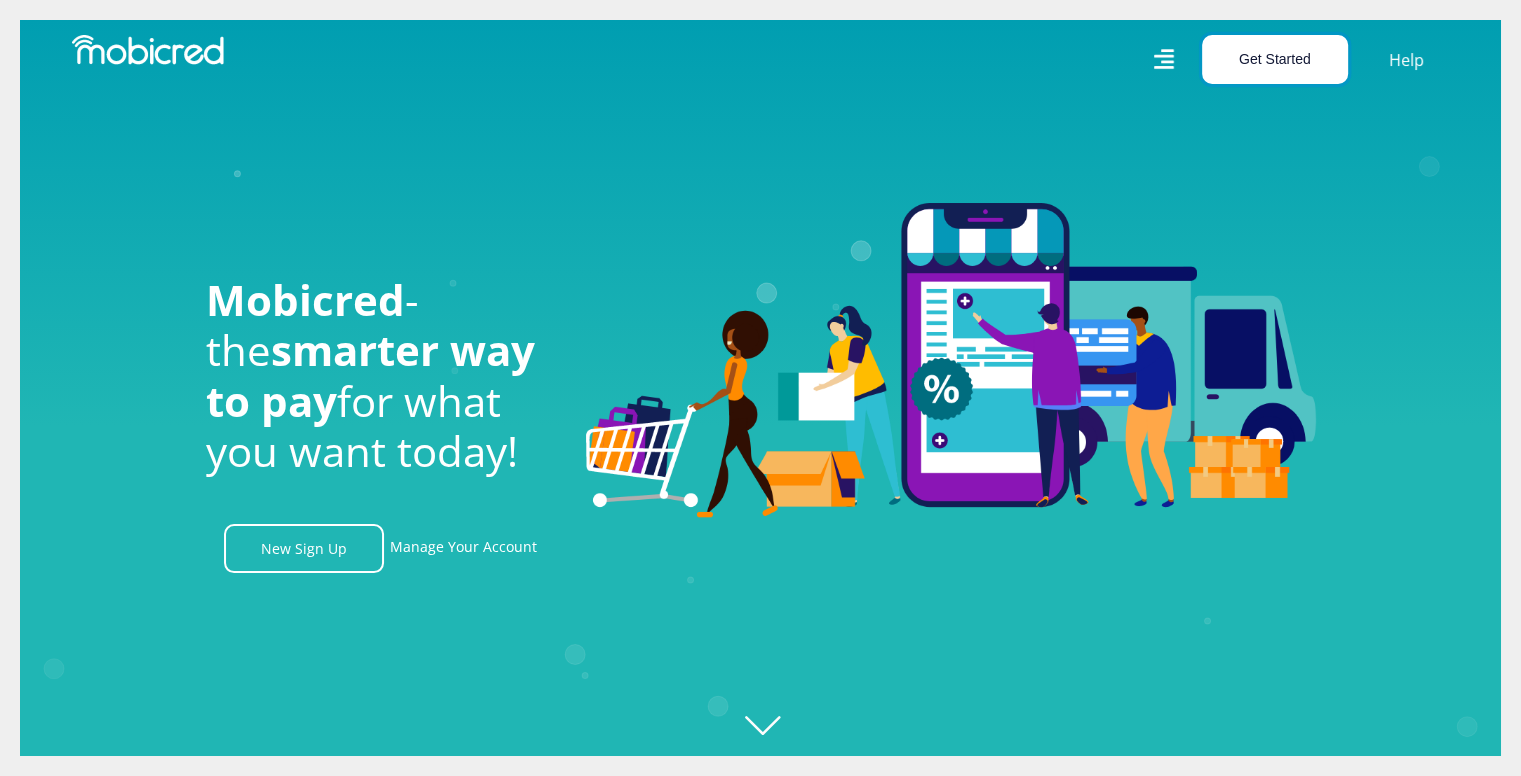 click on "Get Started" at bounding box center (1275, 59) 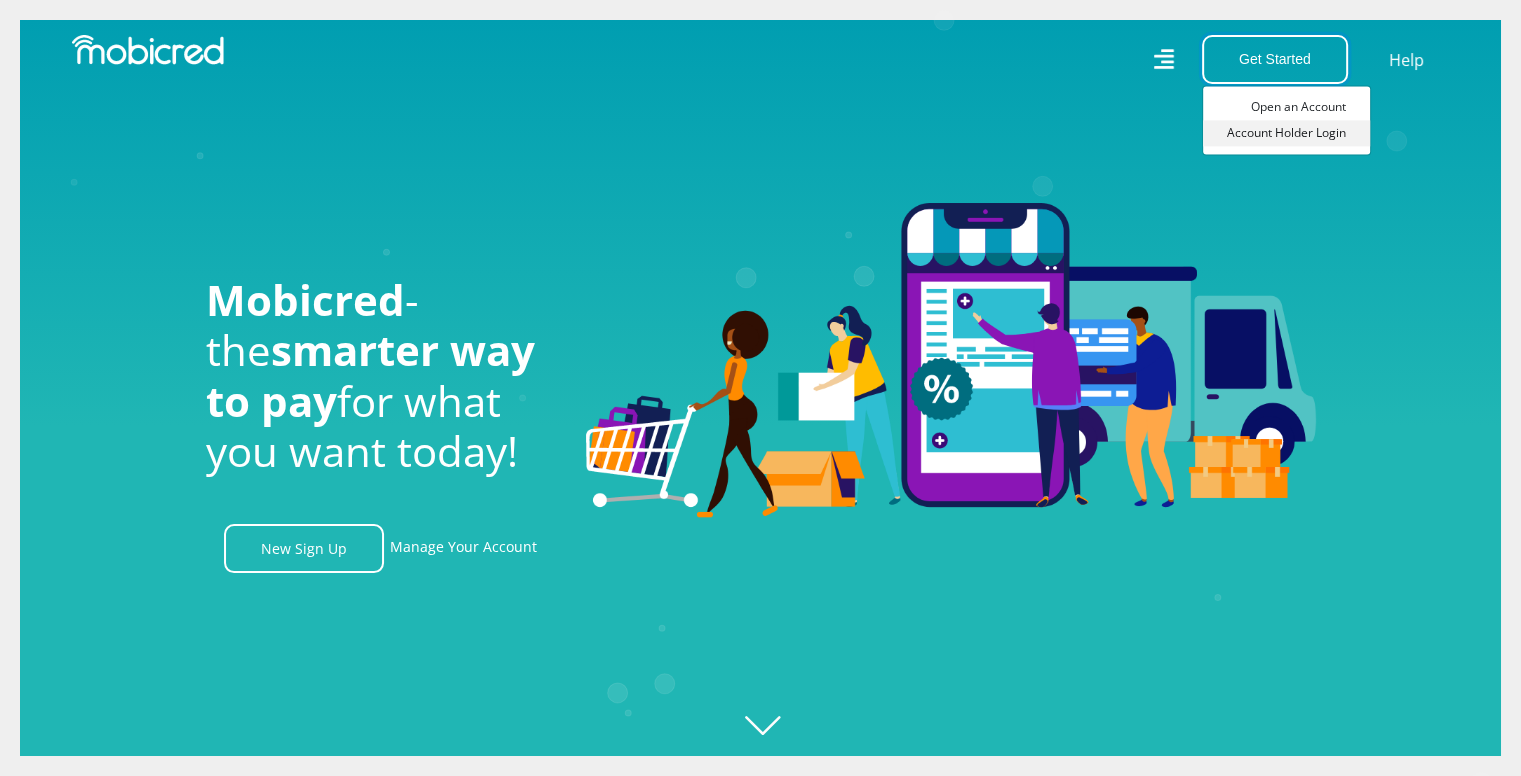 scroll, scrollTop: 0, scrollLeft: 2564, axis: horizontal 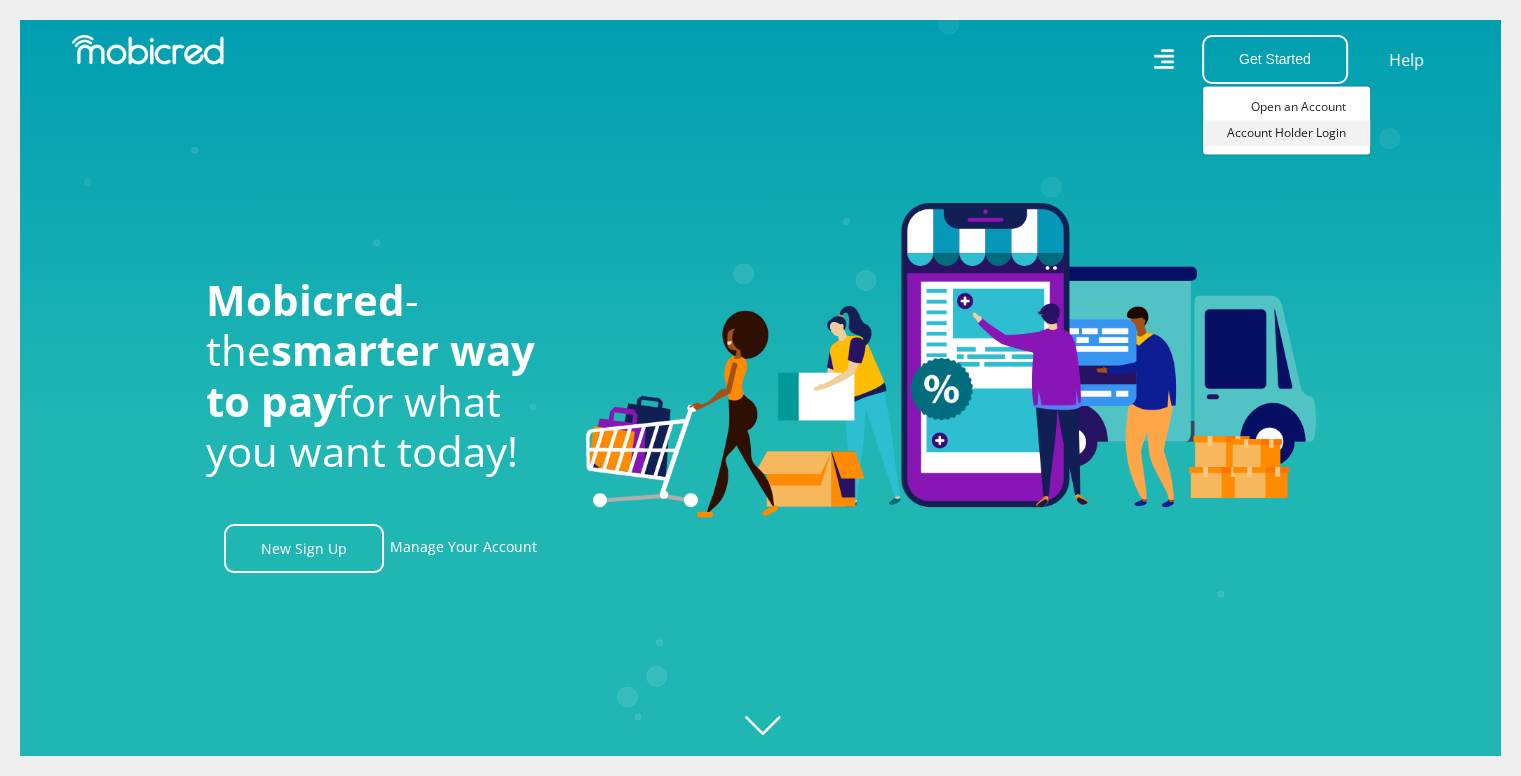 click on "Account Holder Login" at bounding box center [1286, 133] 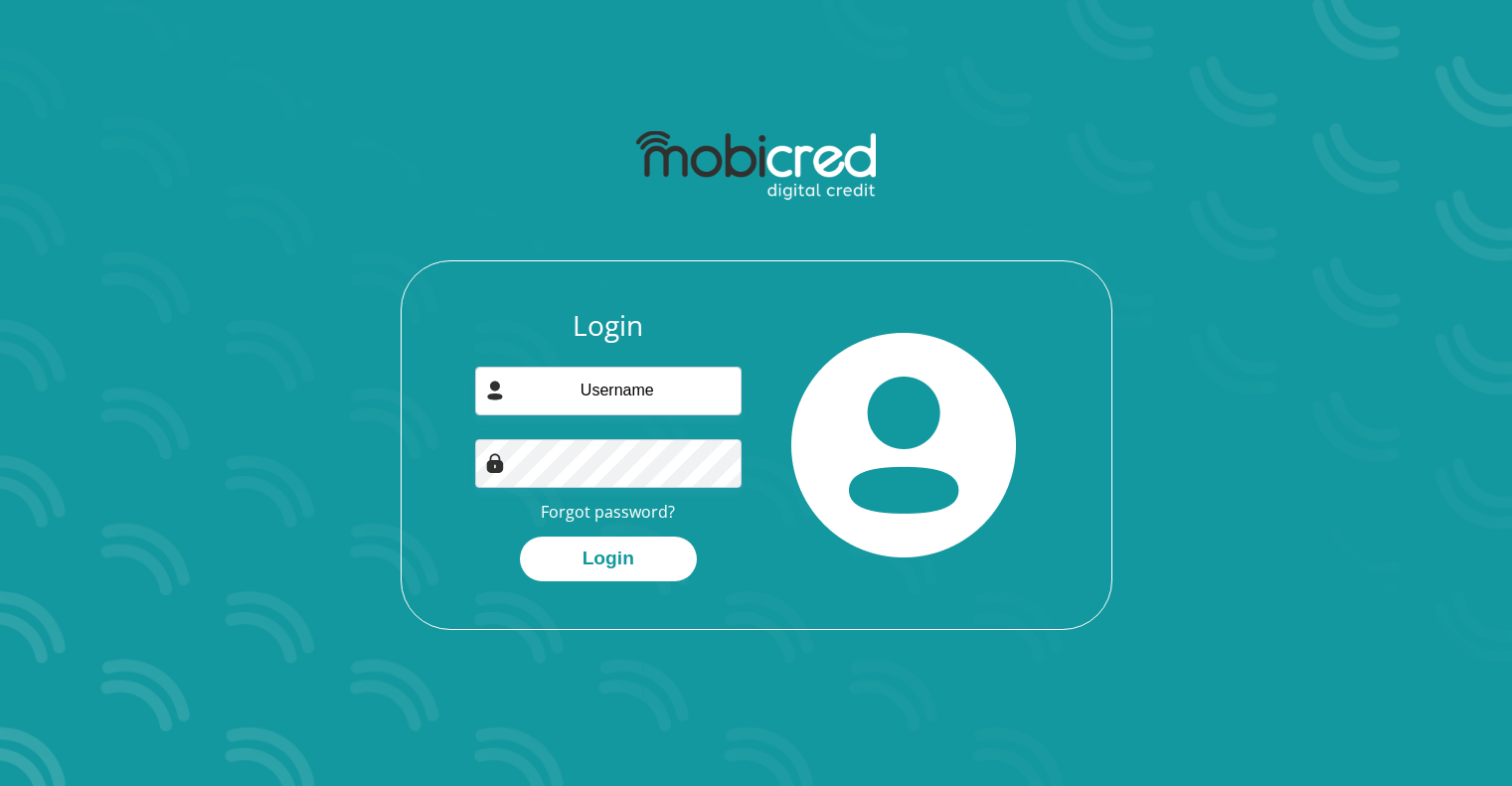 scroll, scrollTop: 0, scrollLeft: 0, axis: both 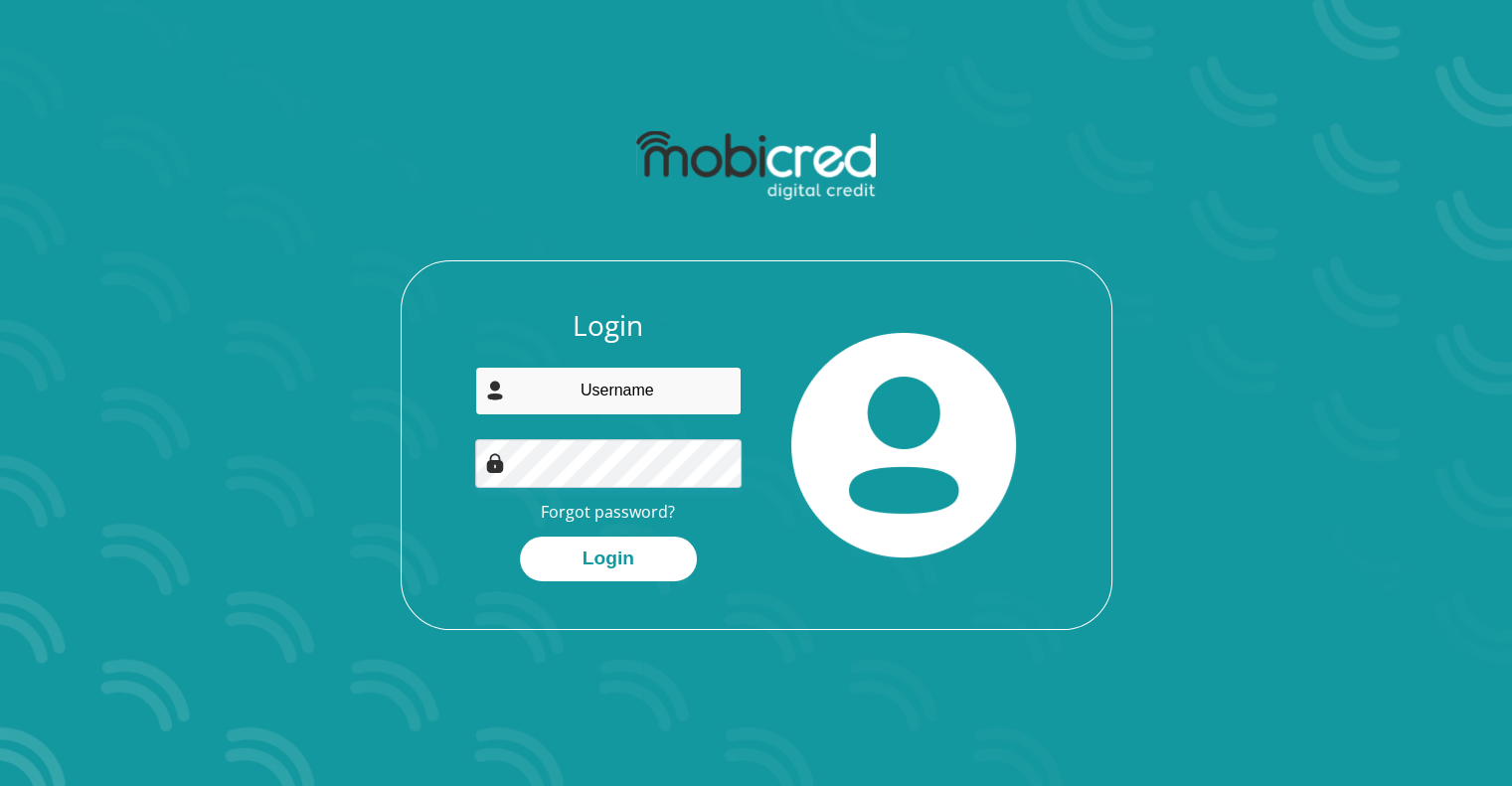 click at bounding box center [608, 391] 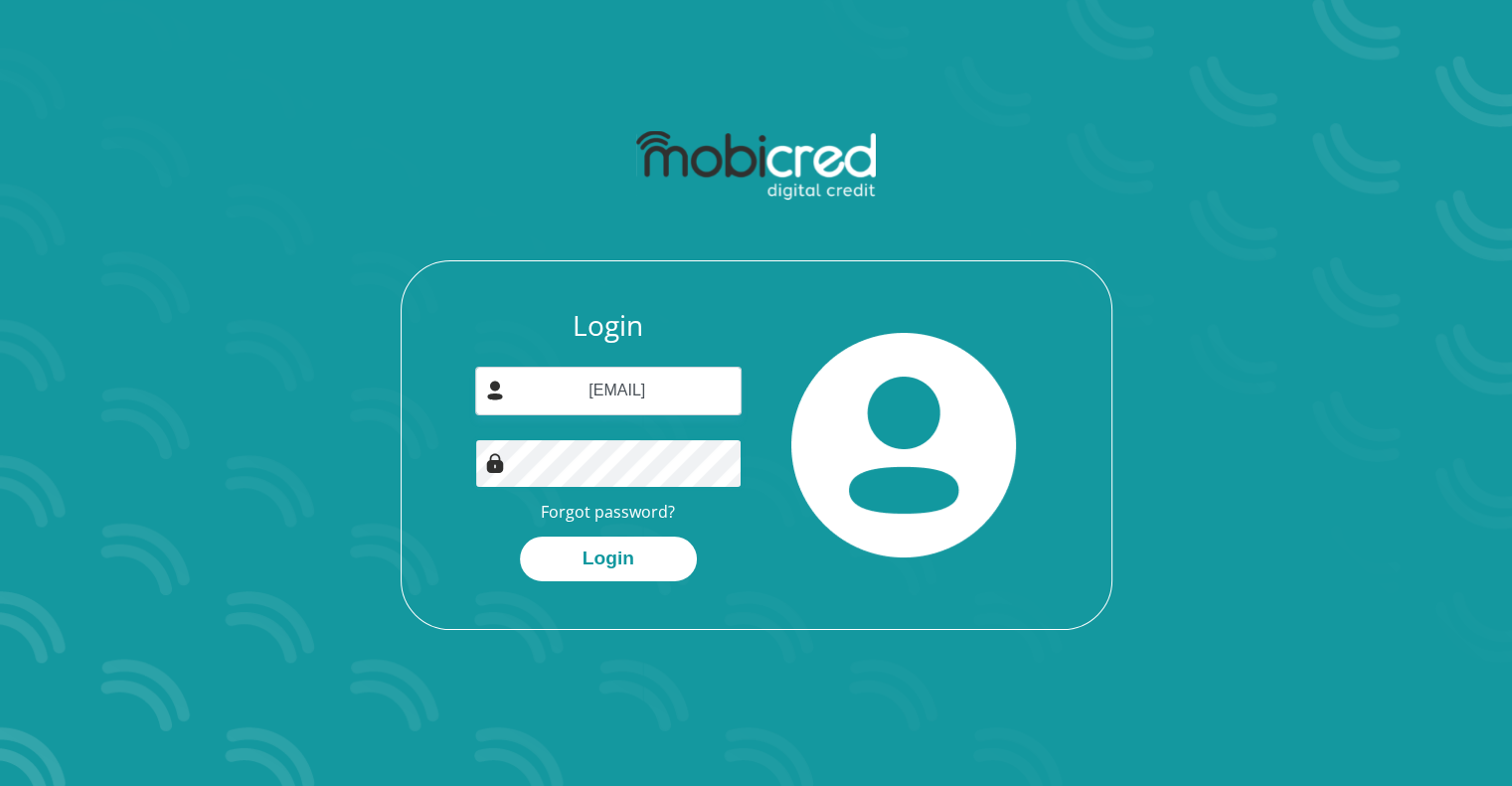 click on "Login" at bounding box center [608, 558] 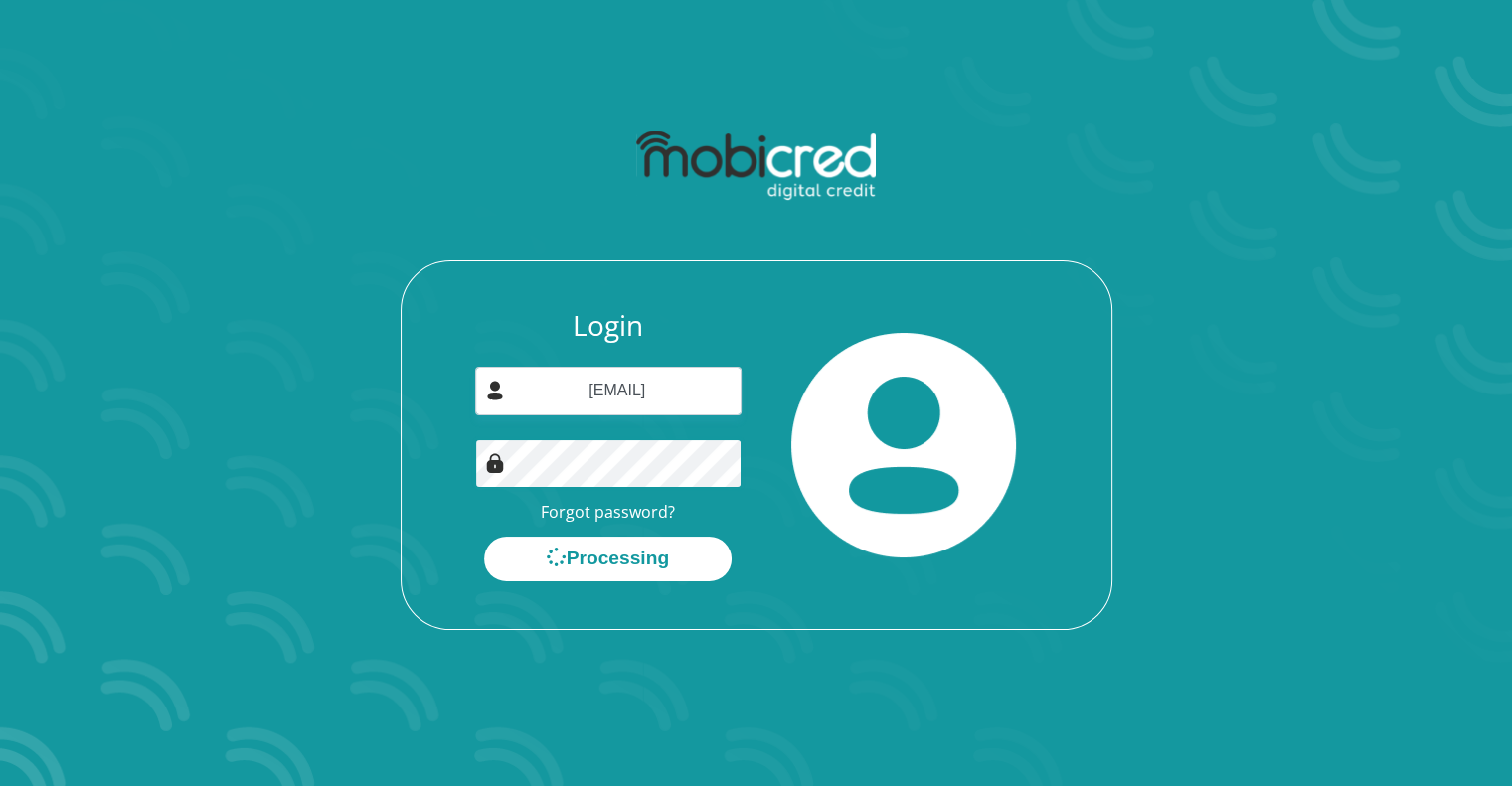 scroll, scrollTop: 0, scrollLeft: 0, axis: both 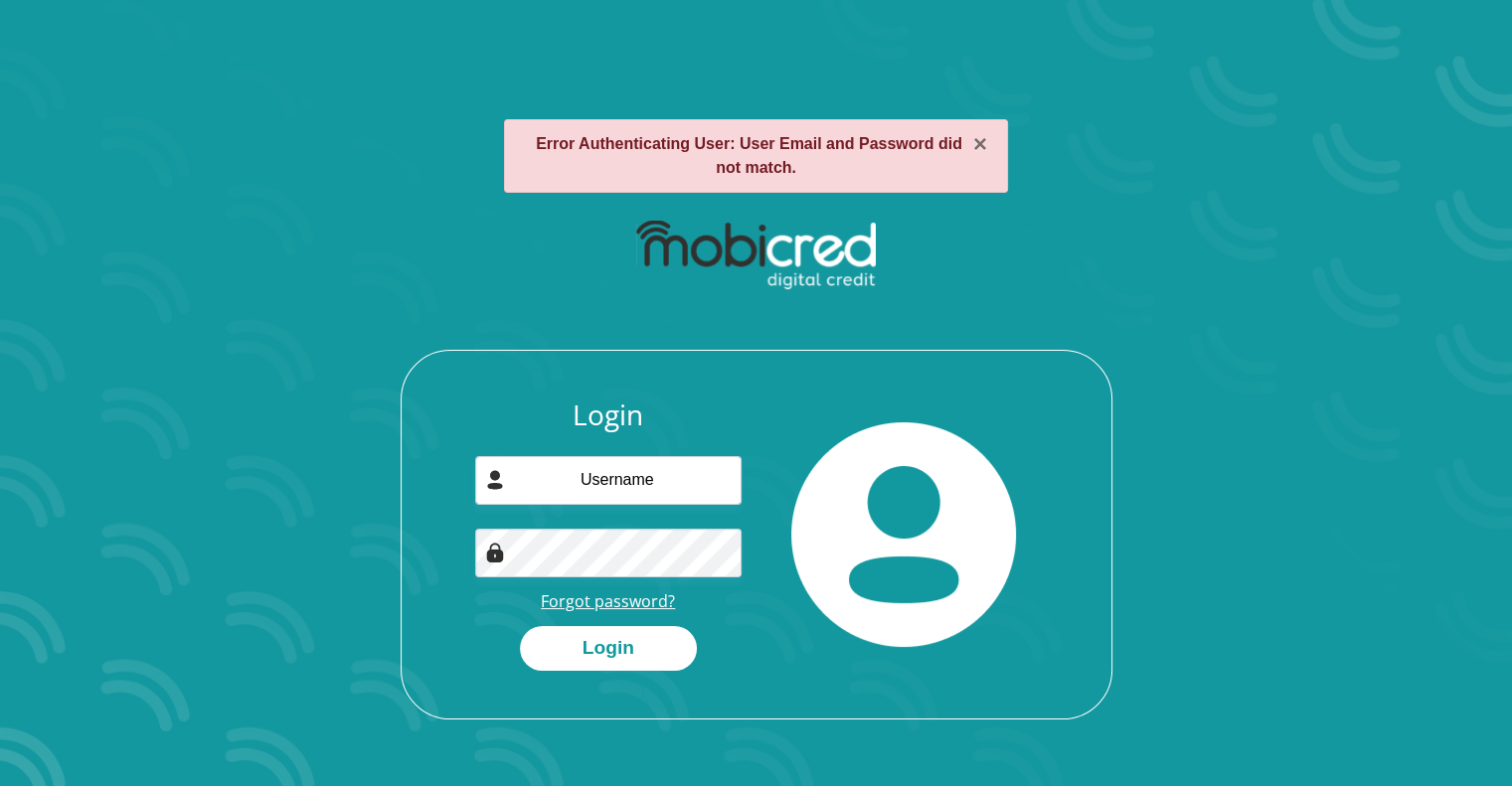 click on "Forgot password?" at bounding box center (607, 601) 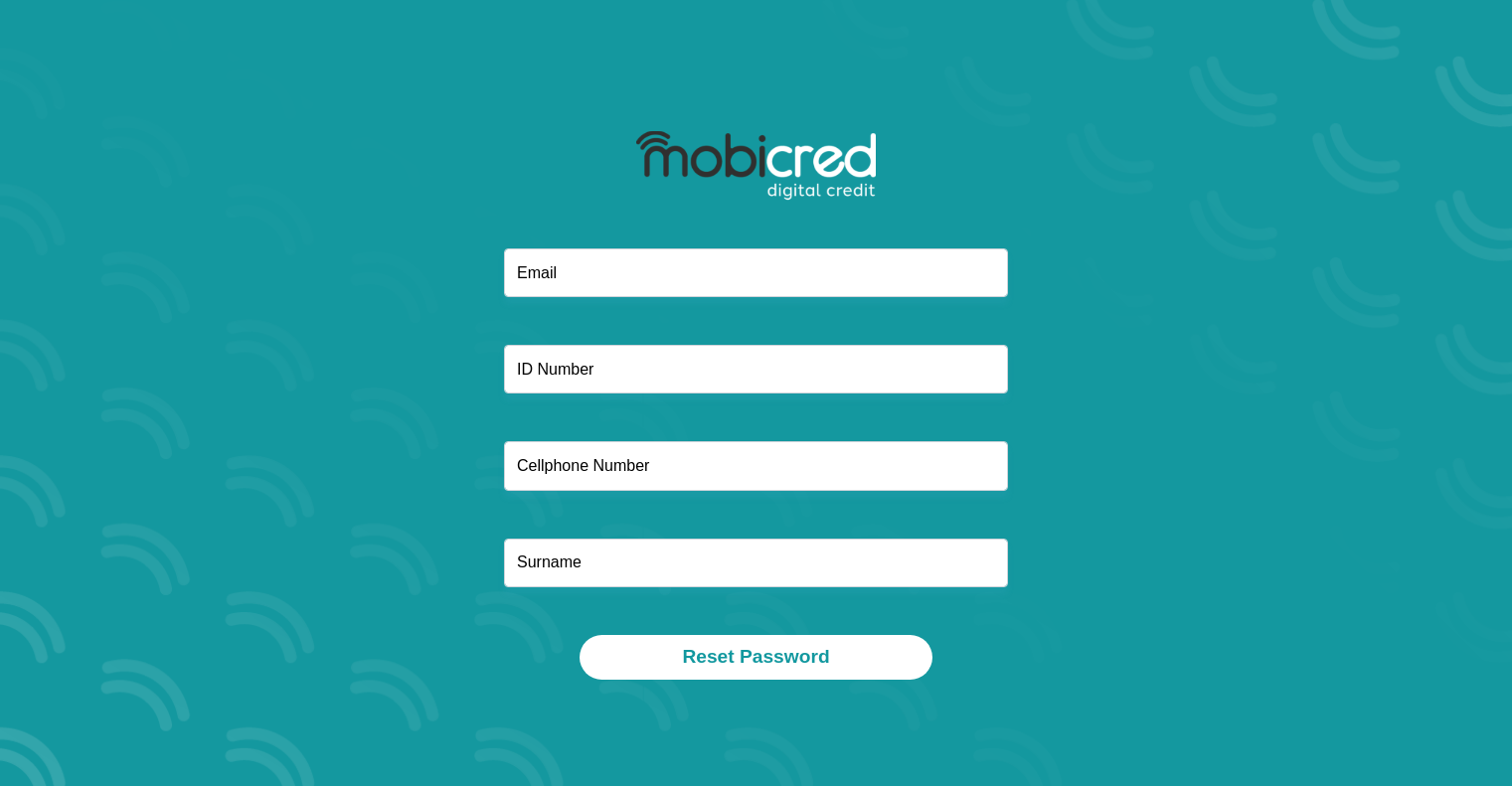 scroll, scrollTop: 0, scrollLeft: 0, axis: both 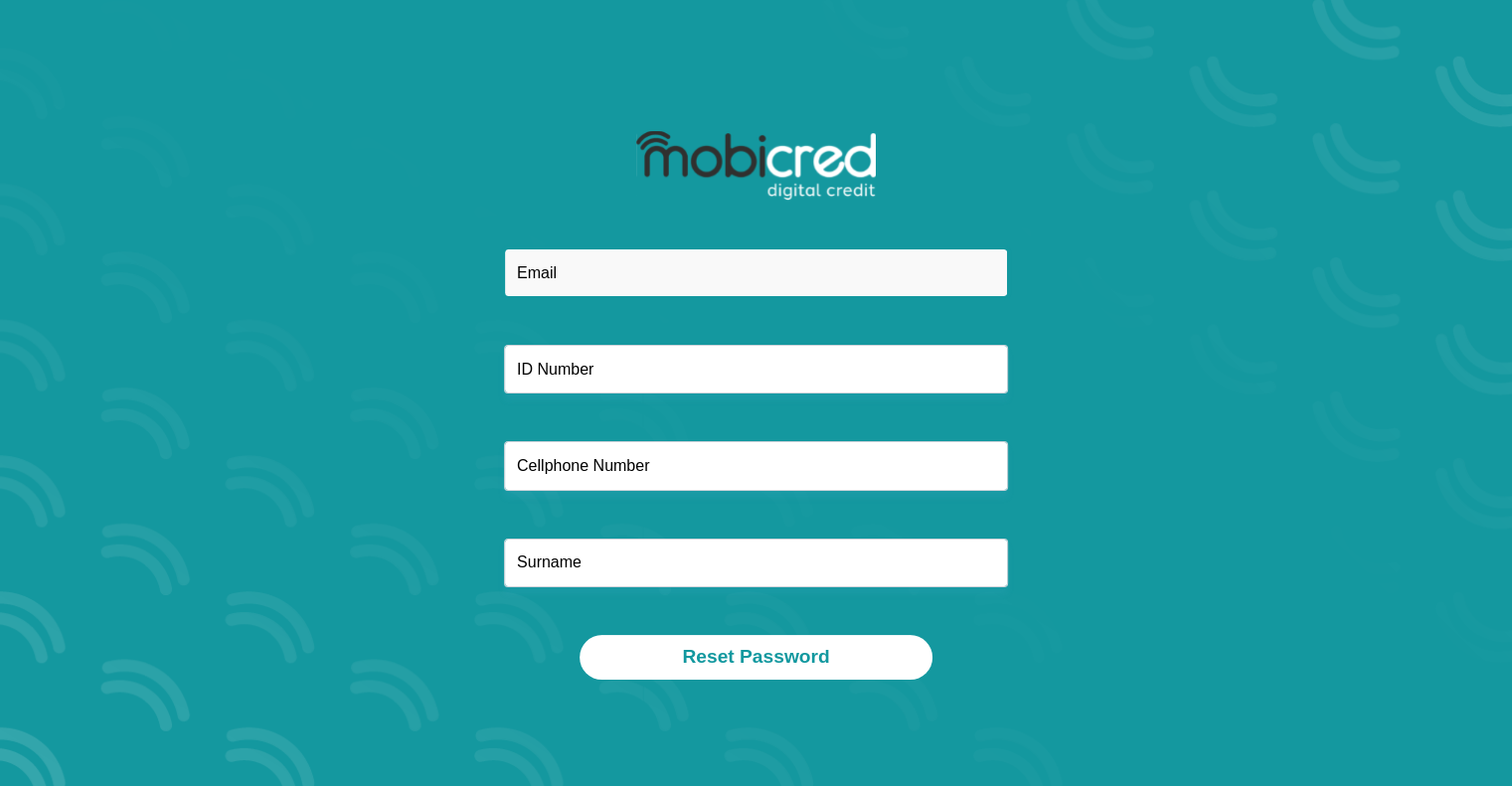 click at bounding box center [756, 272] 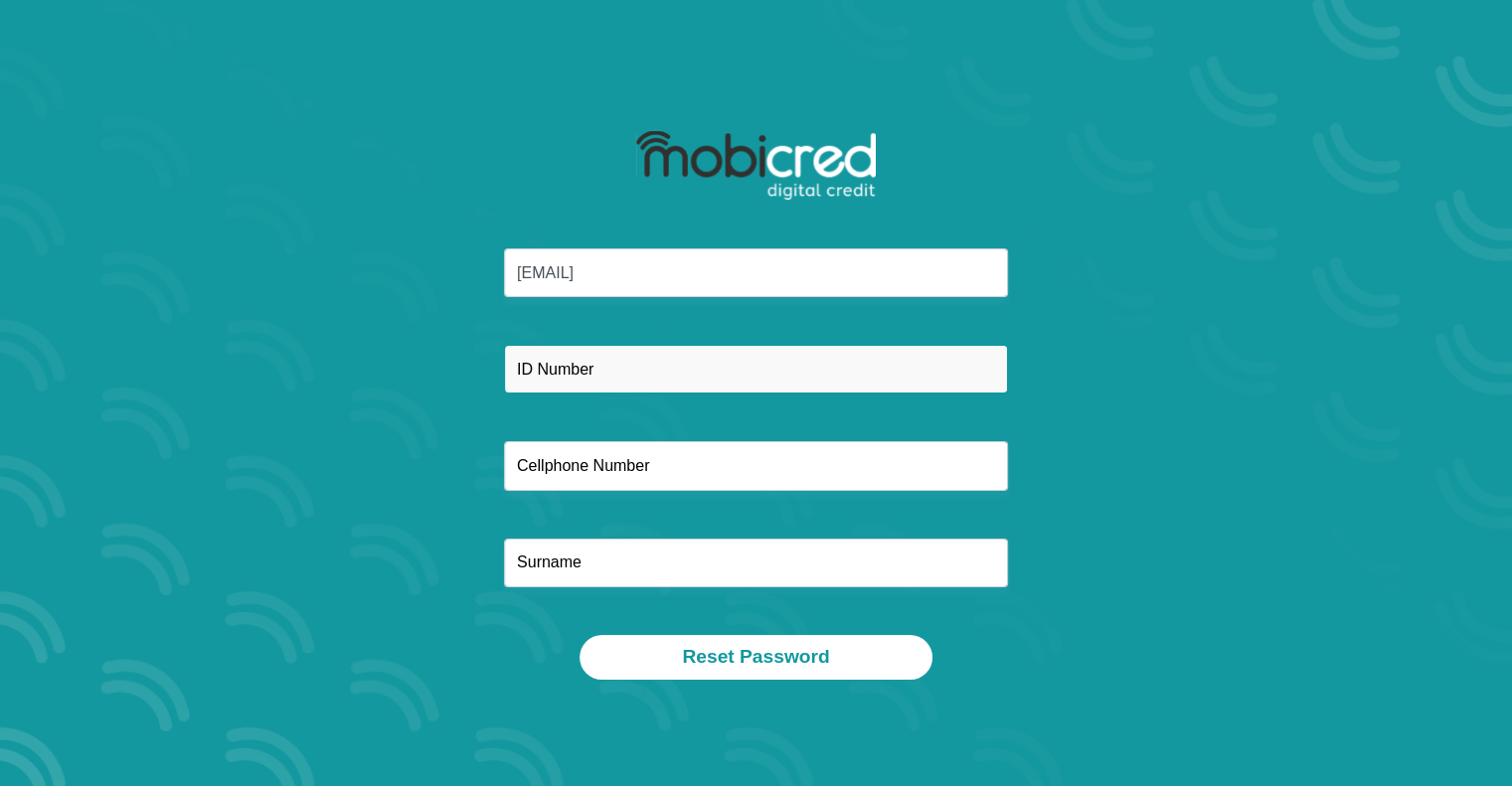 click at bounding box center (756, 369) 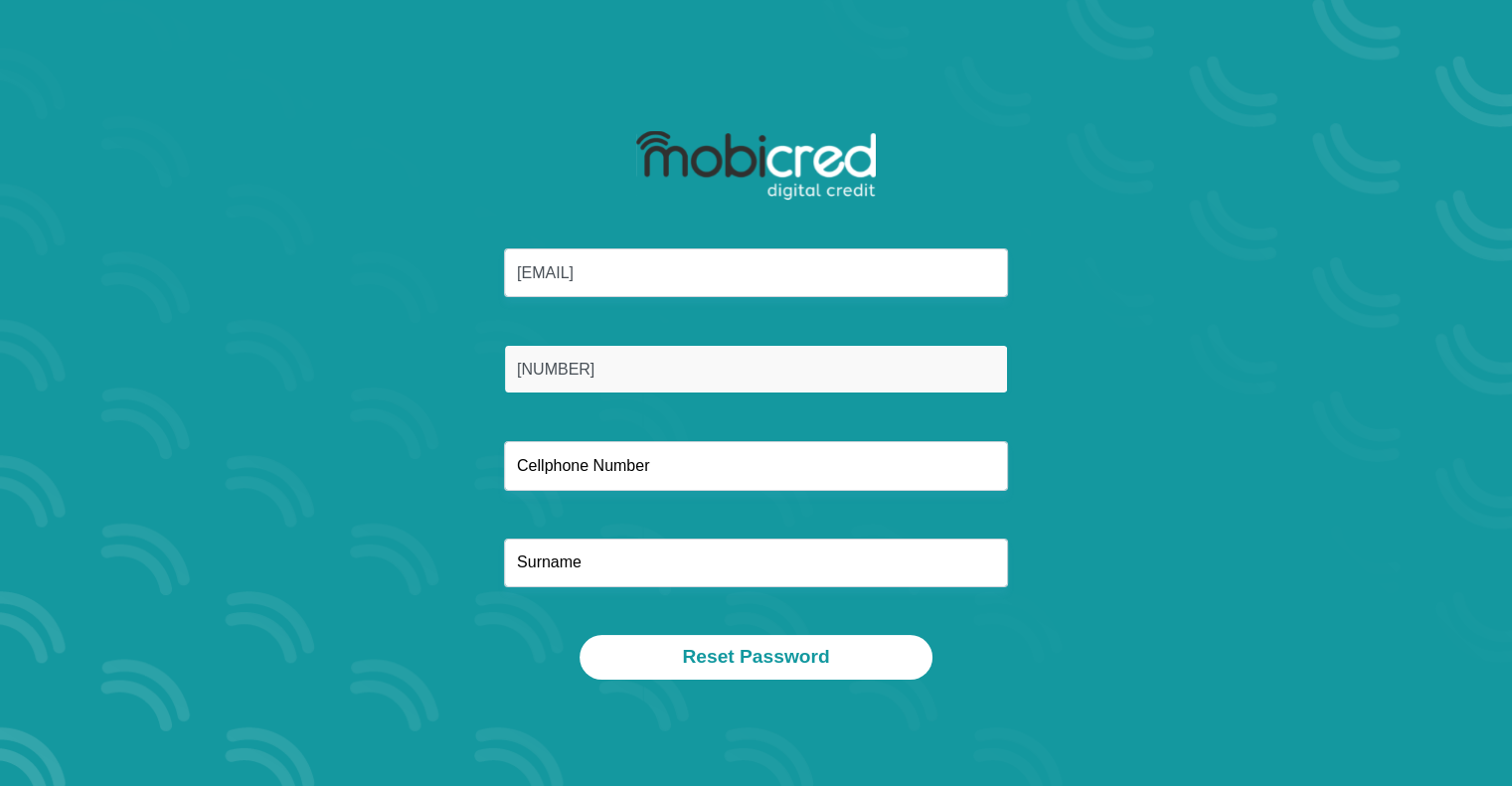 type on "8901280126088" 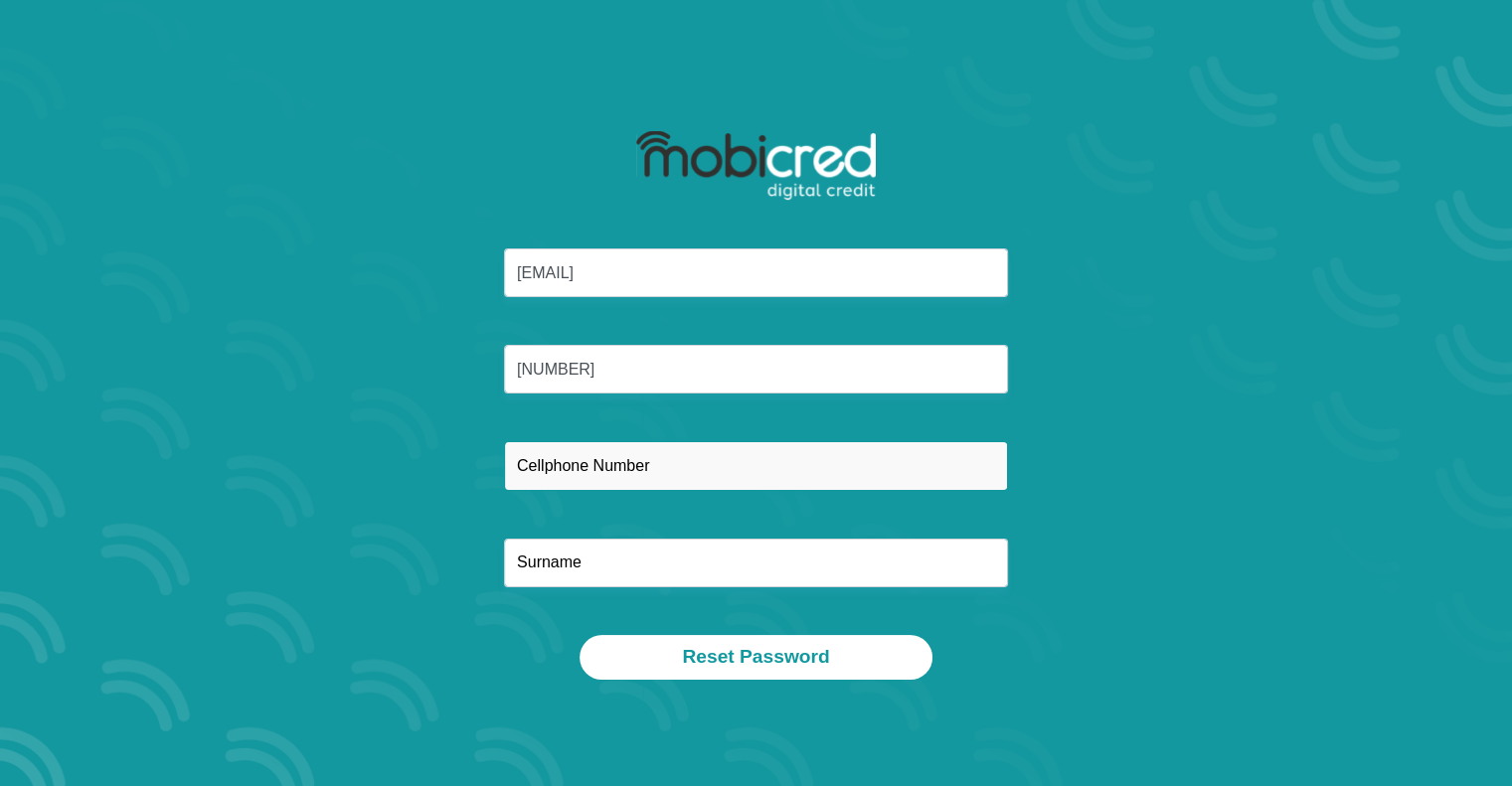 click at bounding box center (756, 465) 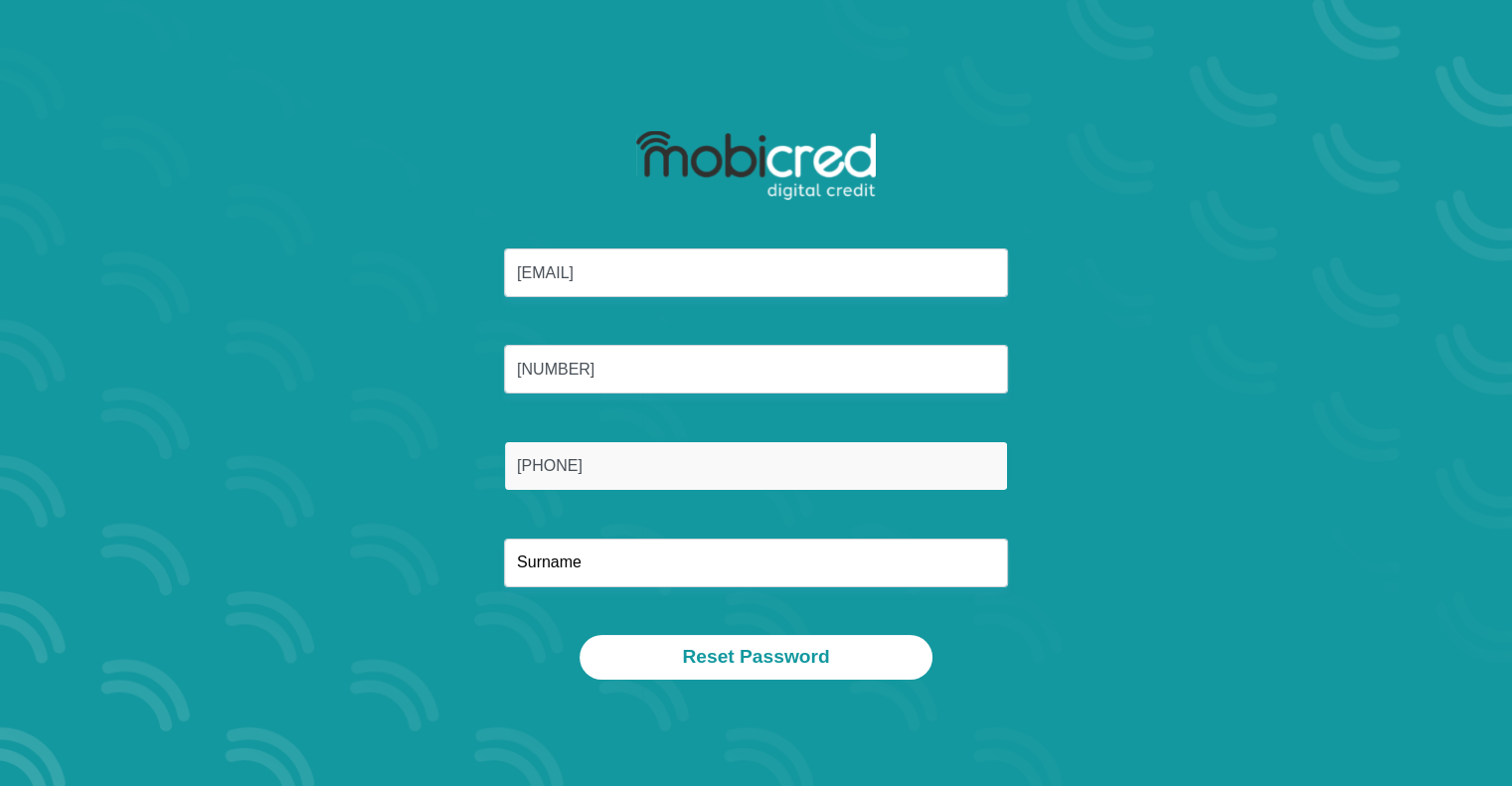 type on "0798372818" 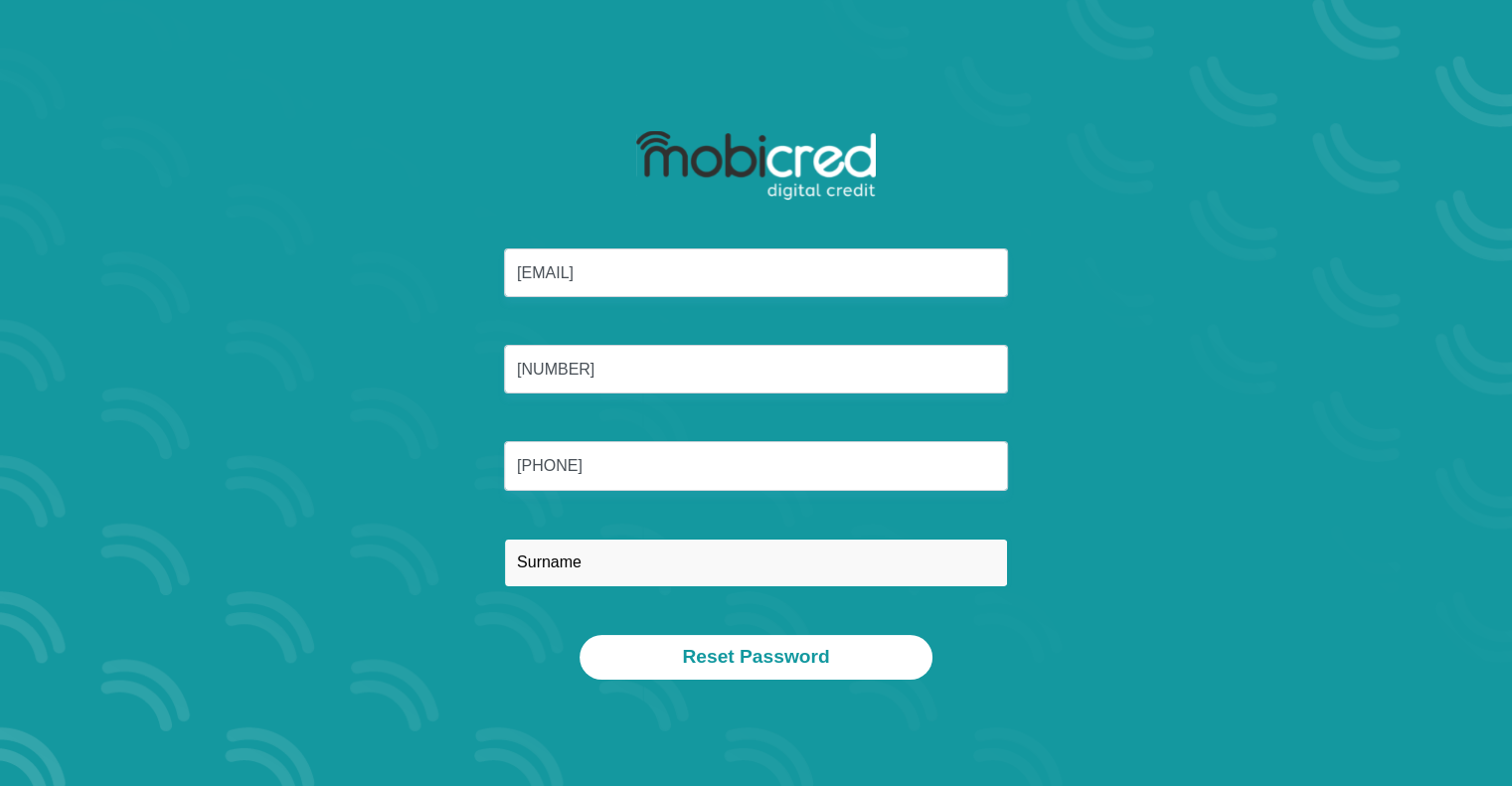 drag, startPoint x: 655, startPoint y: 559, endPoint x: 644, endPoint y: 525, distance: 35.735137 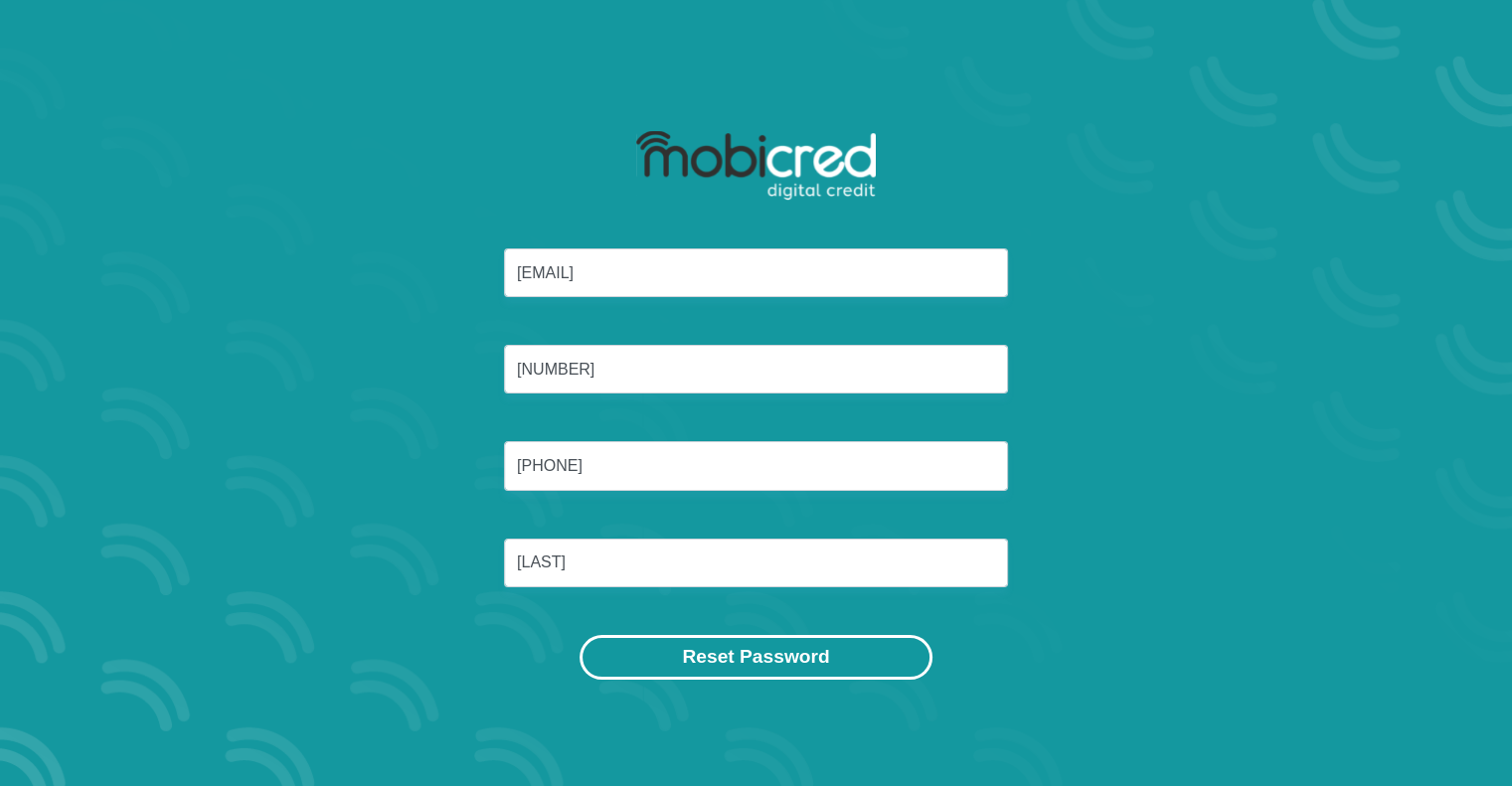 click on "Reset Password" at bounding box center (756, 657) 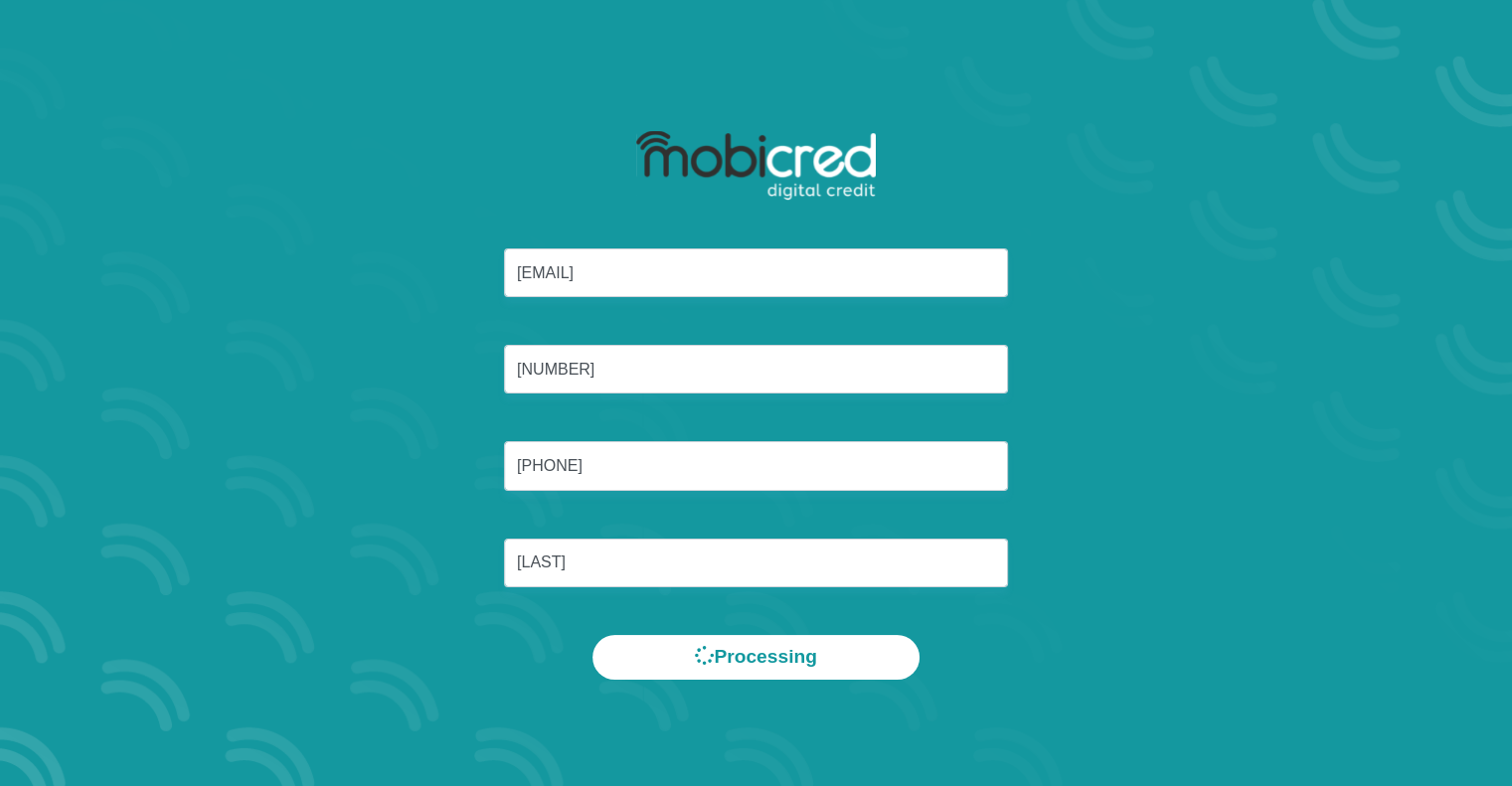 scroll, scrollTop: 0, scrollLeft: 0, axis: both 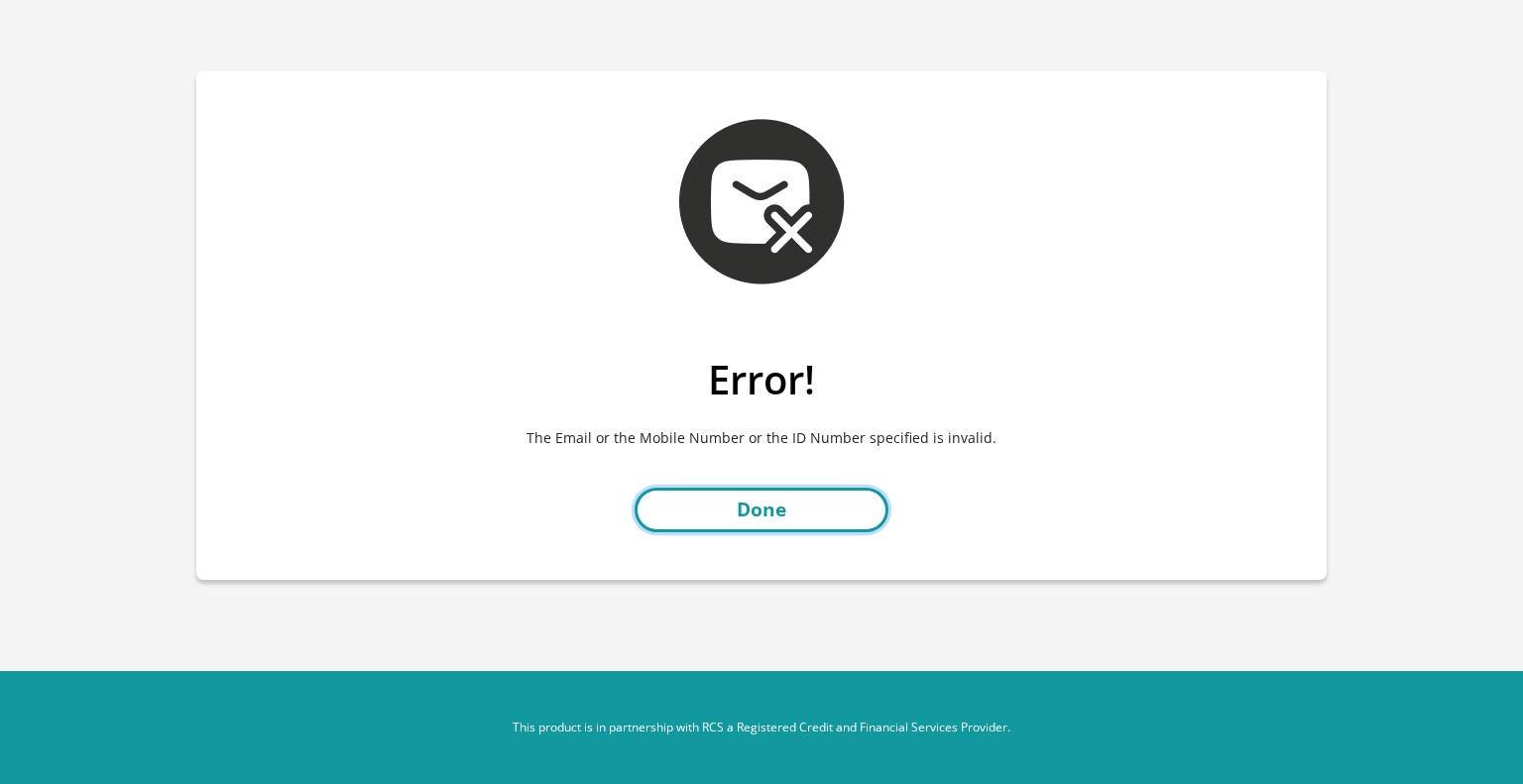click on "Done" at bounding box center [762, 509] 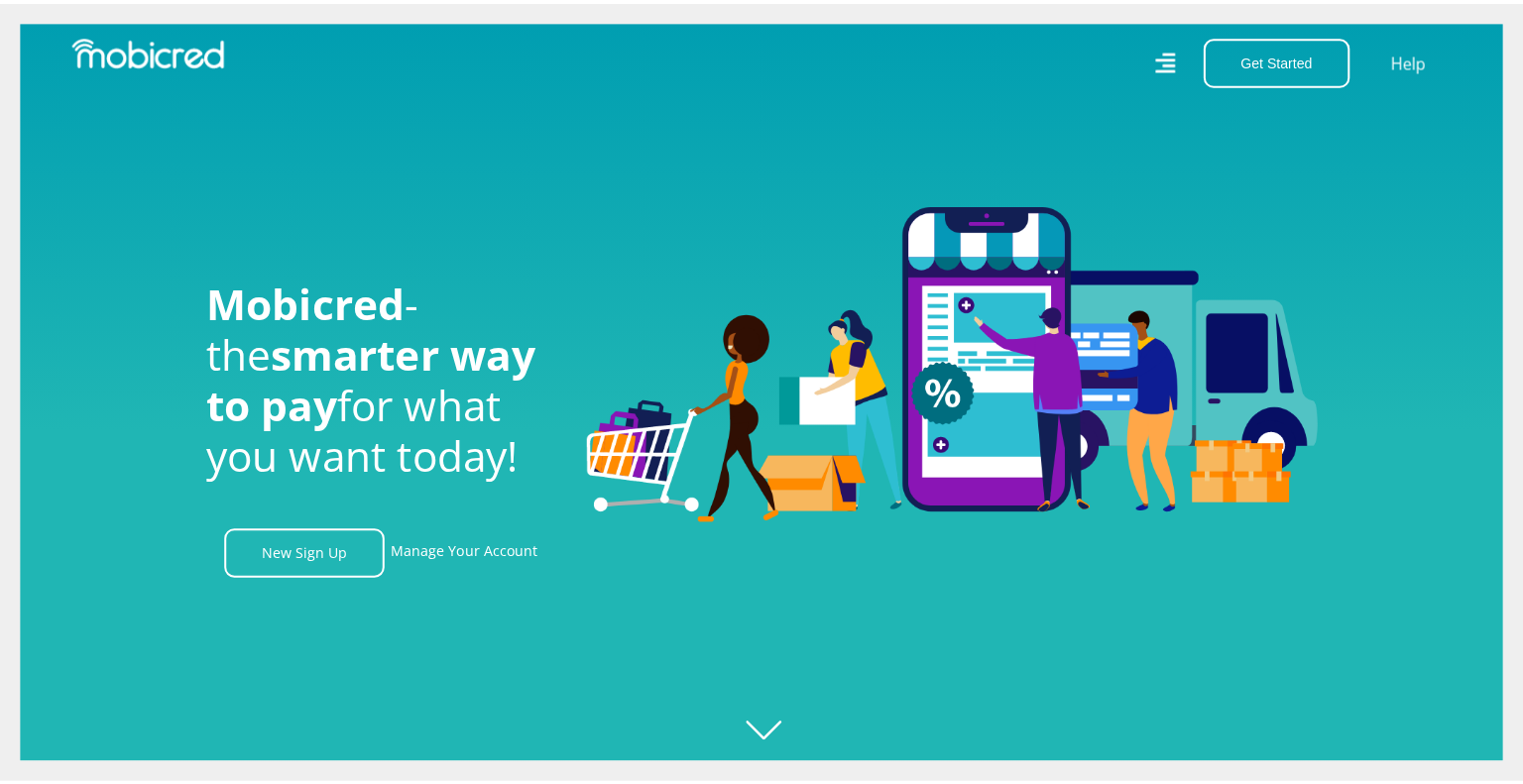 scroll, scrollTop: 0, scrollLeft: 0, axis: both 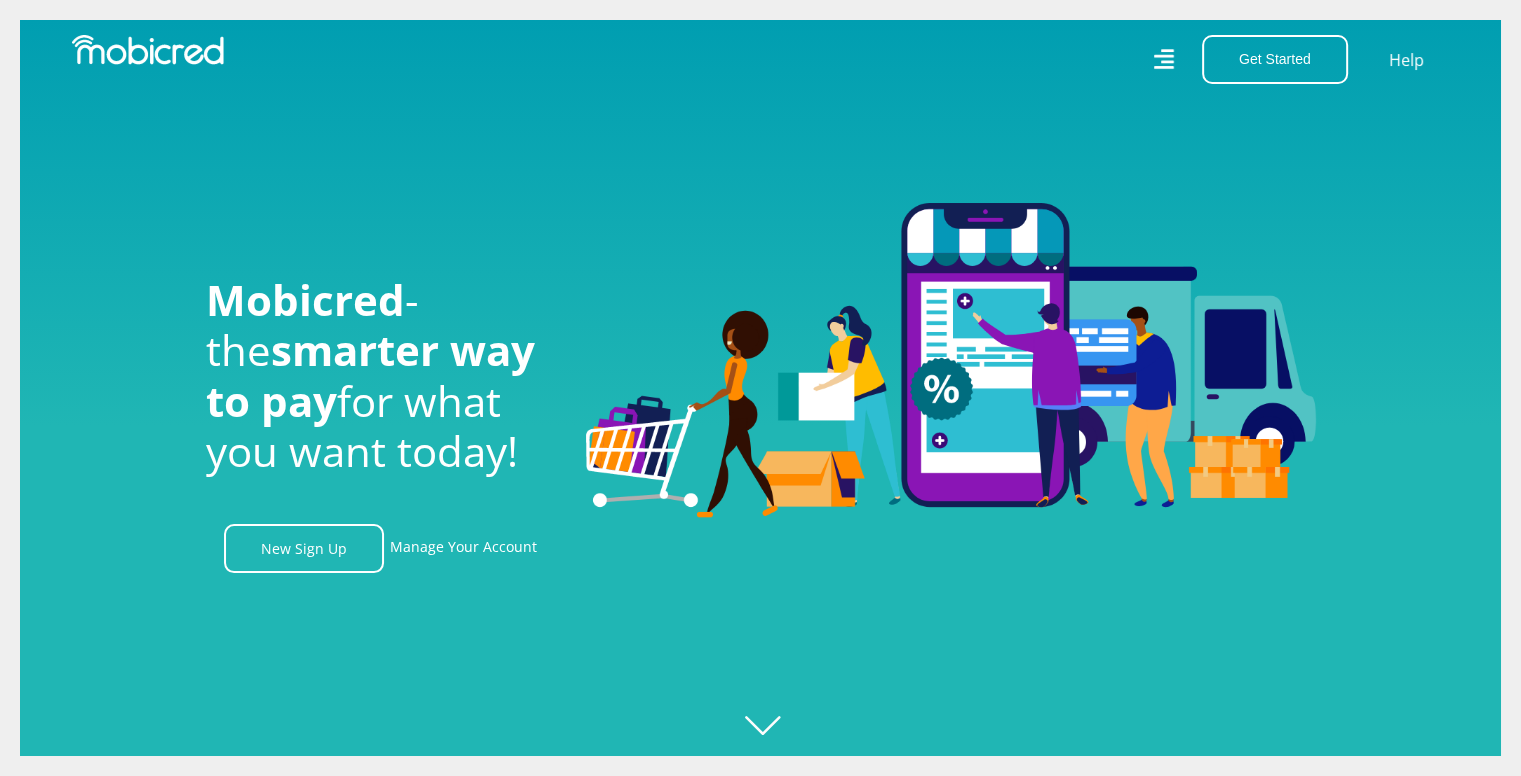 click on "Get Started
Open an Account
Account Holder Login
Help" at bounding box center (1113, 59) 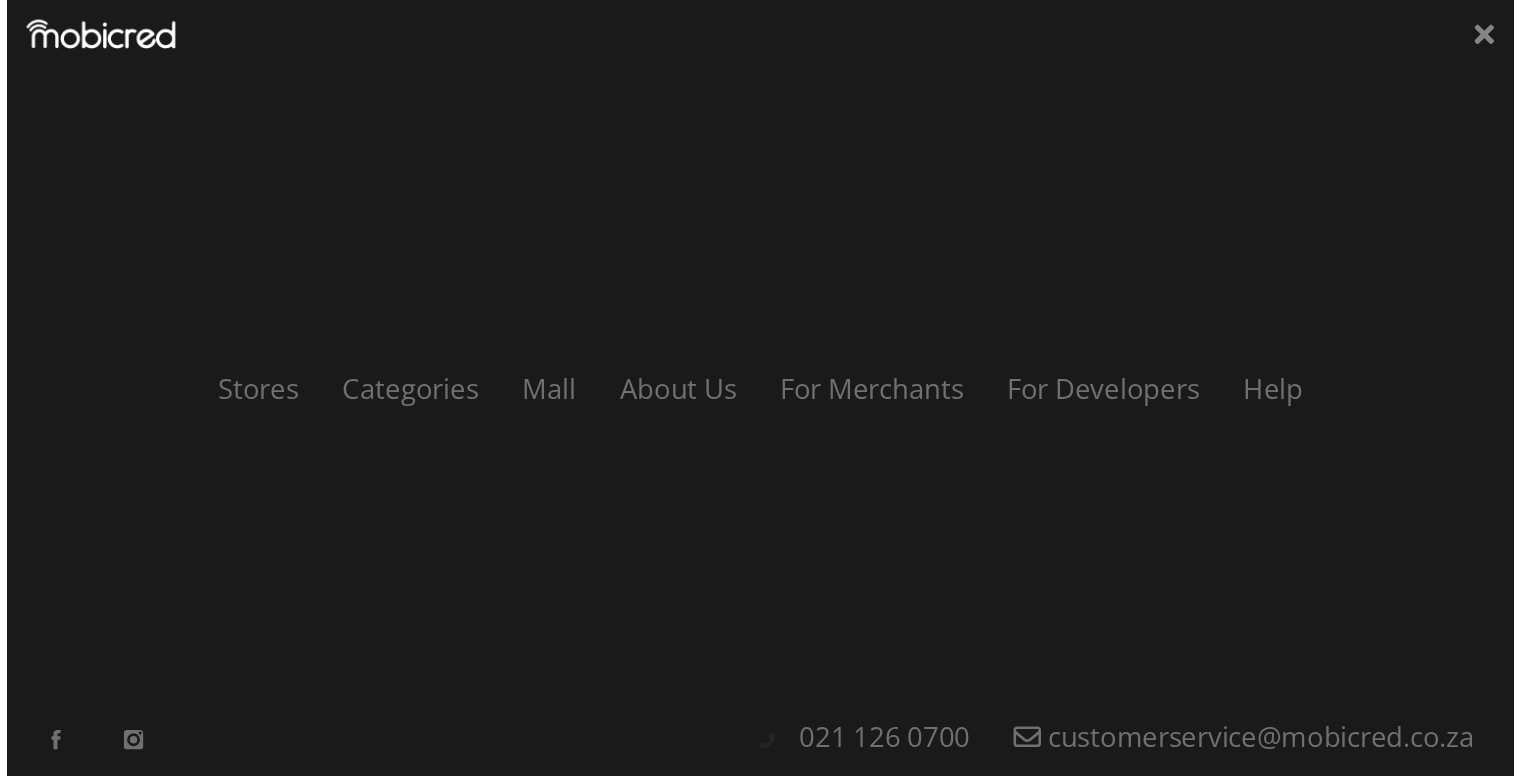 scroll, scrollTop: 0, scrollLeft: 1424, axis: horizontal 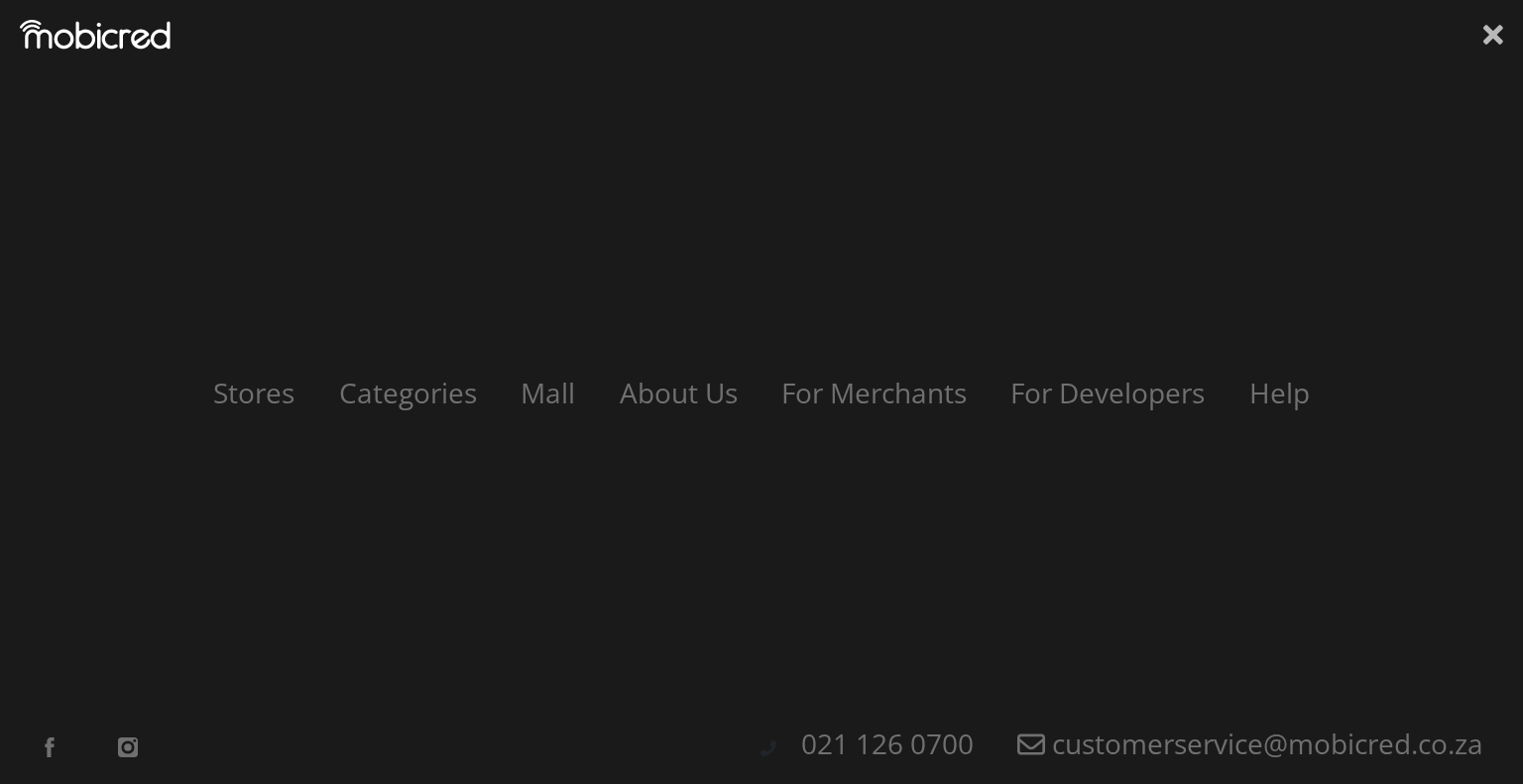 click 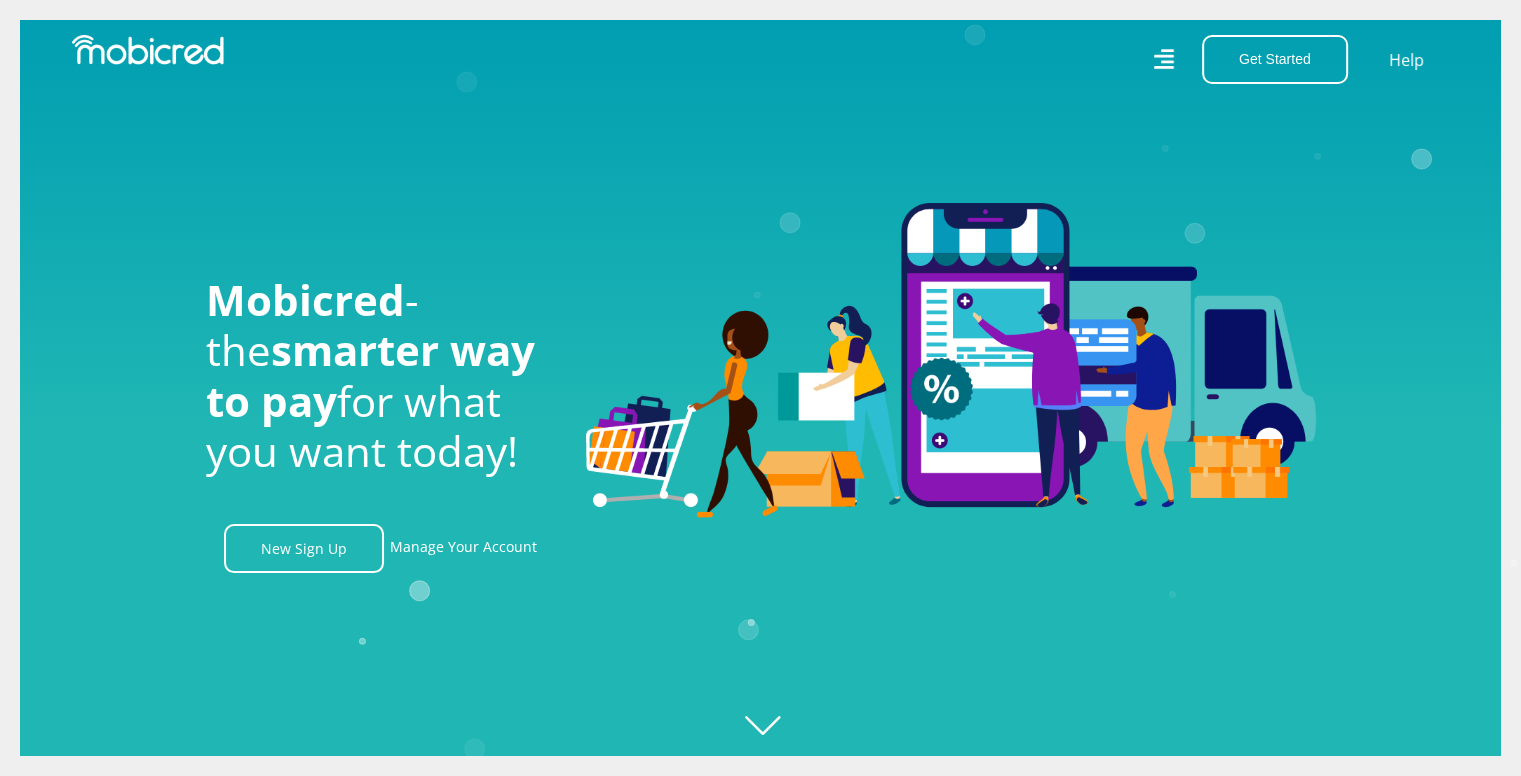 scroll, scrollTop: 0, scrollLeft: 2564, axis: horizontal 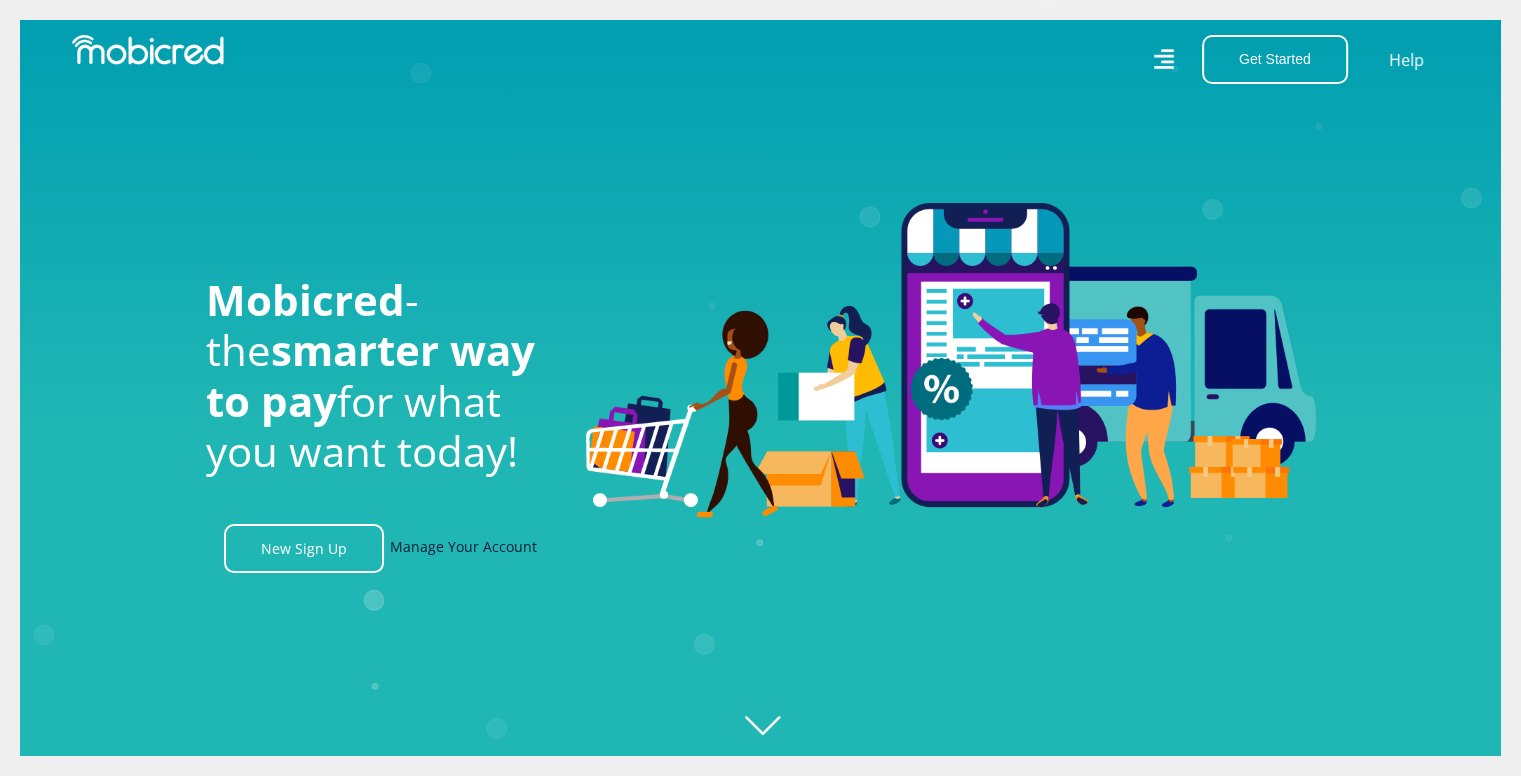click on "Manage Your Account" at bounding box center (463, 548) 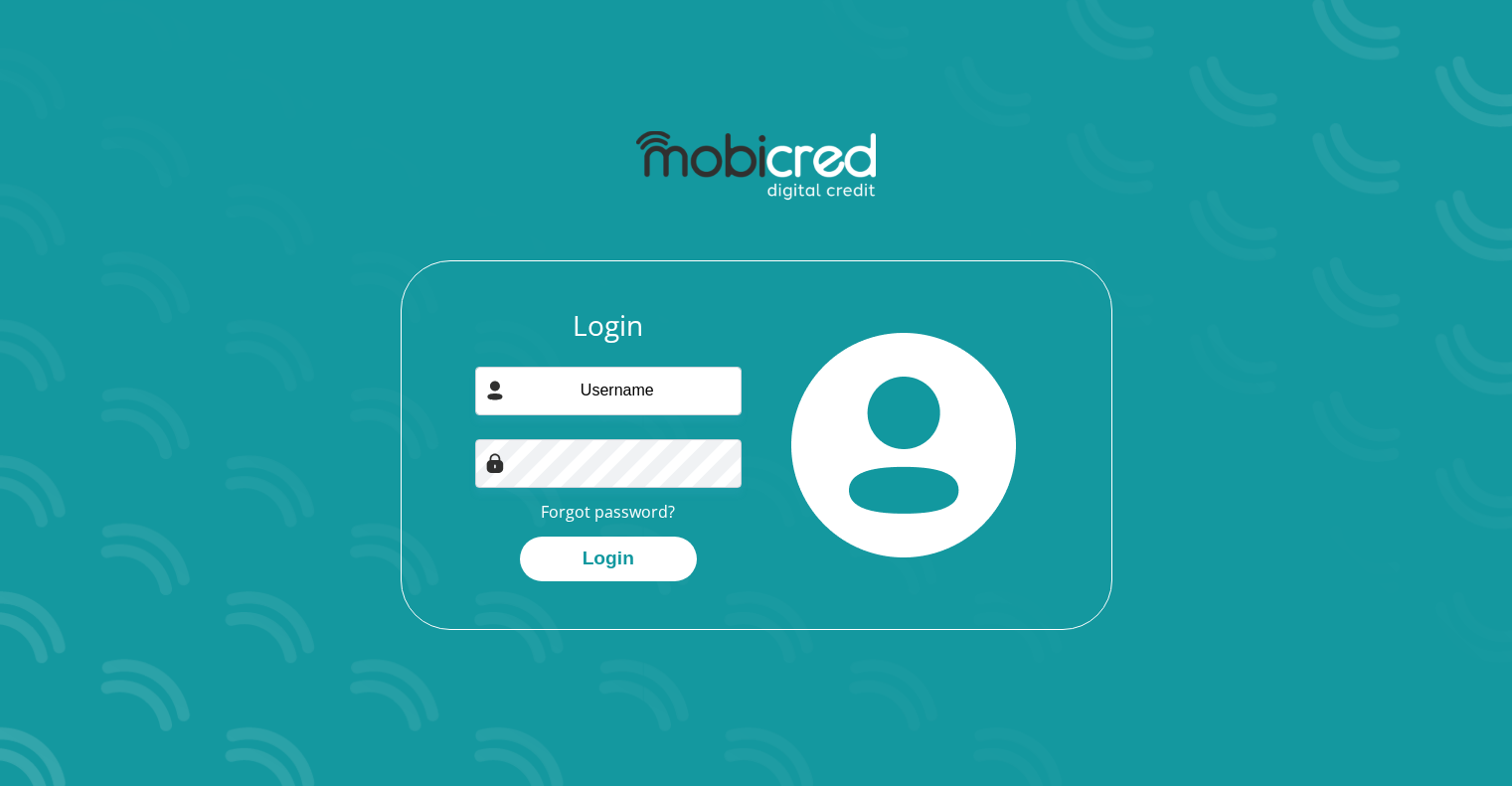 scroll, scrollTop: 0, scrollLeft: 0, axis: both 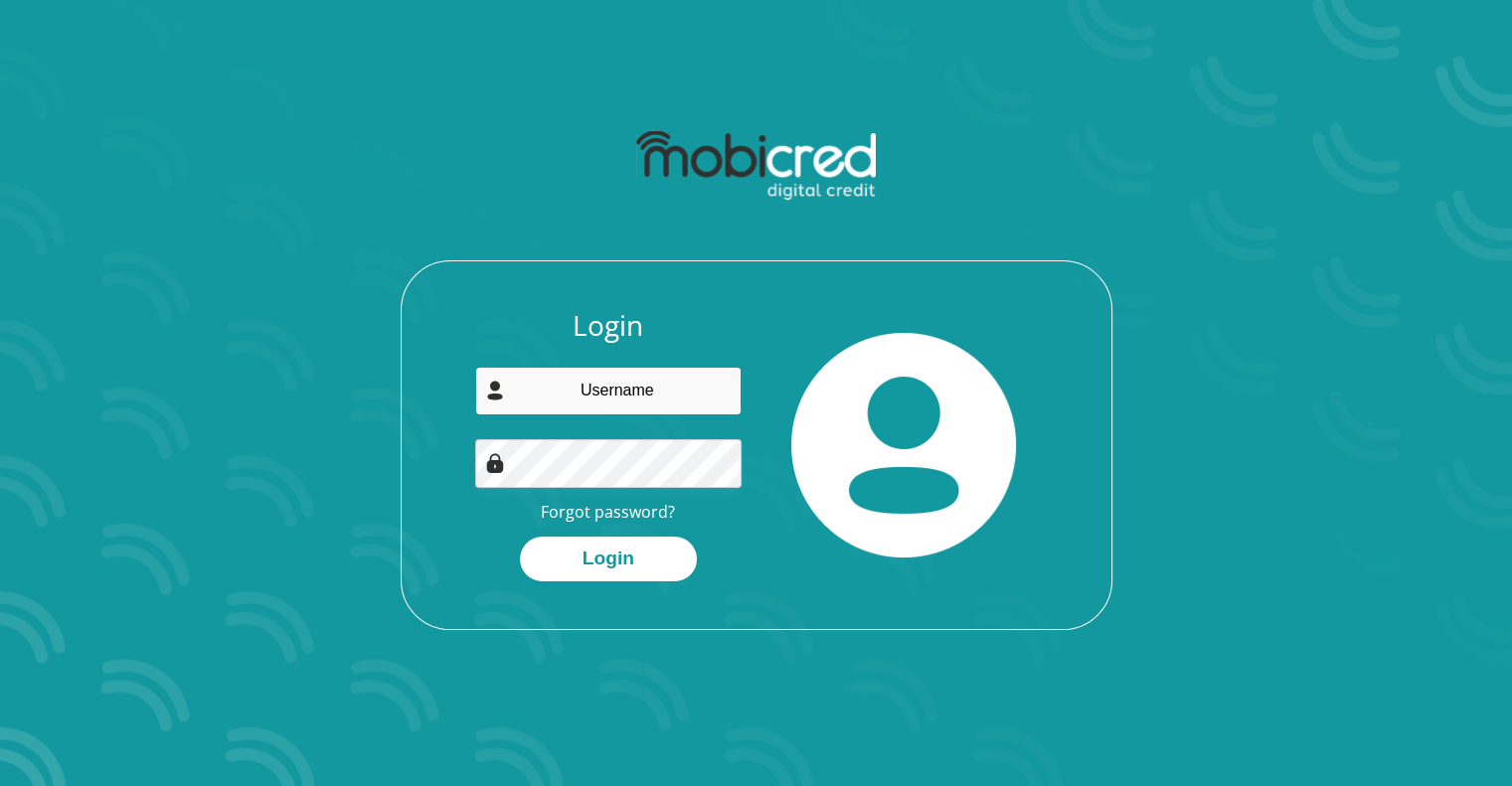click at bounding box center [608, 391] 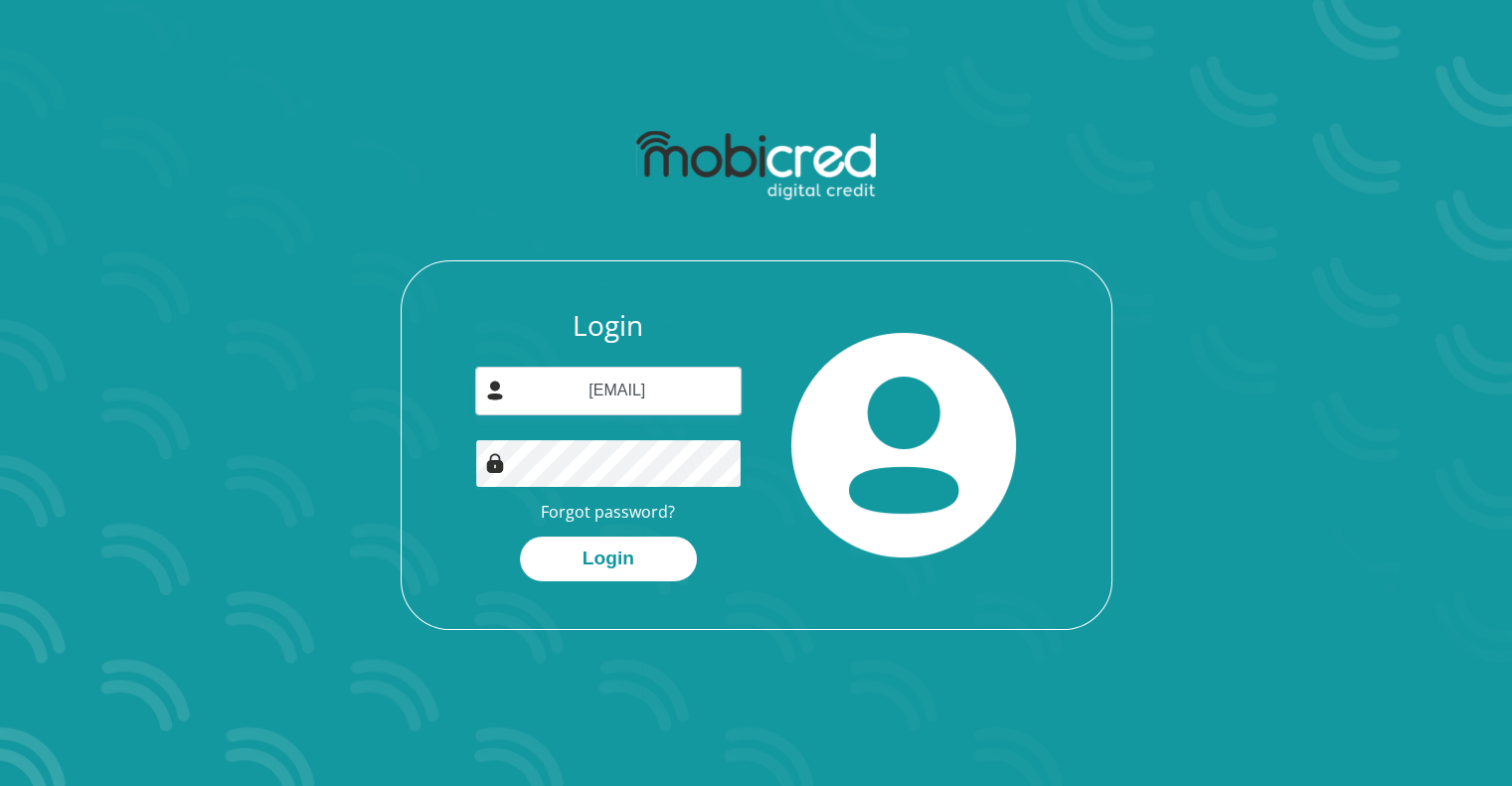 click on "Login" at bounding box center (608, 558) 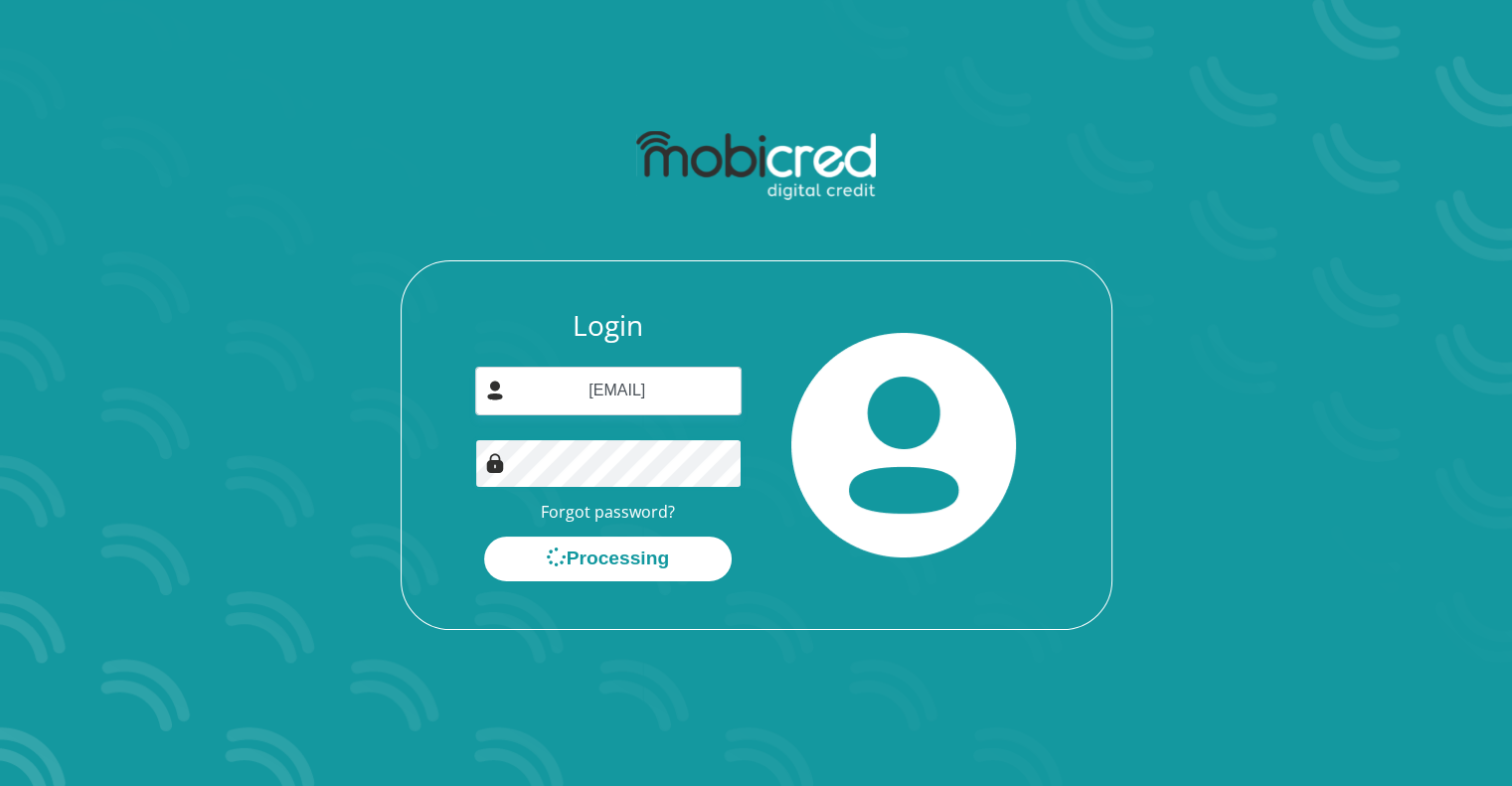 scroll, scrollTop: 0, scrollLeft: 0, axis: both 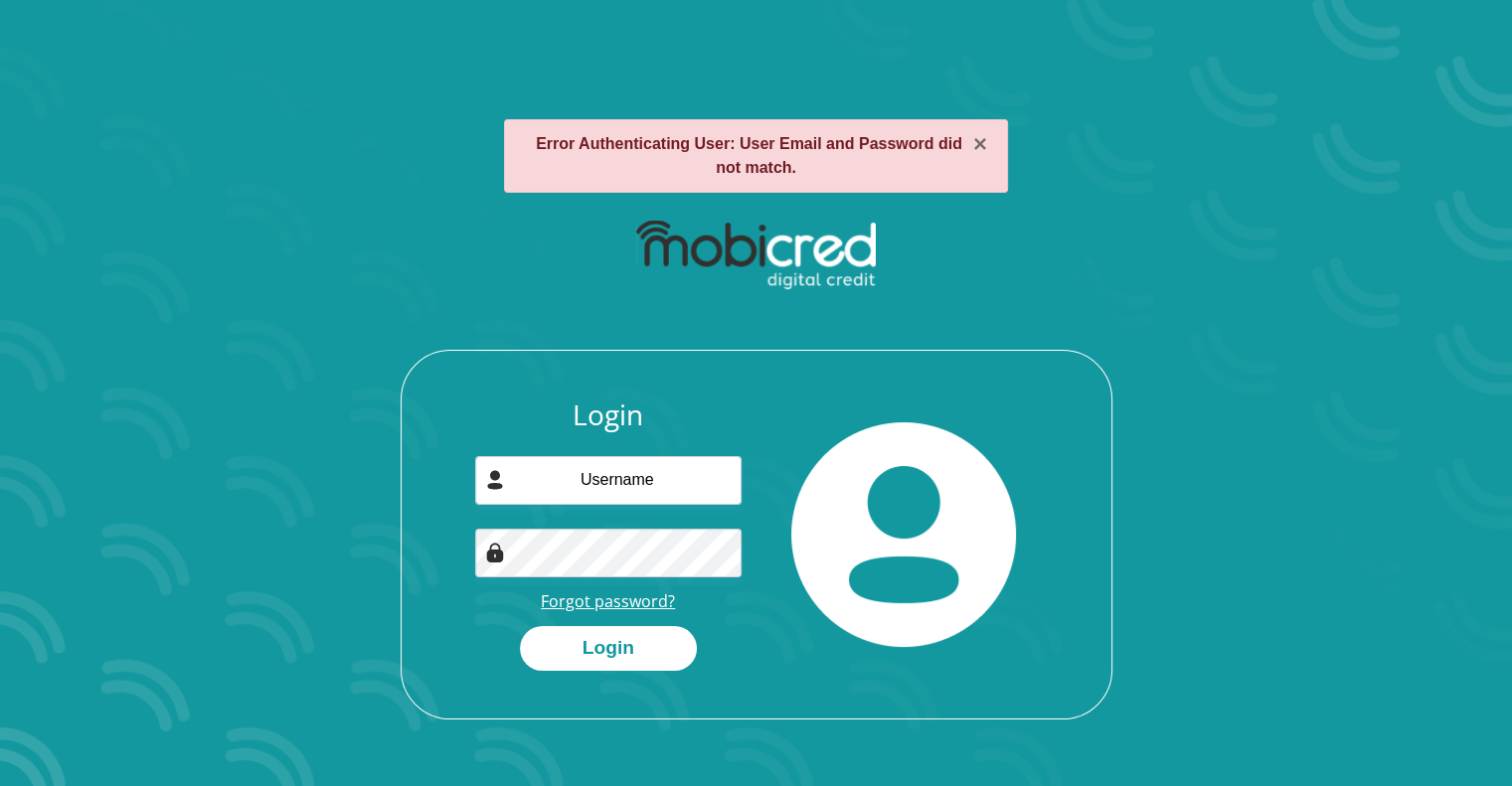 click on "Forgot password?" at bounding box center [607, 601] 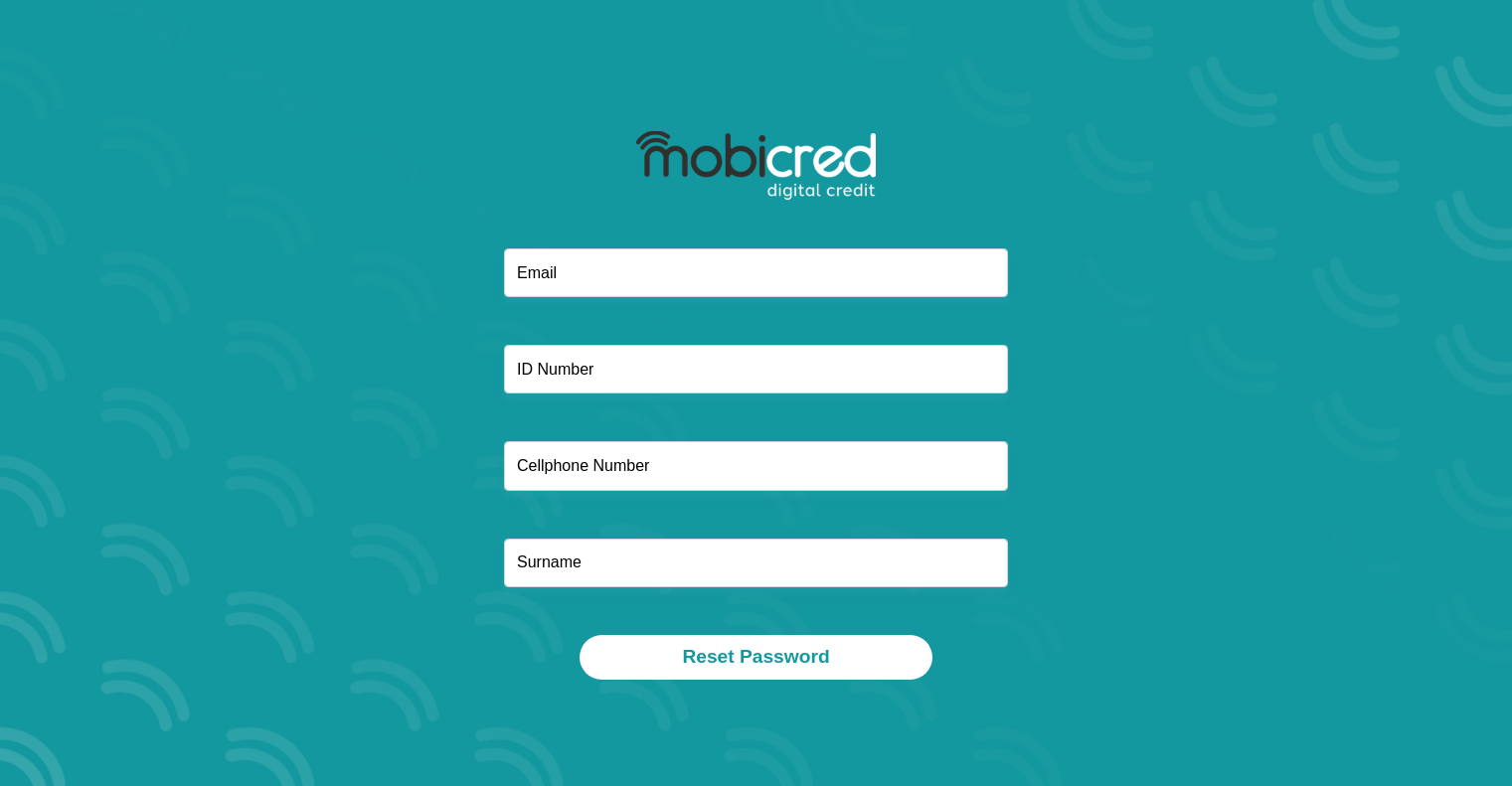 scroll, scrollTop: 0, scrollLeft: 0, axis: both 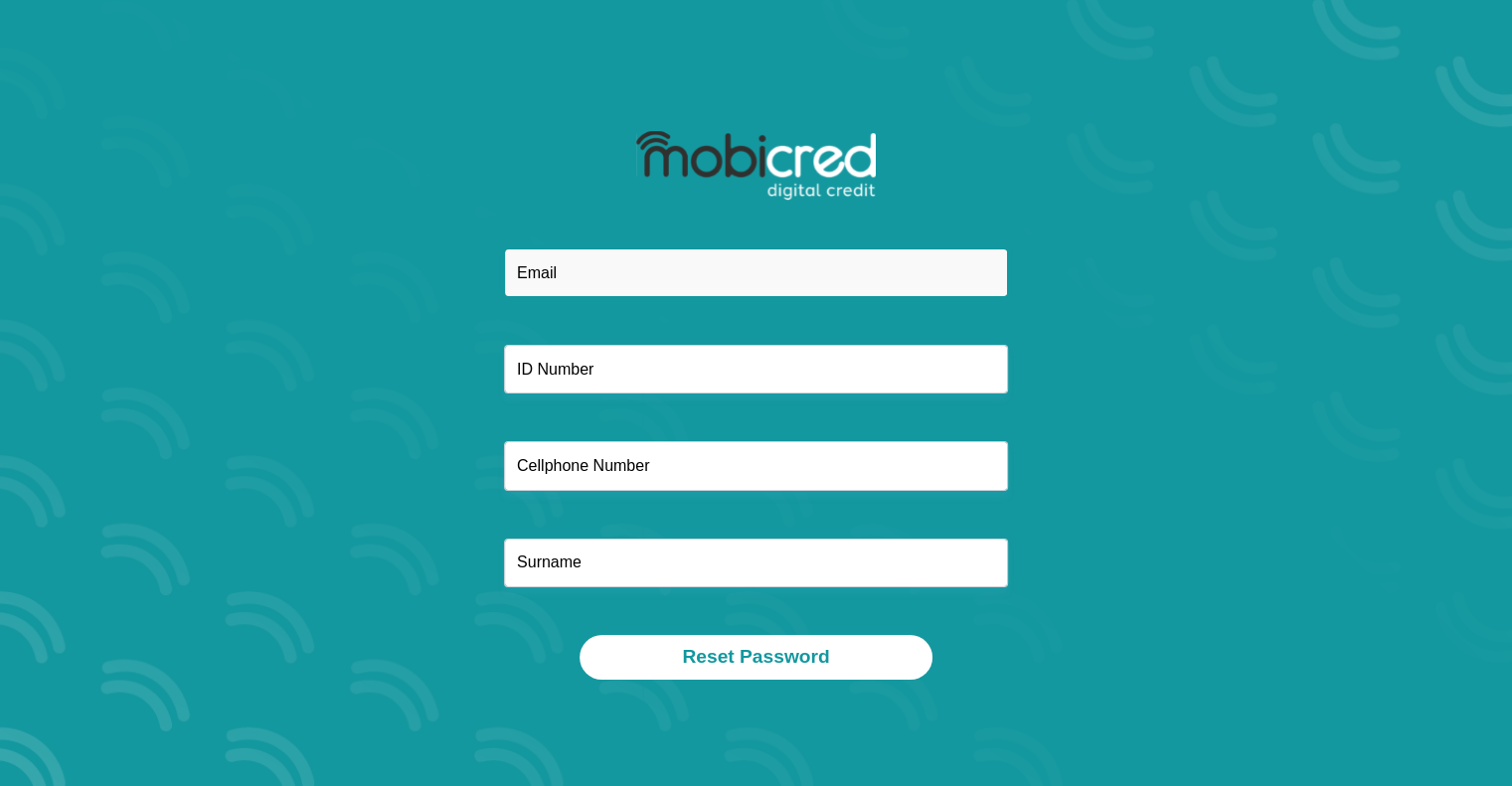 click at bounding box center (756, 272) 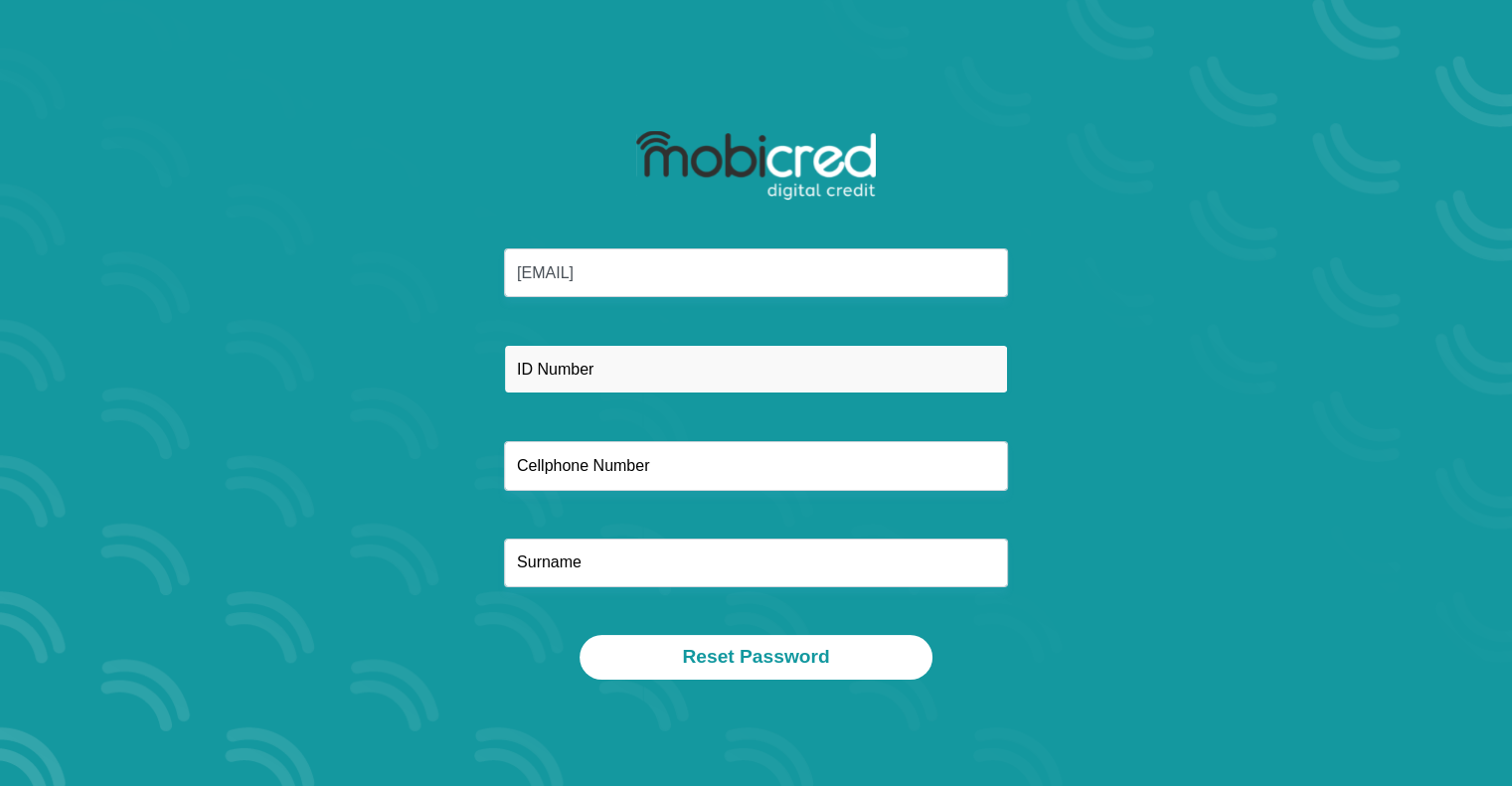 click at bounding box center [756, 369] 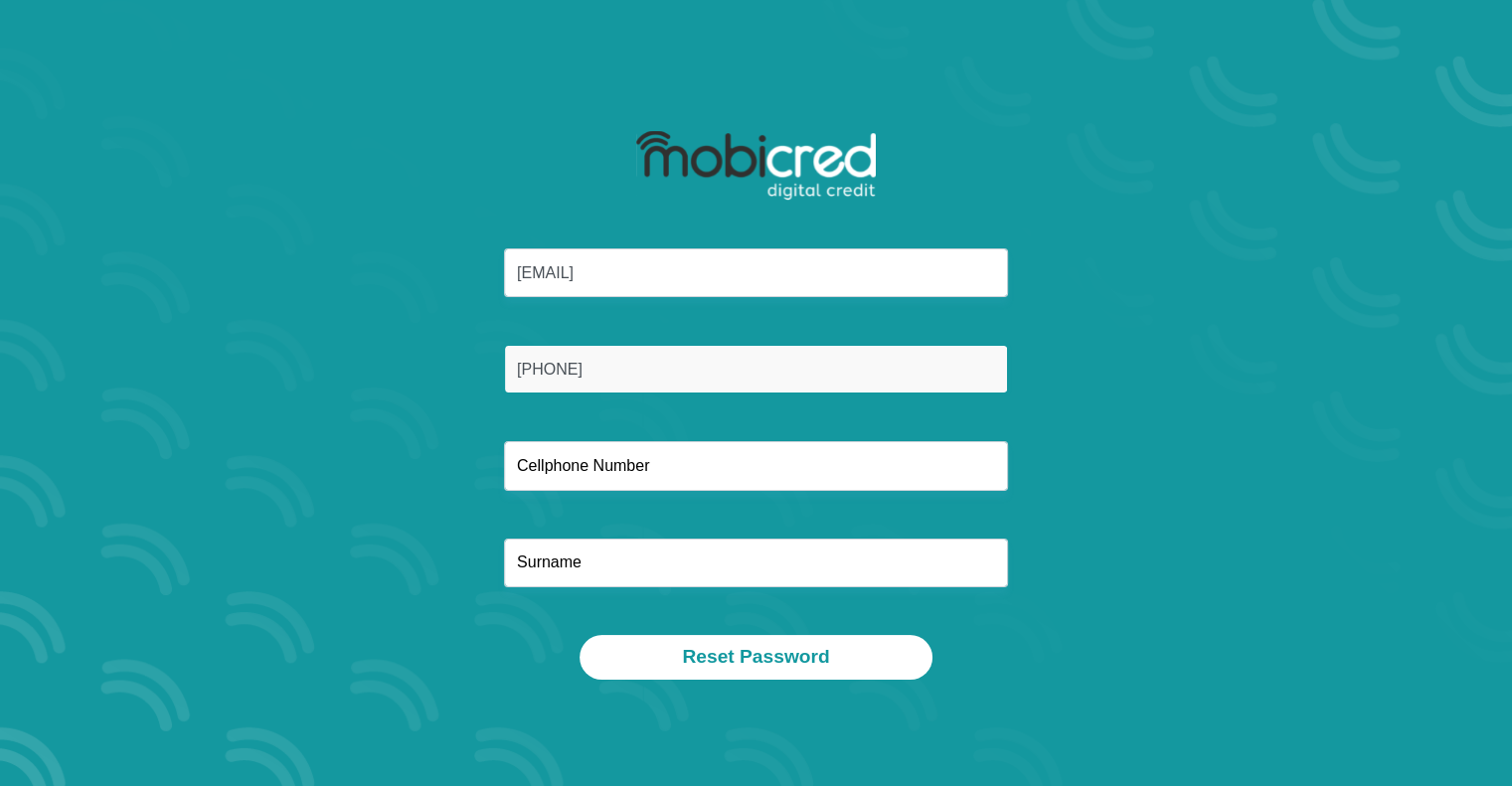 type on "[PHONE]" 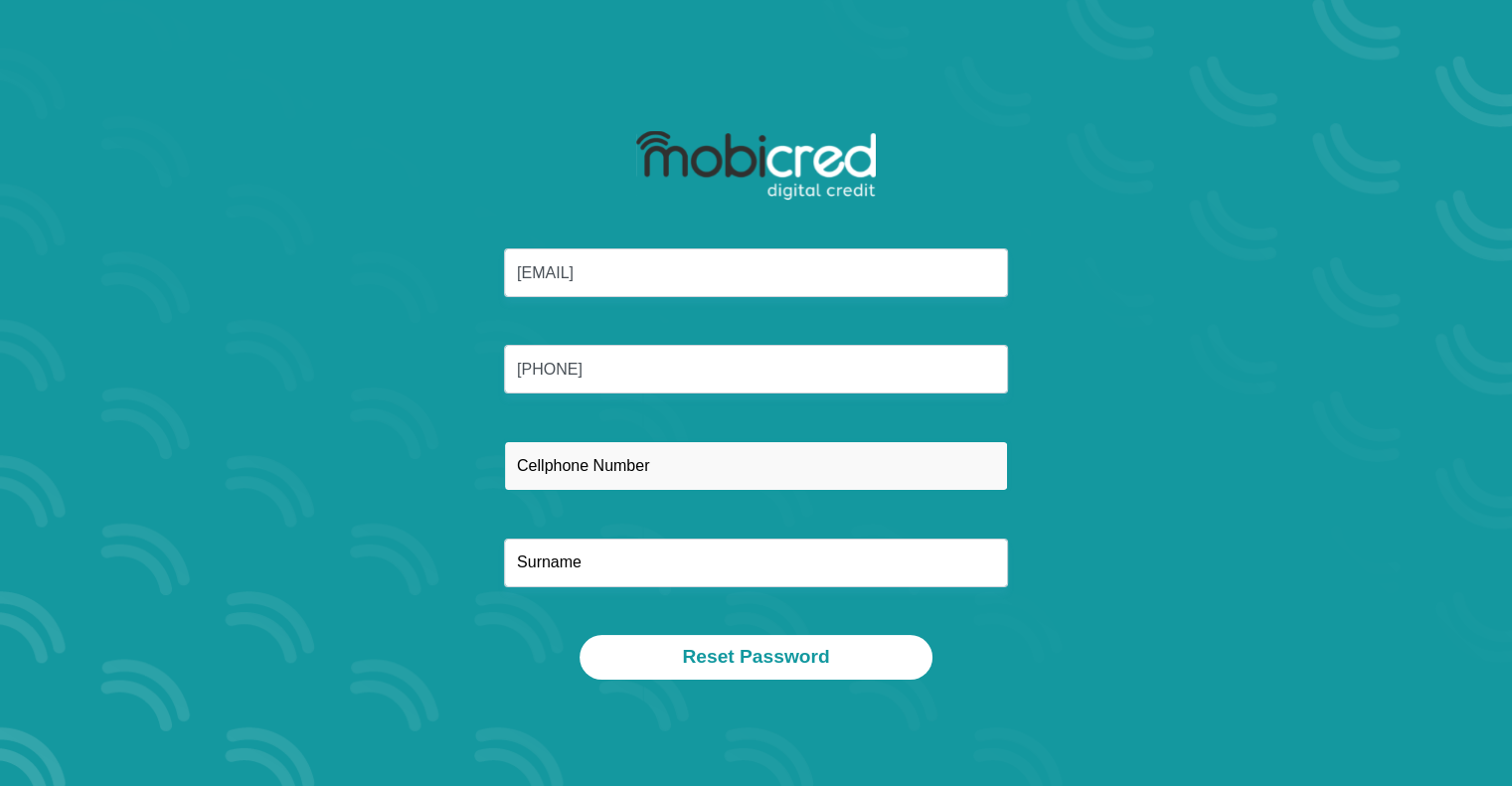 click at bounding box center [756, 465] 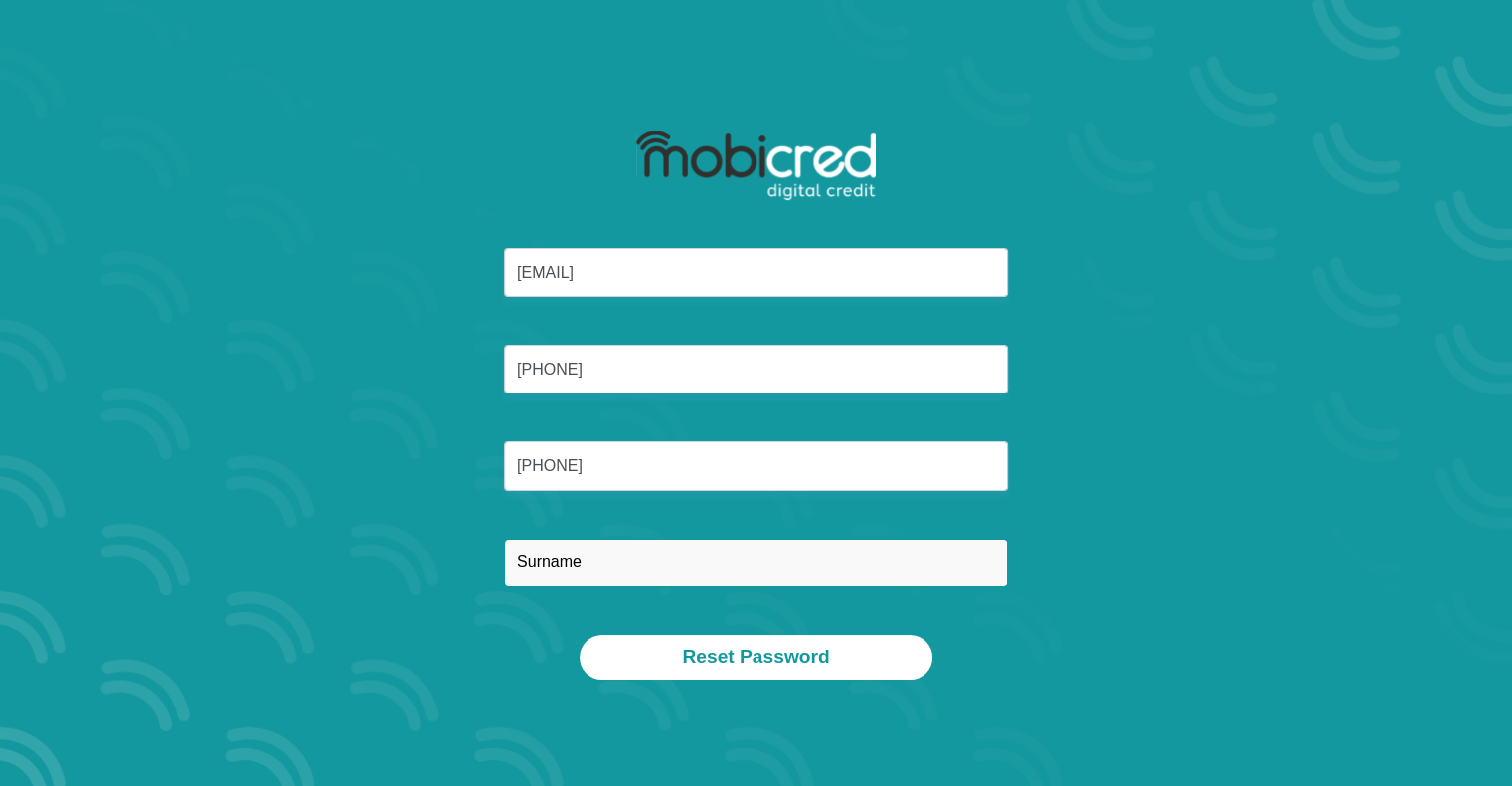 click at bounding box center [756, 562] 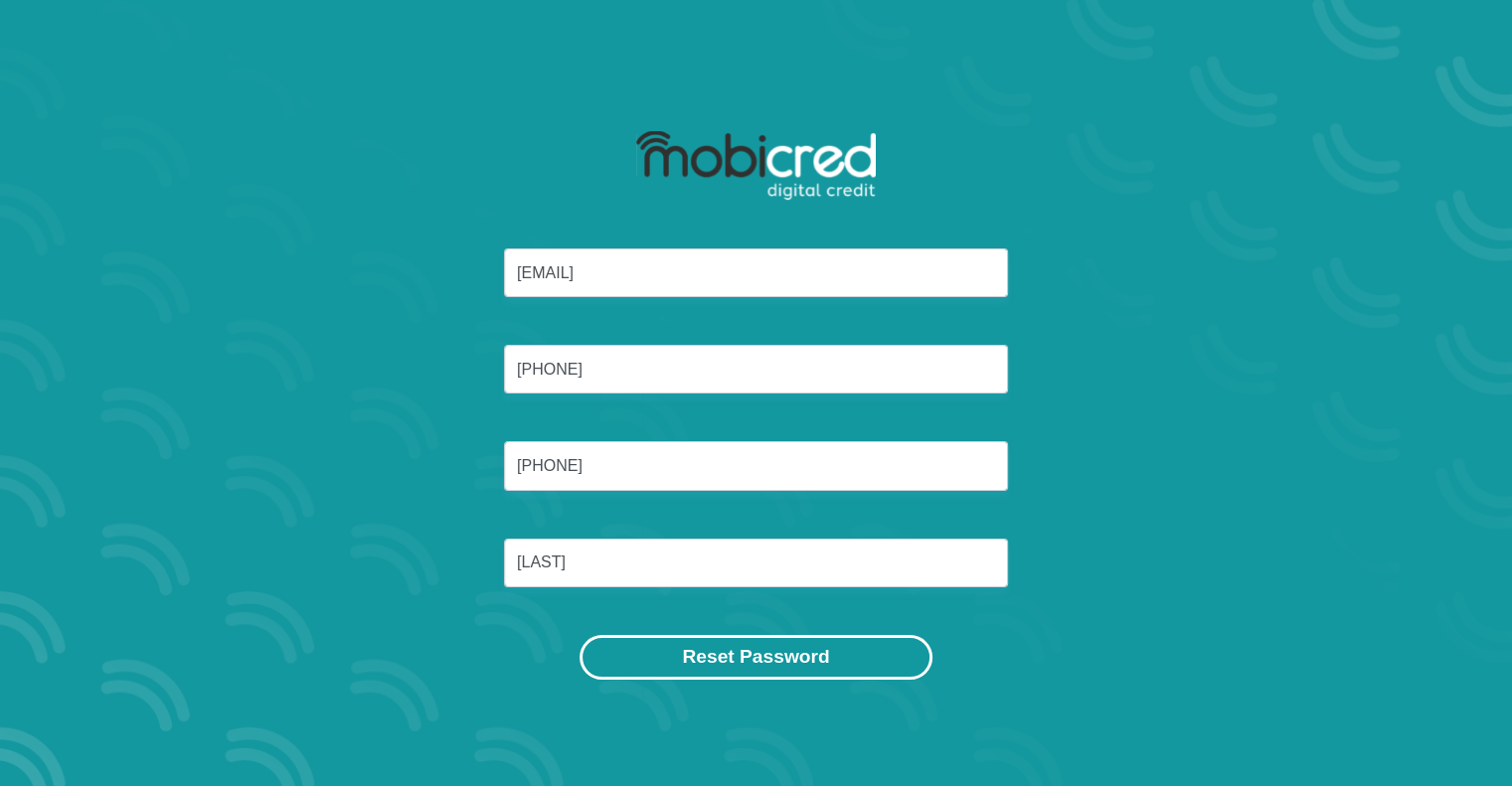 click on "Reset Password" at bounding box center [756, 657] 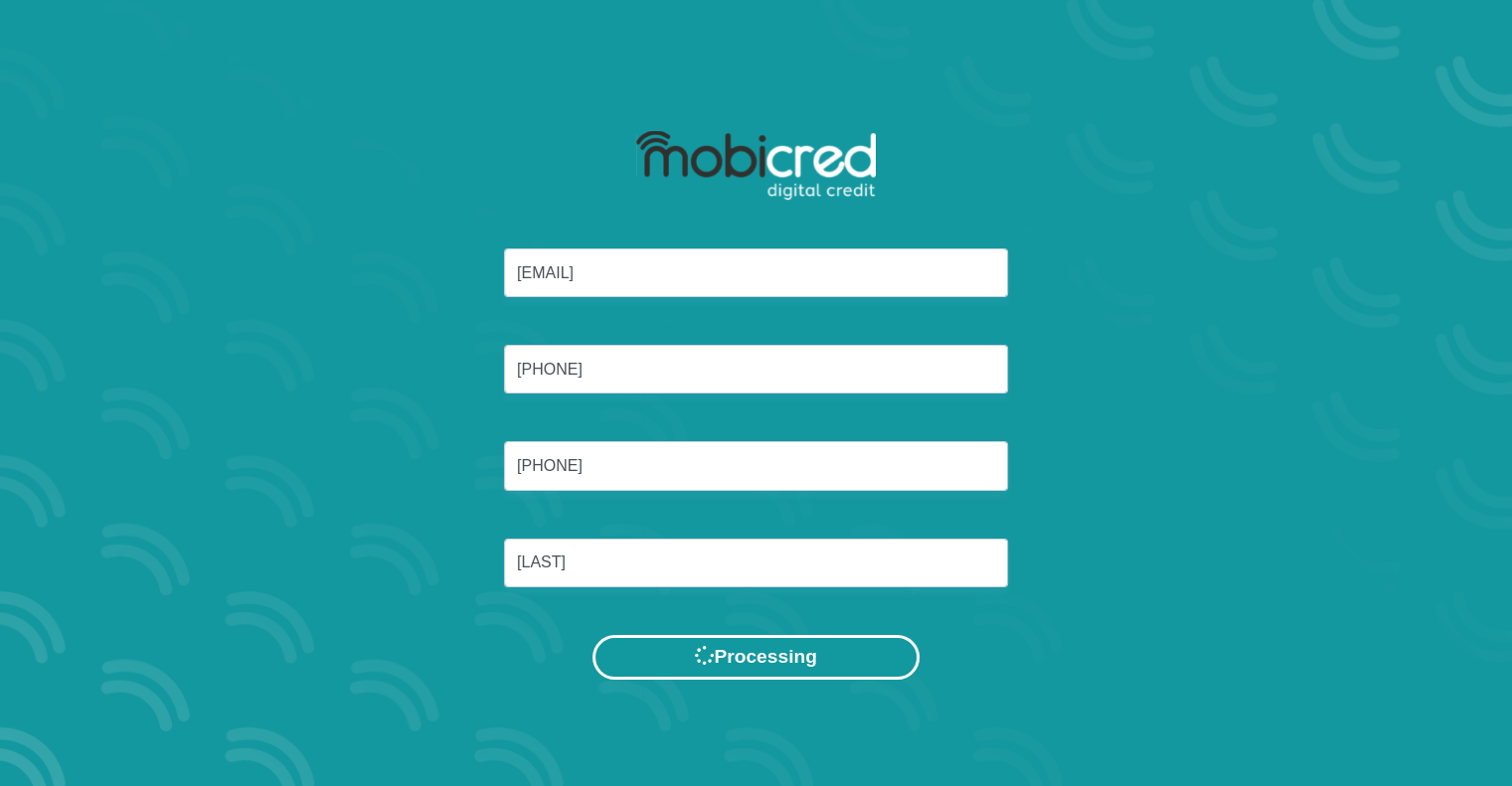scroll, scrollTop: 0, scrollLeft: 0, axis: both 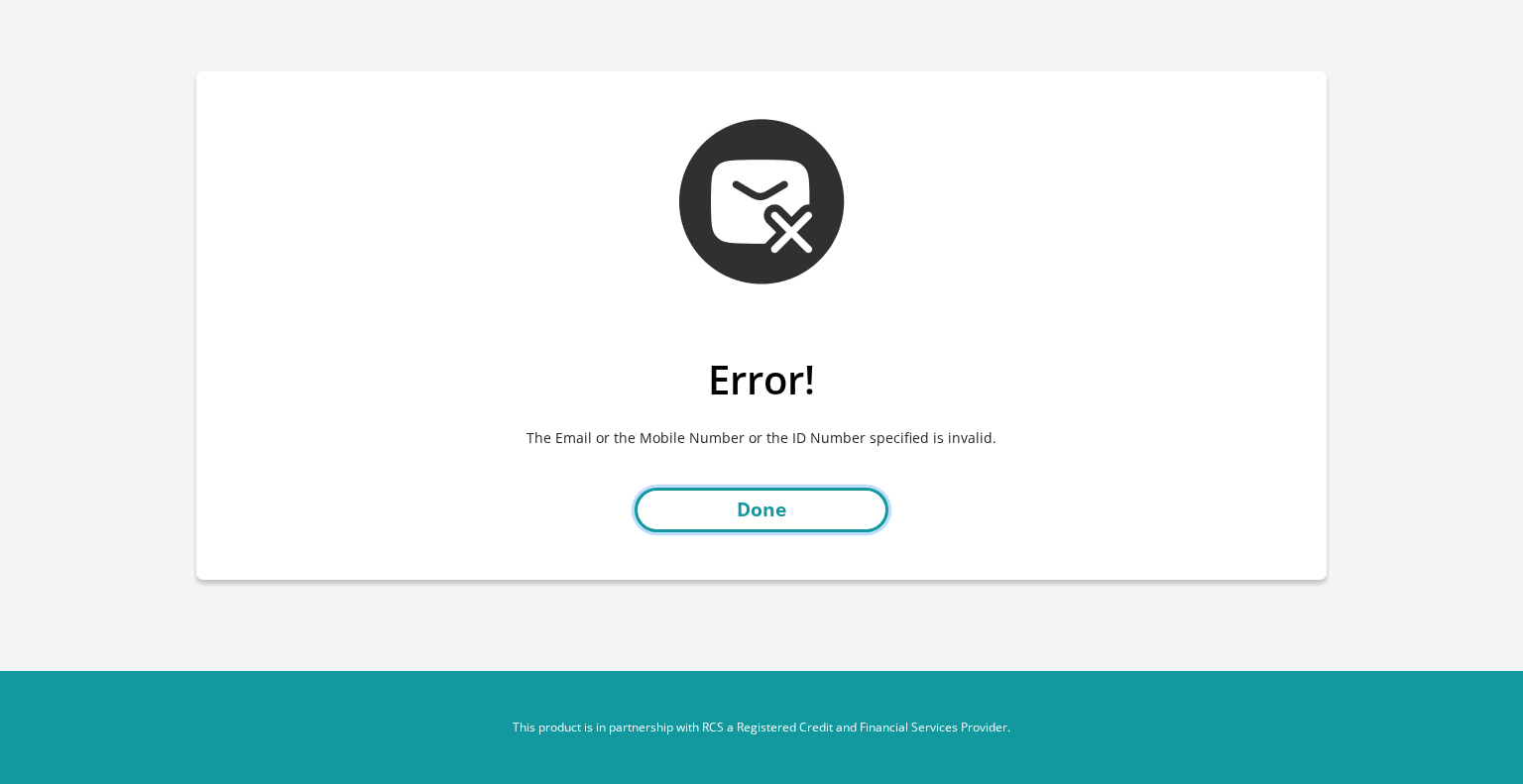 click on "Done" at bounding box center (762, 509) 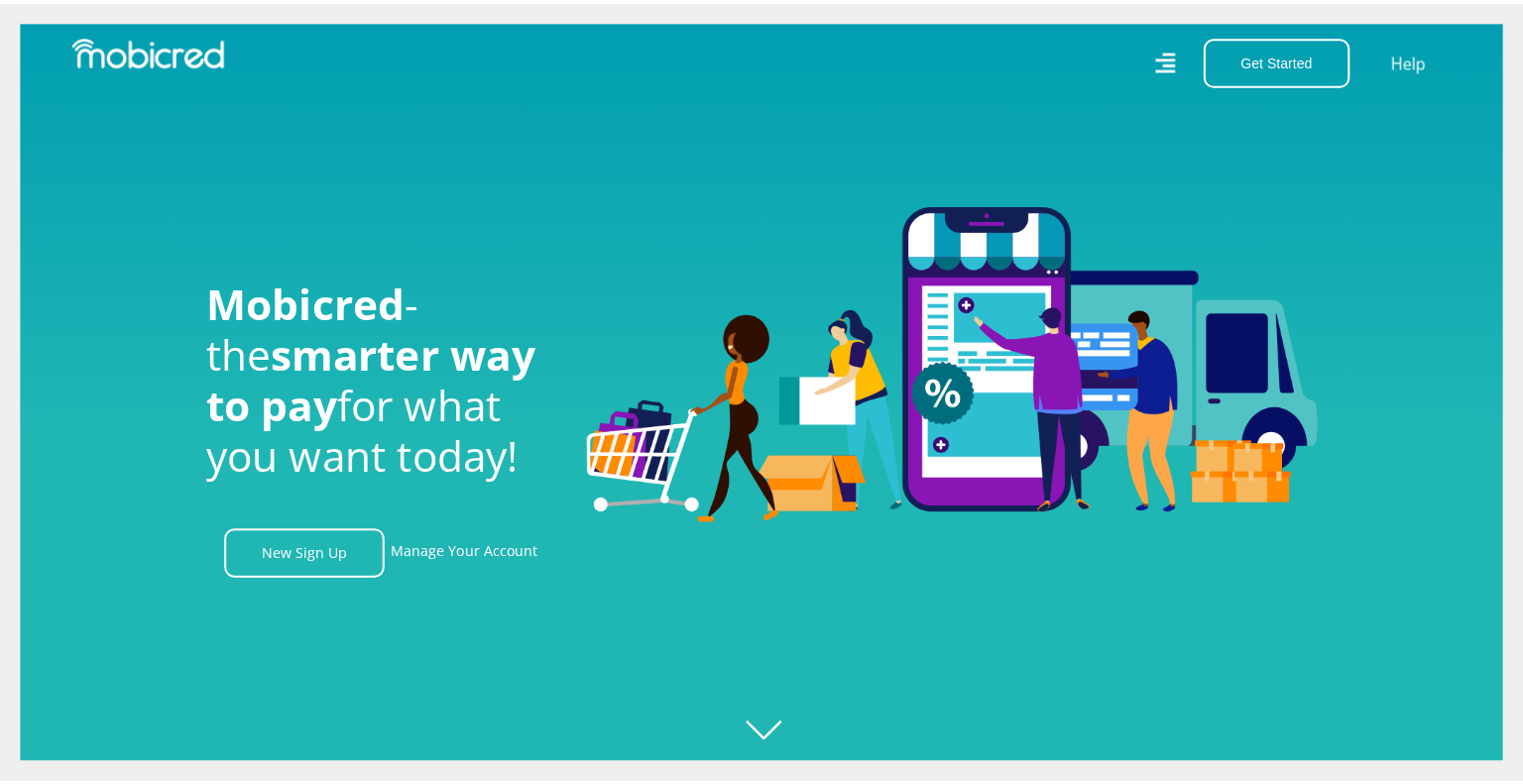 scroll, scrollTop: 0, scrollLeft: 0, axis: both 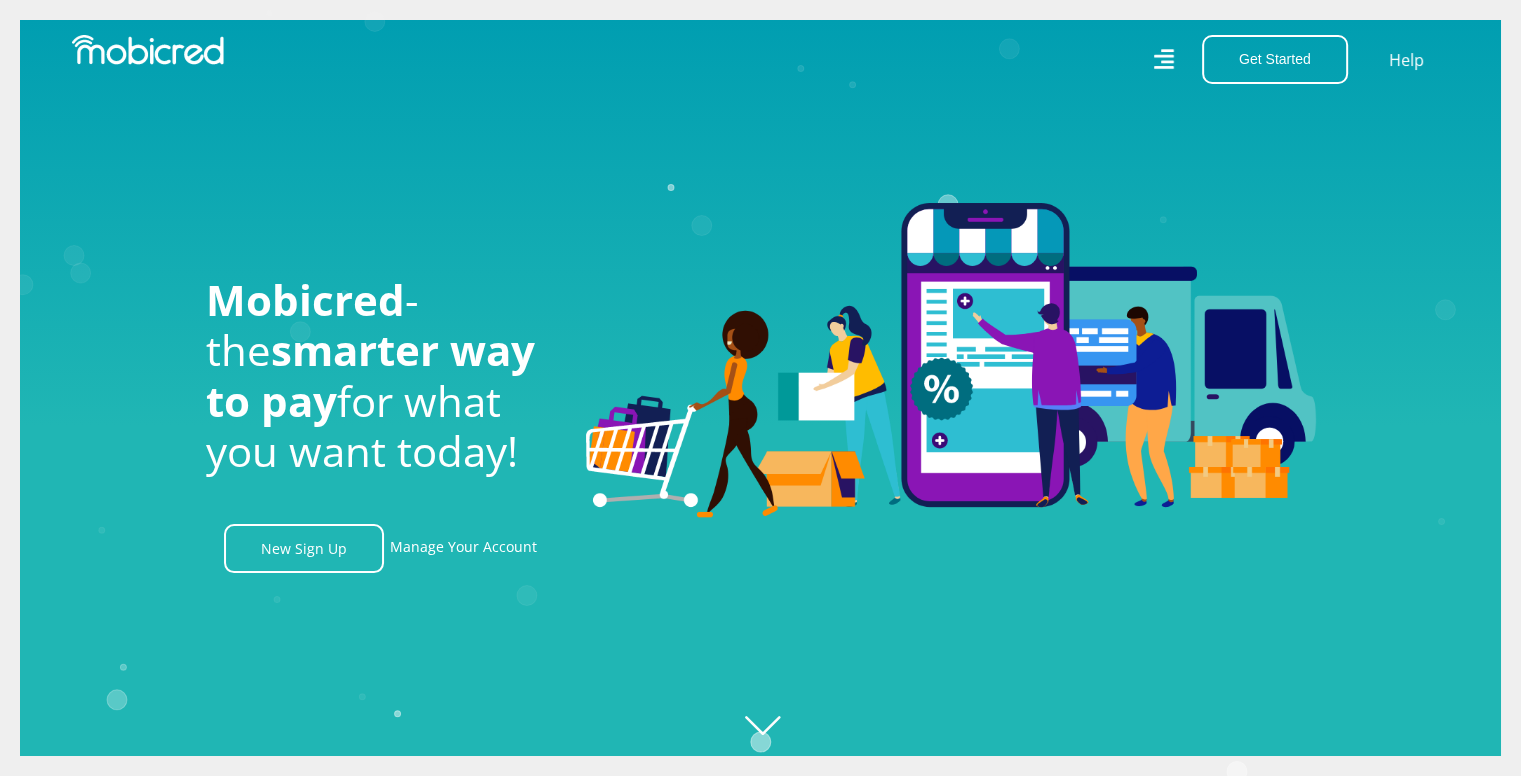 click 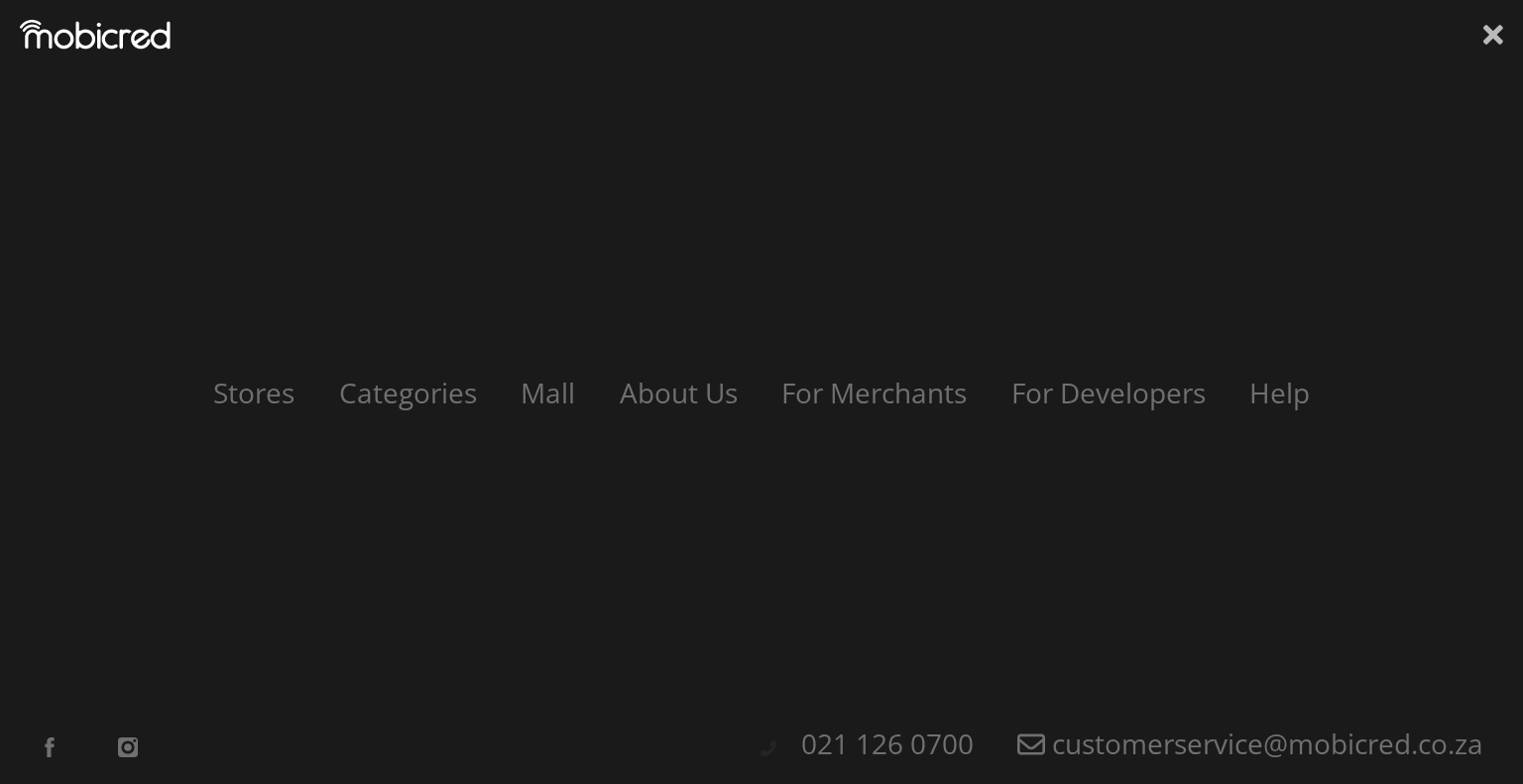click 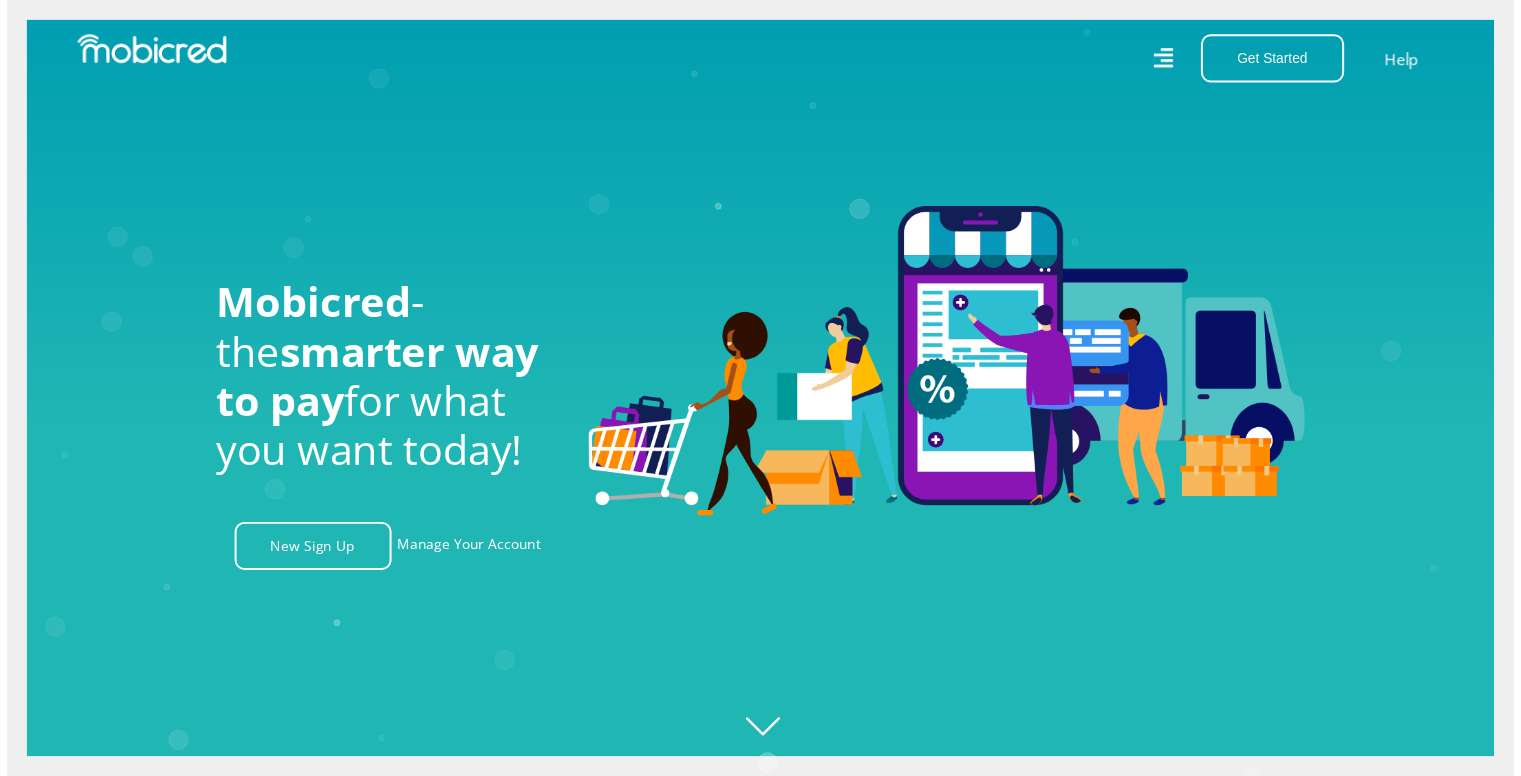 scroll, scrollTop: 0, scrollLeft: 1424, axis: horizontal 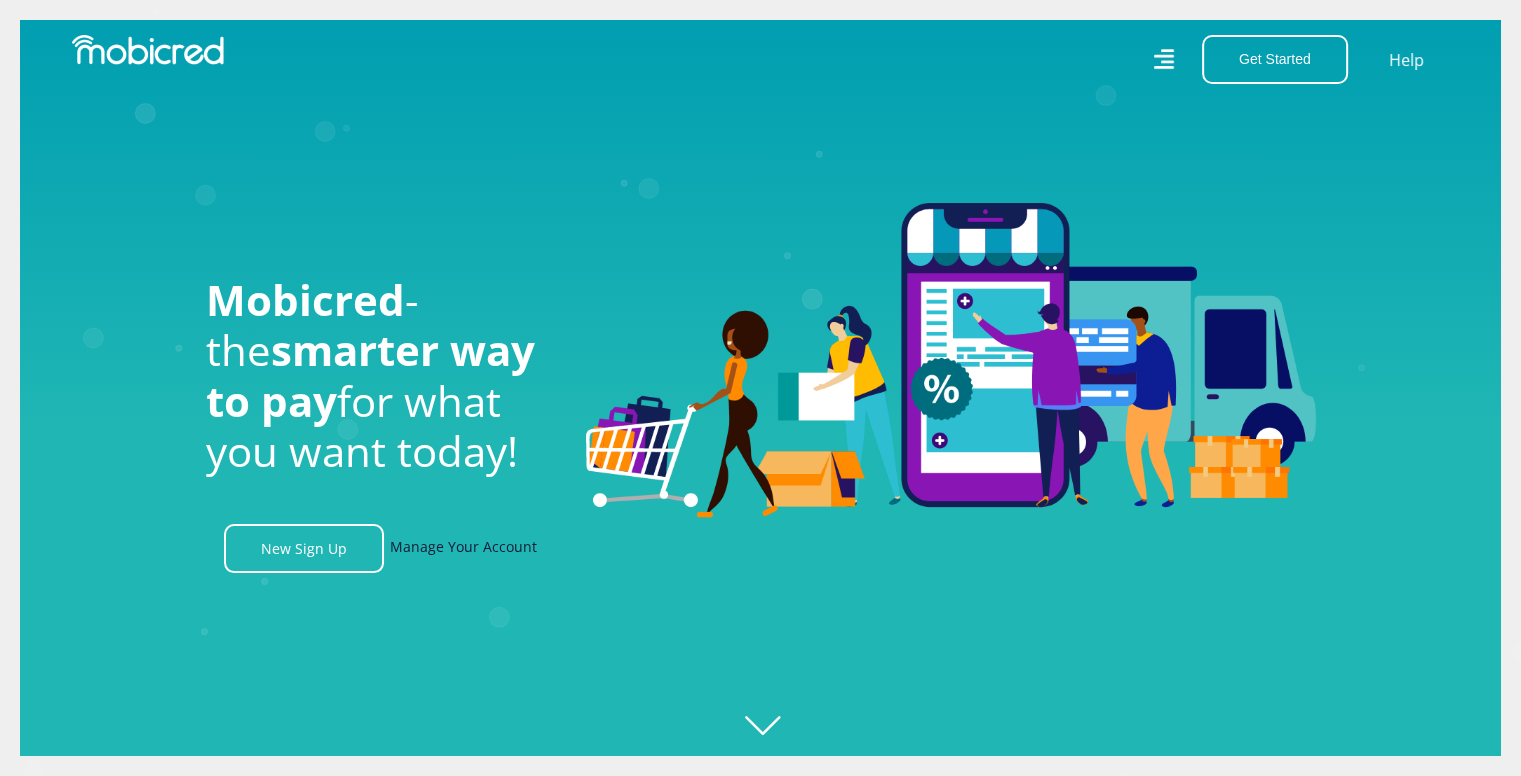 click on "Manage Your Account" at bounding box center [463, 548] 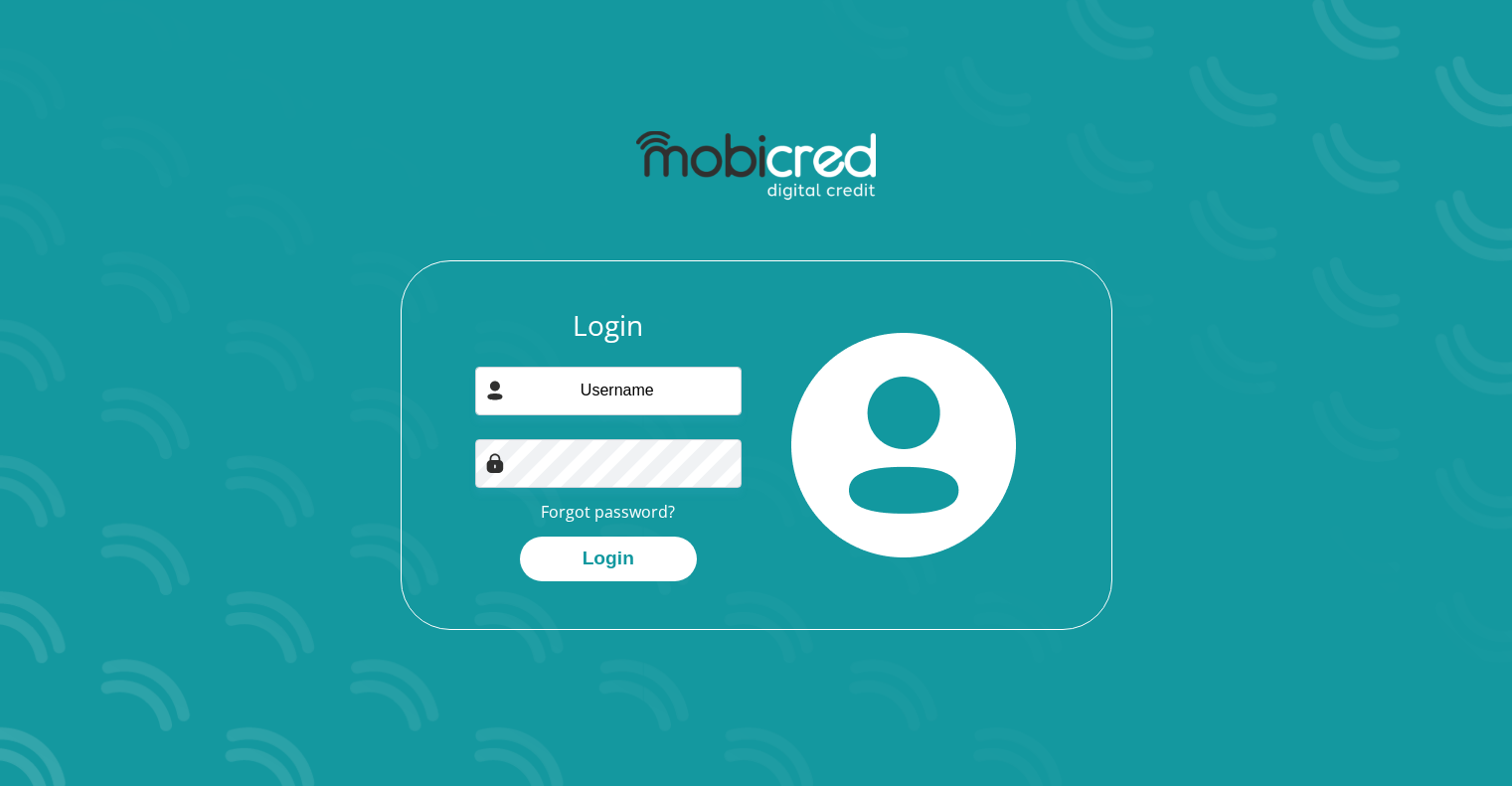 scroll, scrollTop: 0, scrollLeft: 0, axis: both 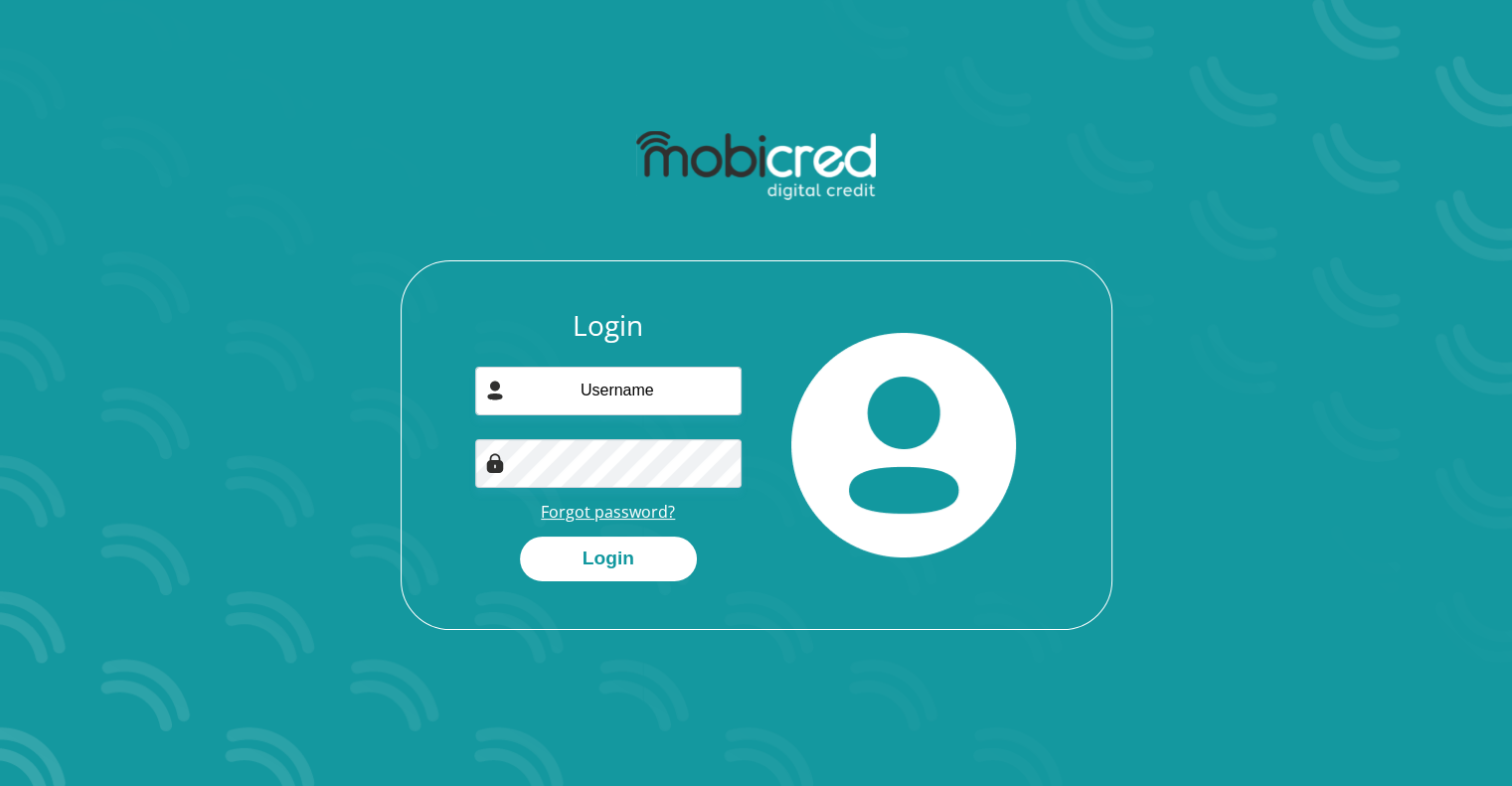 click on "Forgot password?" at bounding box center (607, 512) 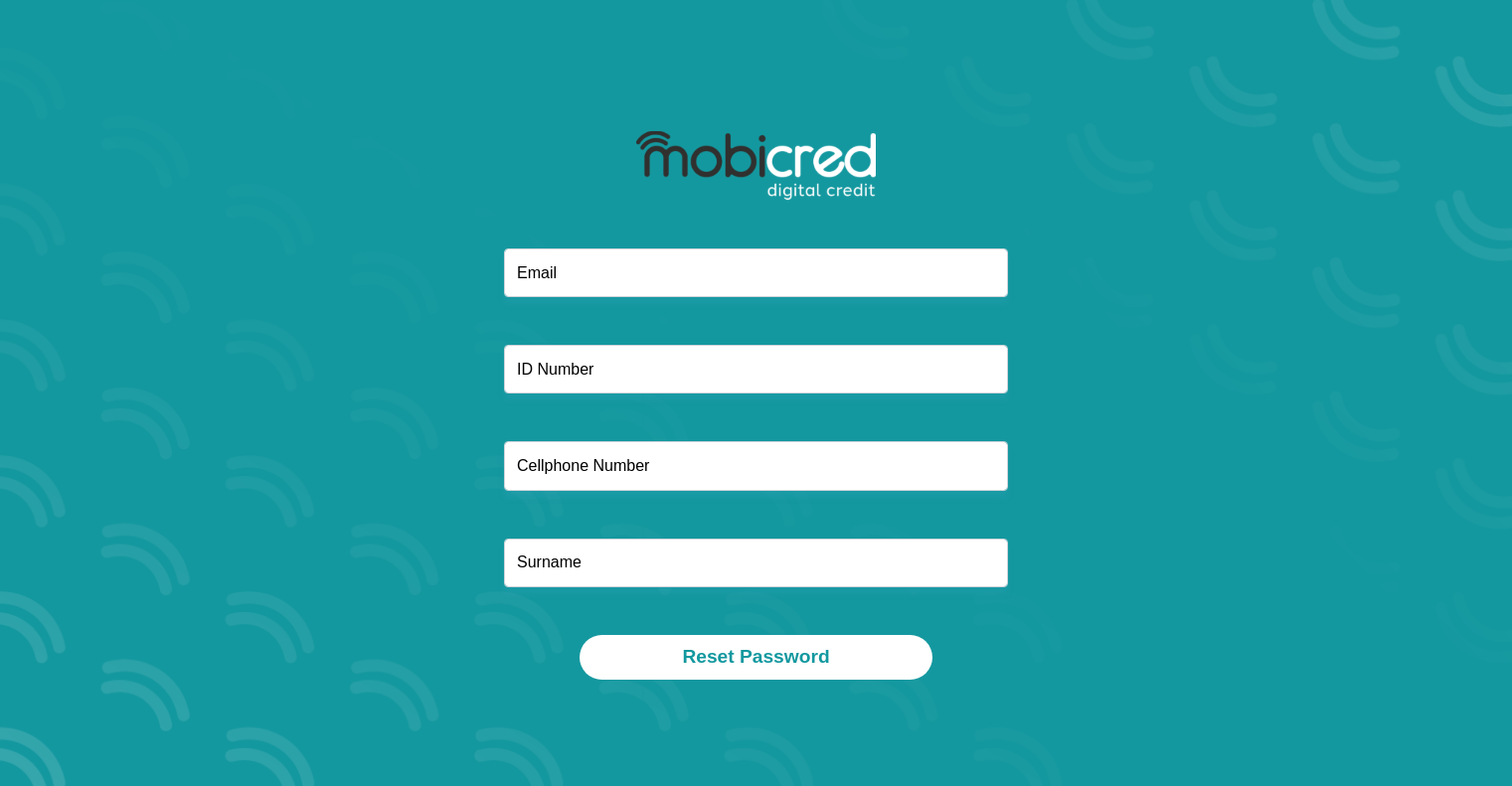 scroll, scrollTop: 0, scrollLeft: 0, axis: both 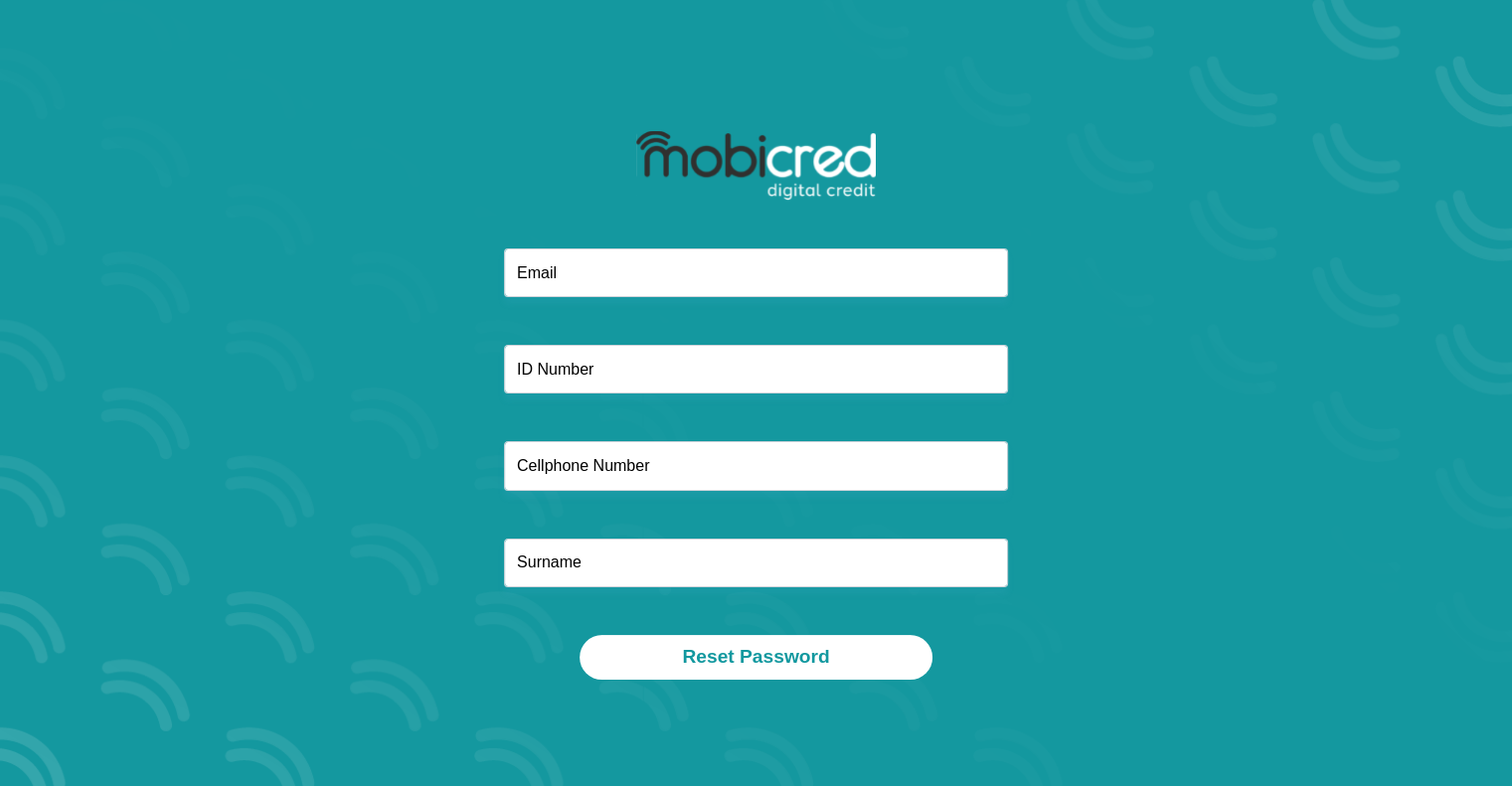 click at bounding box center [756, 272] 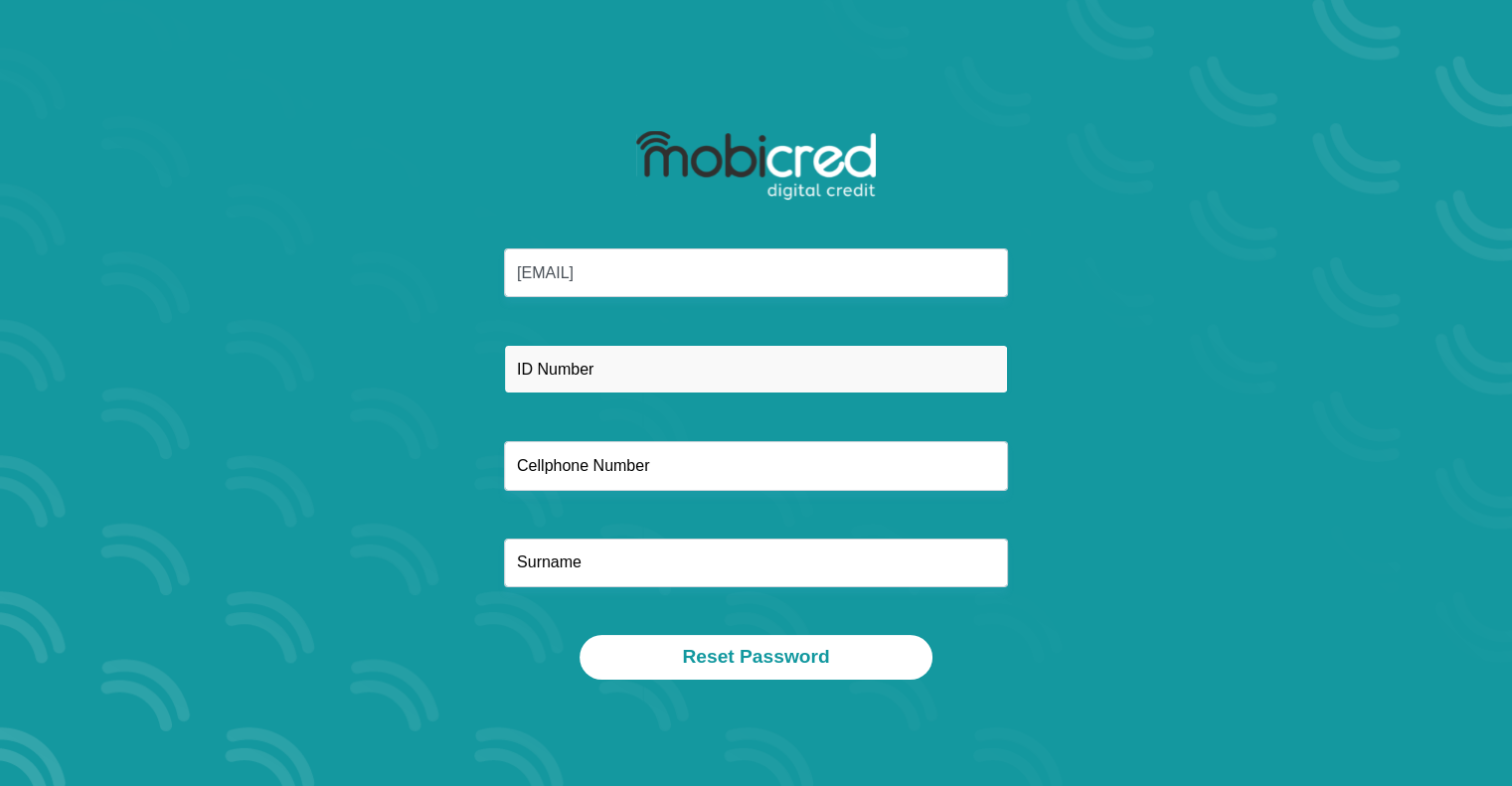 click at bounding box center [756, 369] 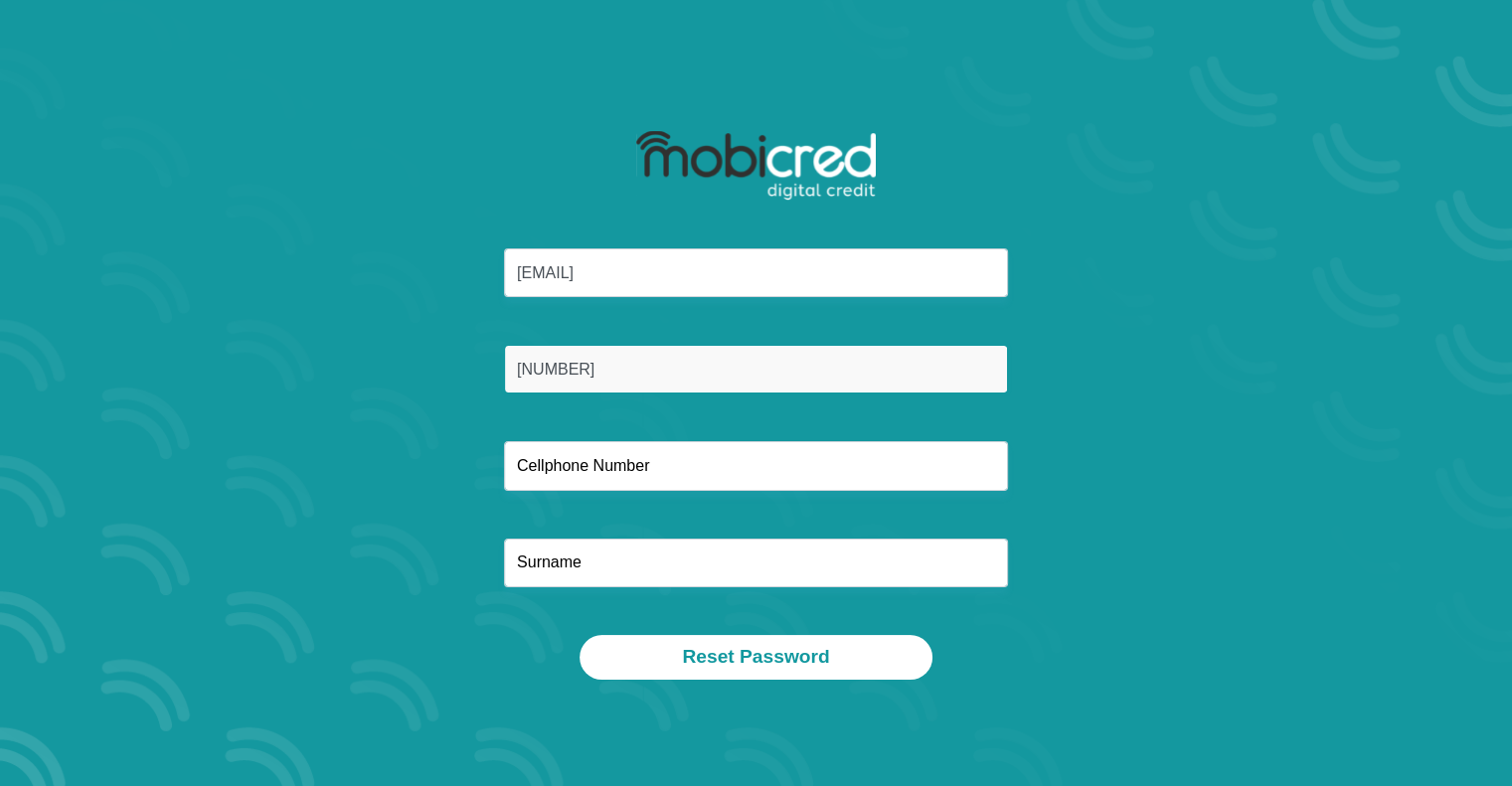type on "[NUMBER]" 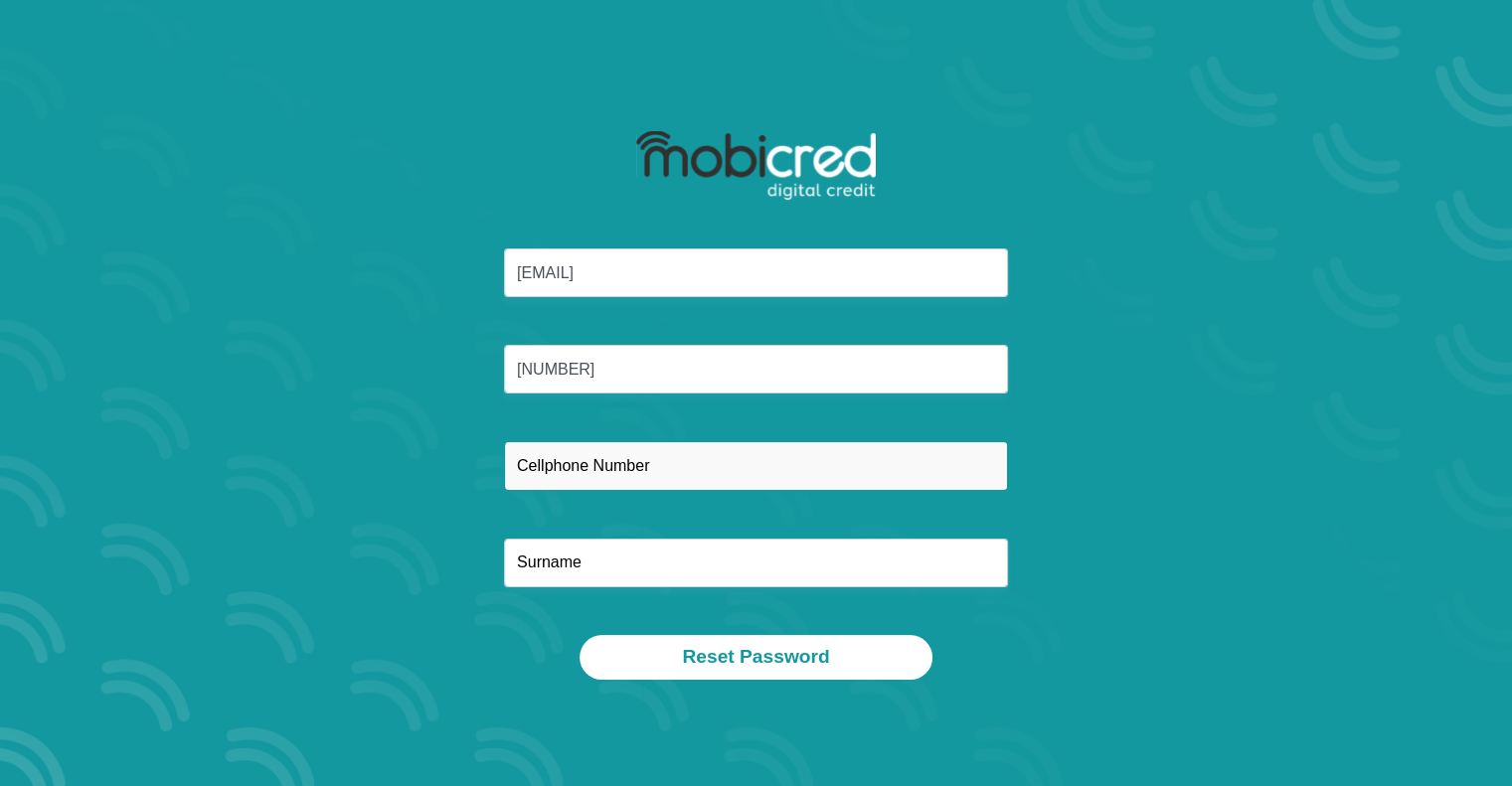 drag, startPoint x: 608, startPoint y: 466, endPoint x: 612, endPoint y: 435, distance: 31.257 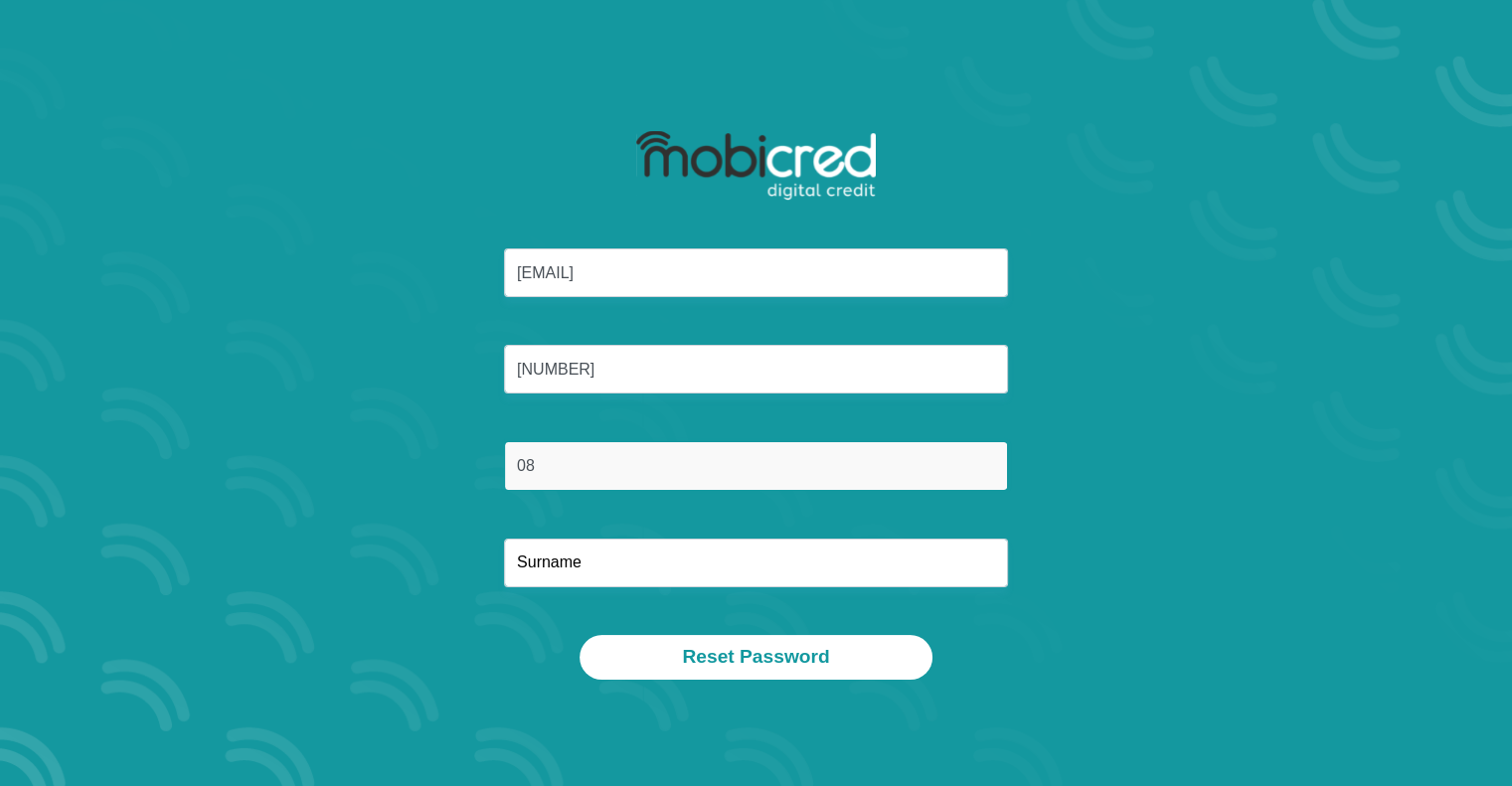 type on "0" 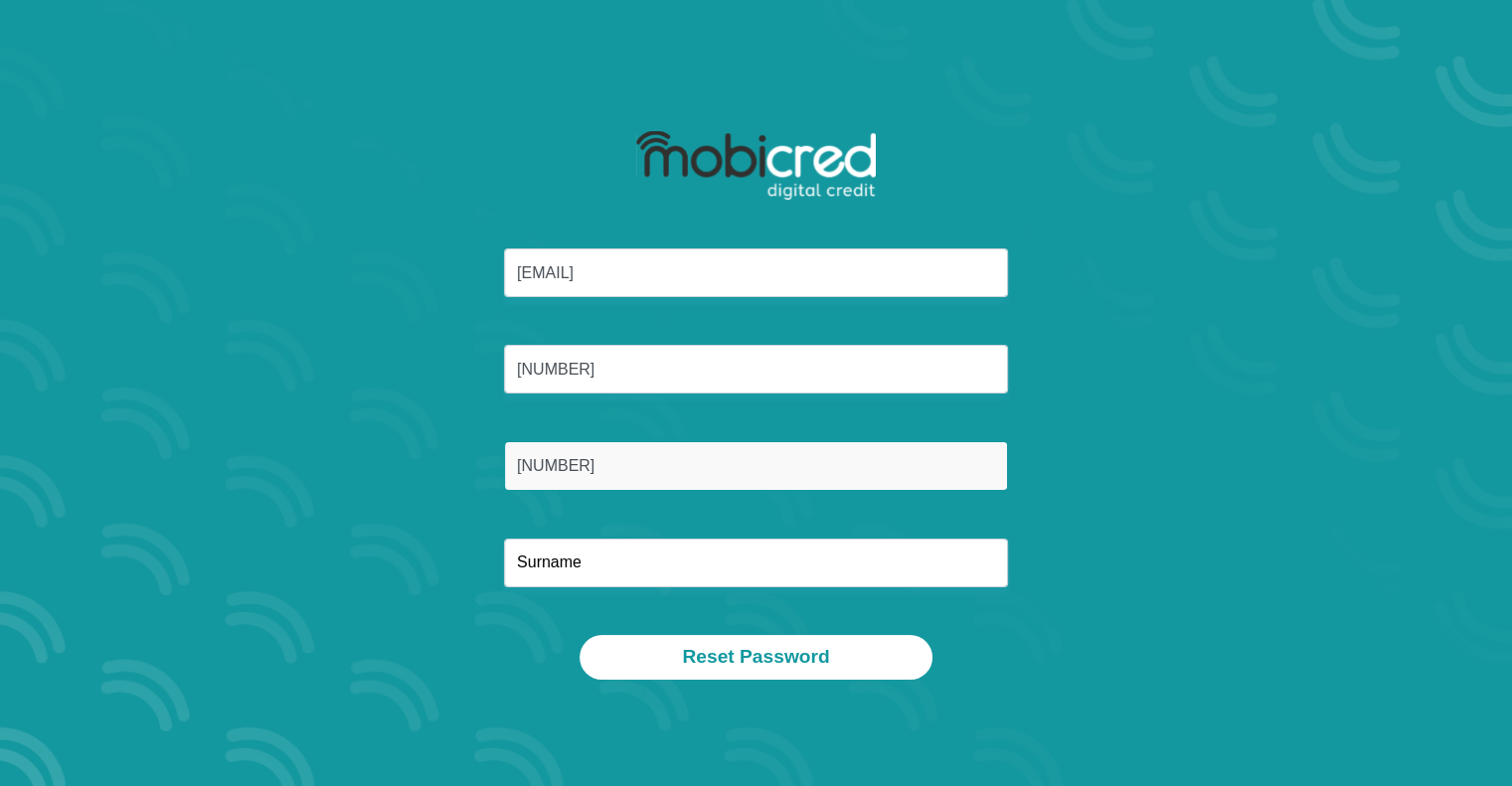type on "0828124562" 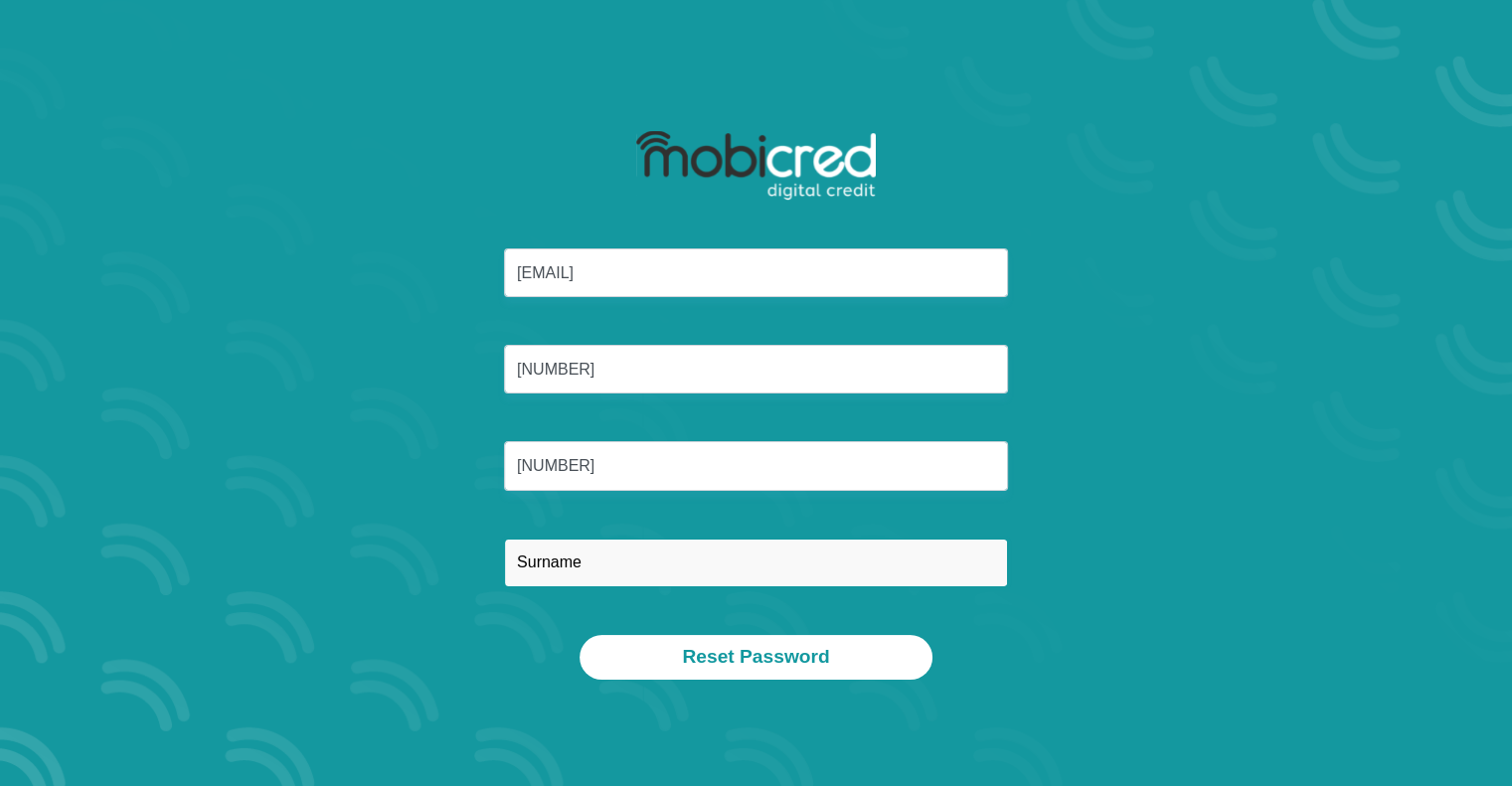 click at bounding box center [756, 562] 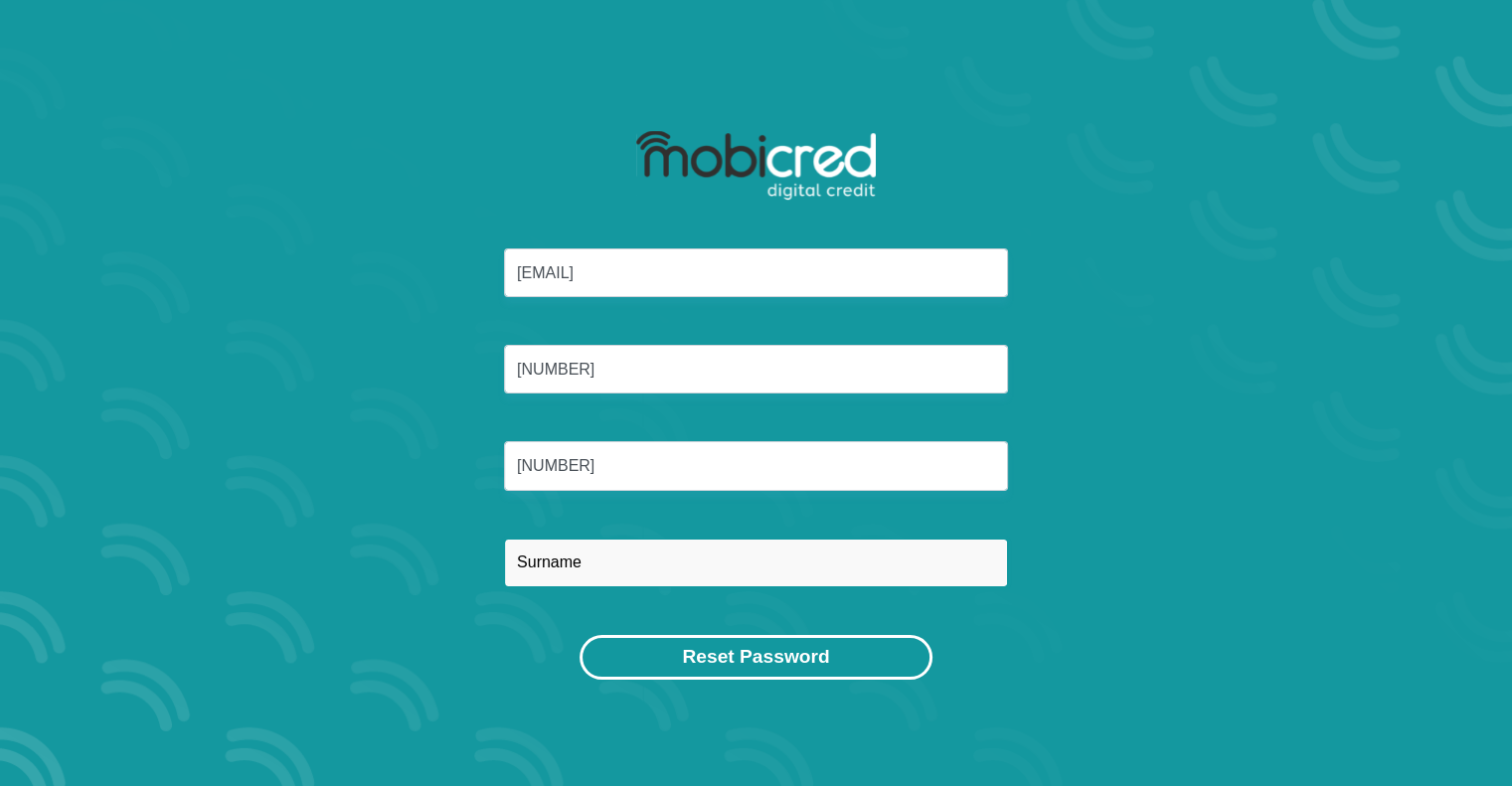 type on "Naicker" 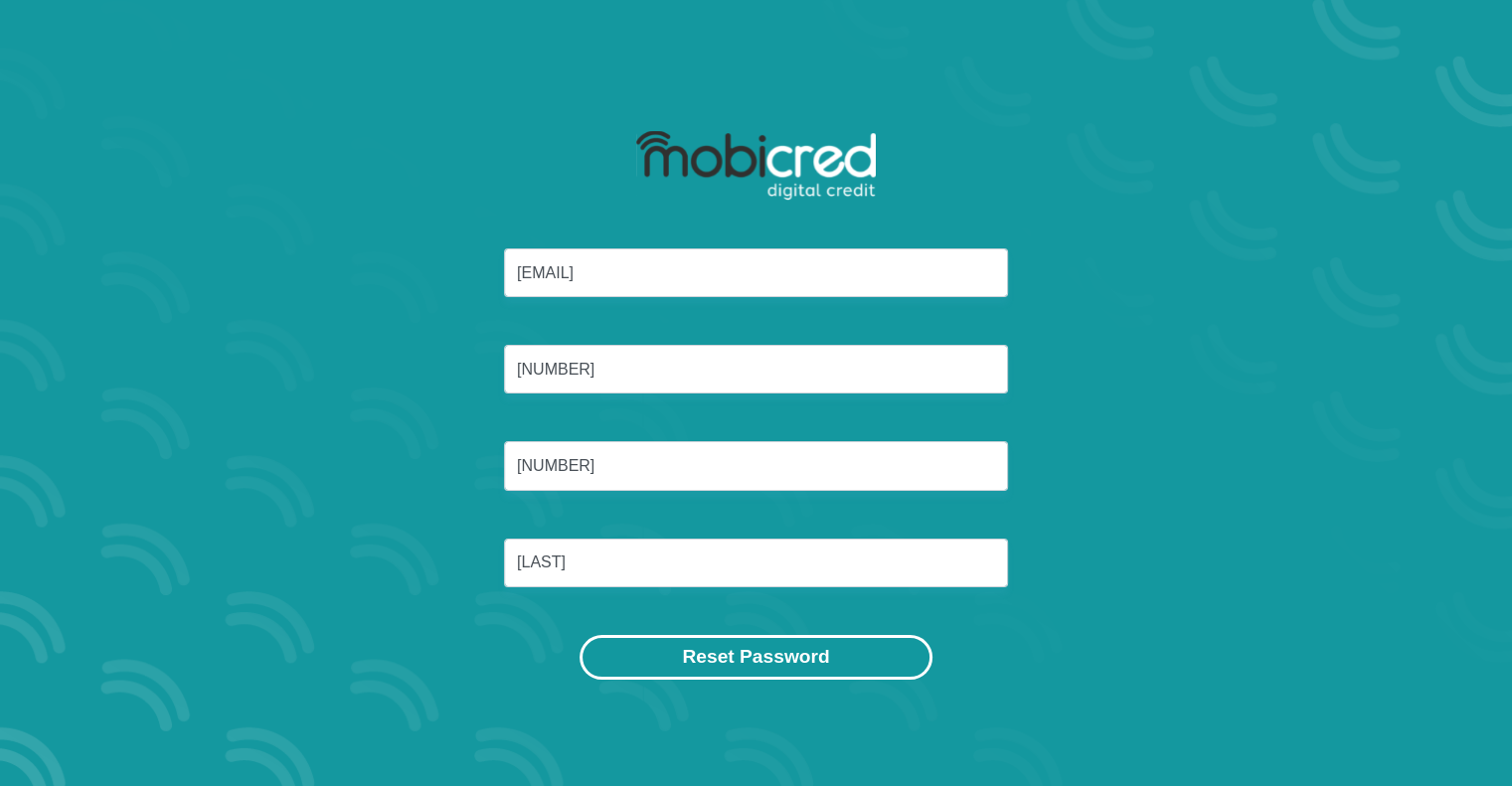 click on "Reset Password" at bounding box center (756, 657) 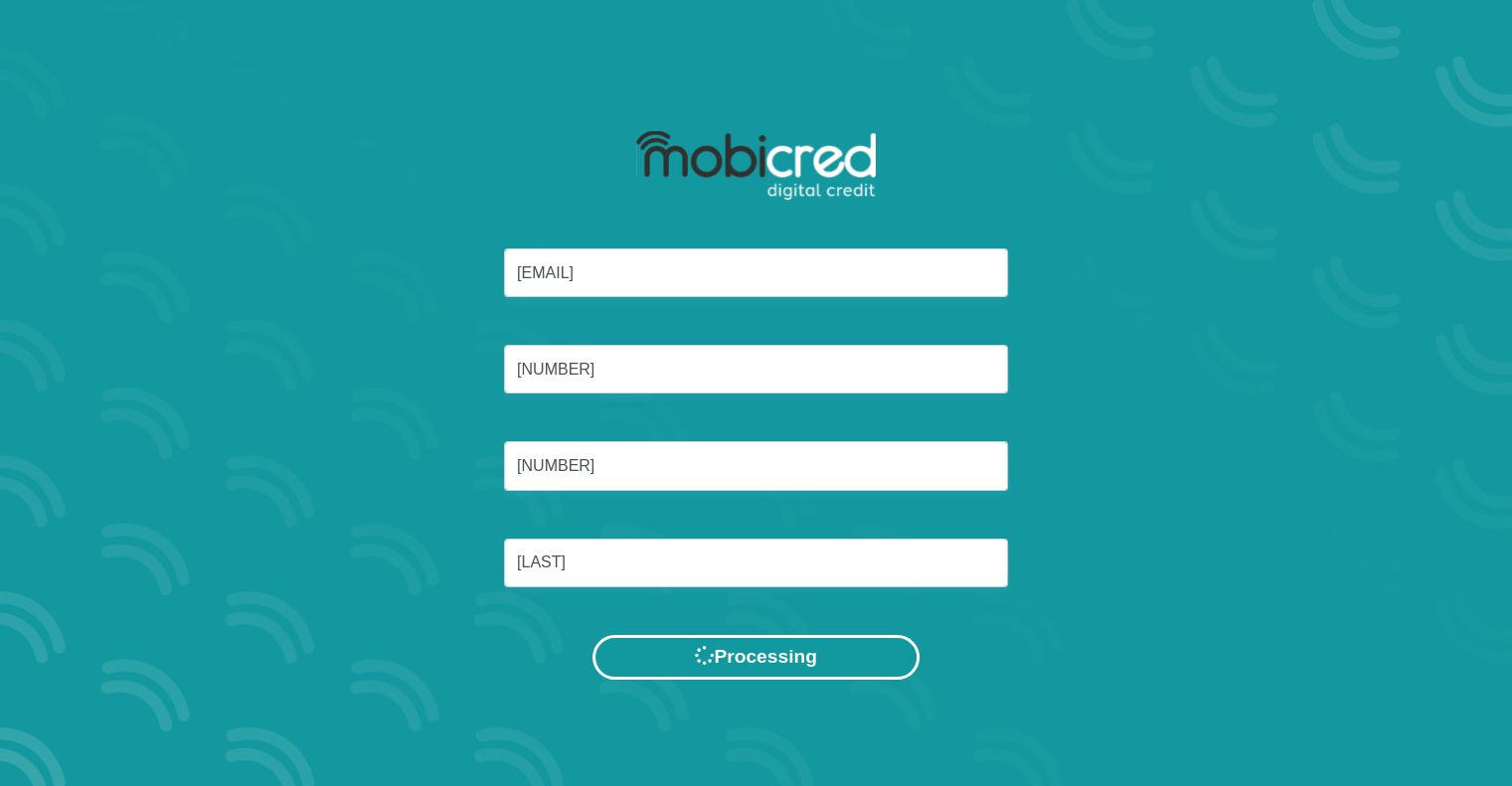 scroll, scrollTop: 0, scrollLeft: 0, axis: both 